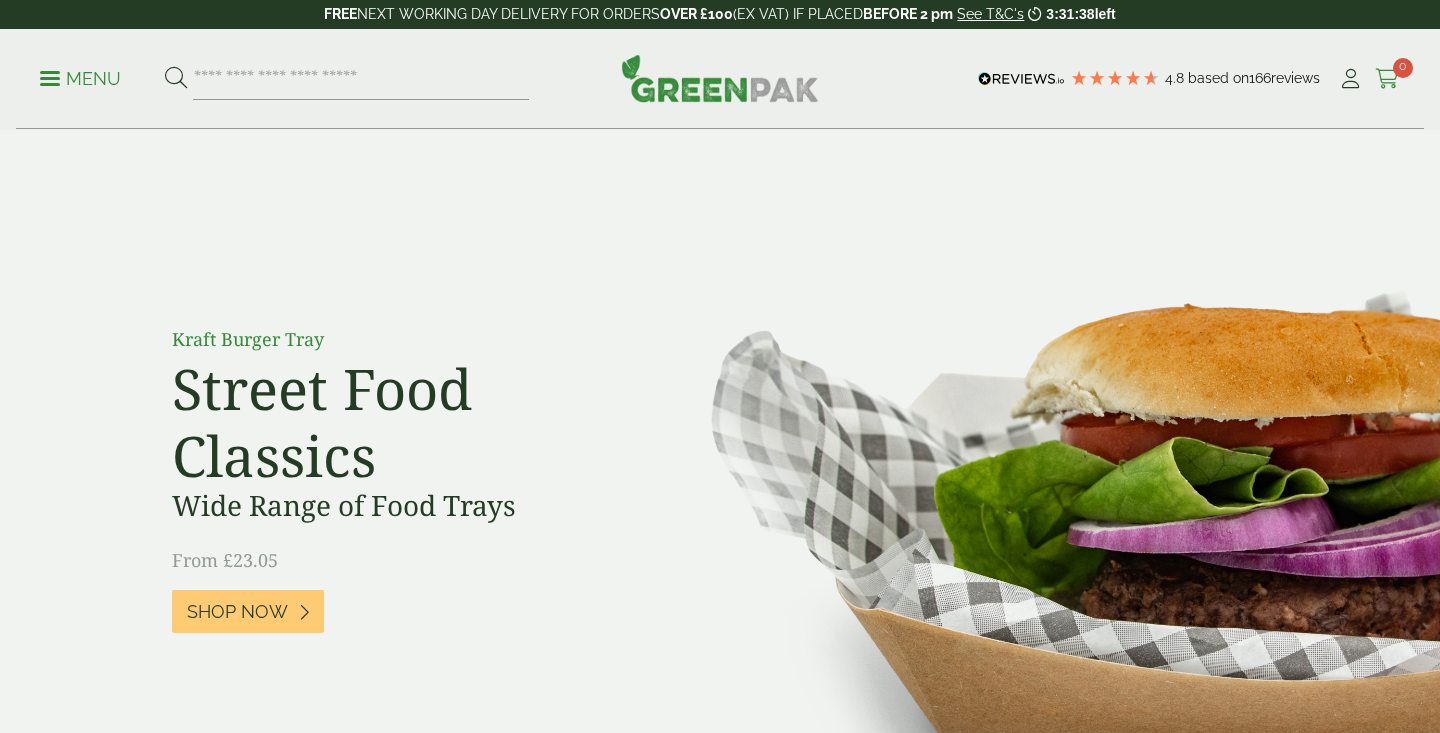 scroll, scrollTop: 0, scrollLeft: 0, axis: both 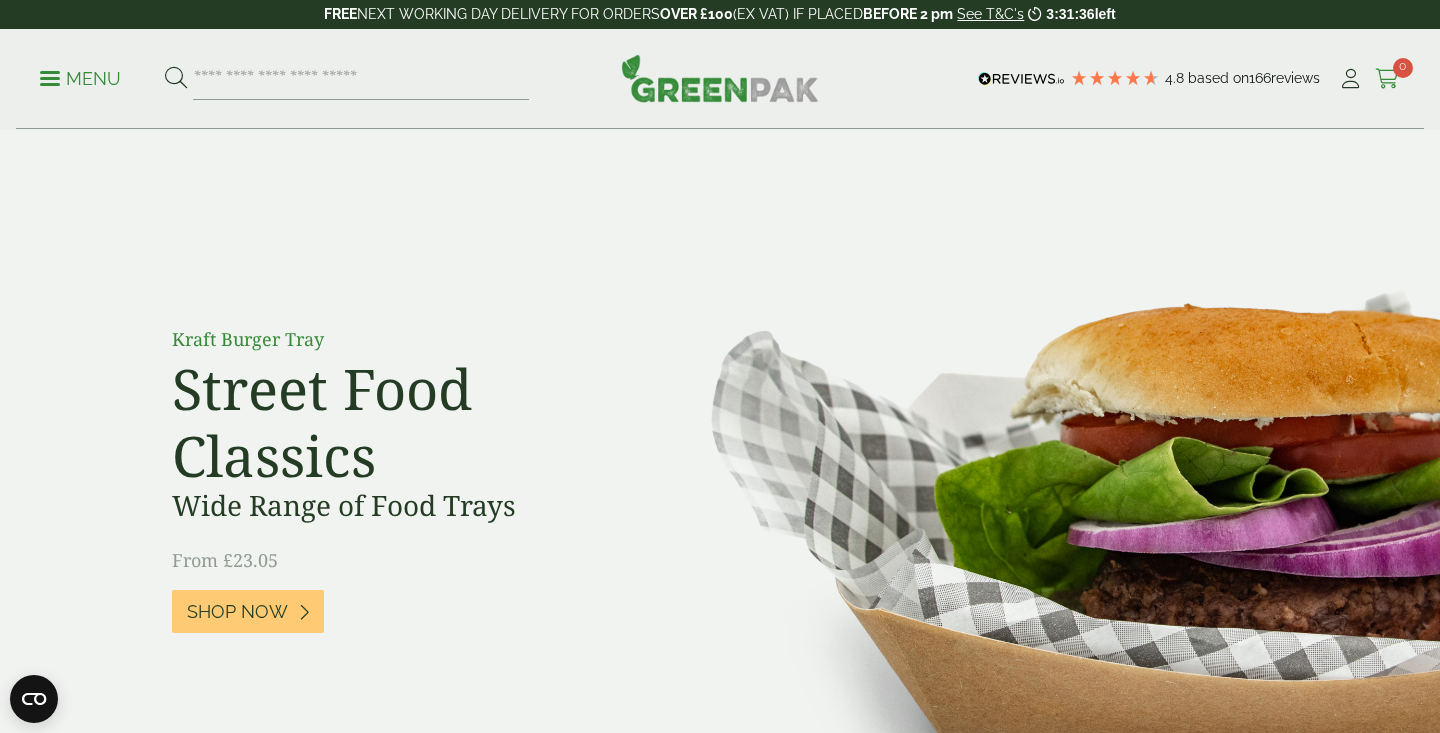 click at bounding box center (1387, 79) 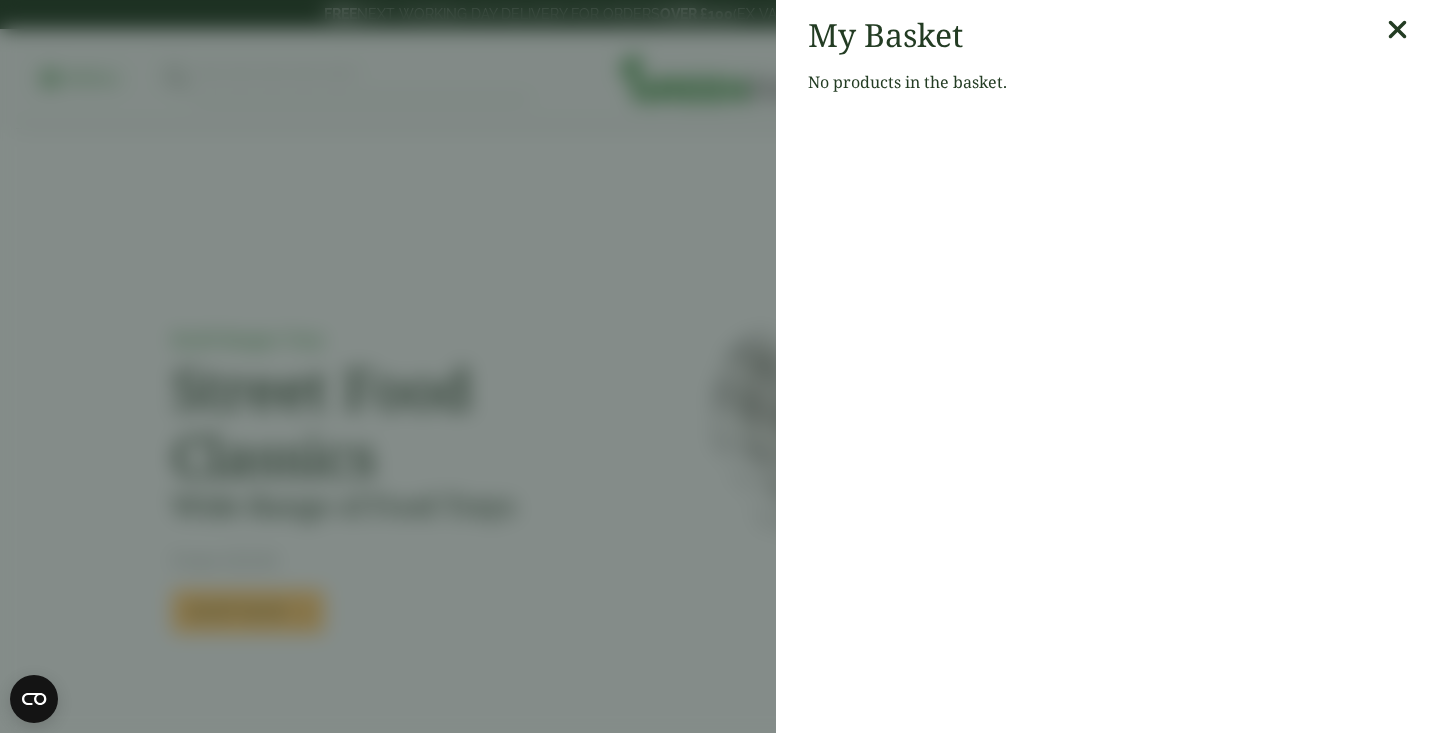 click at bounding box center [1397, 30] 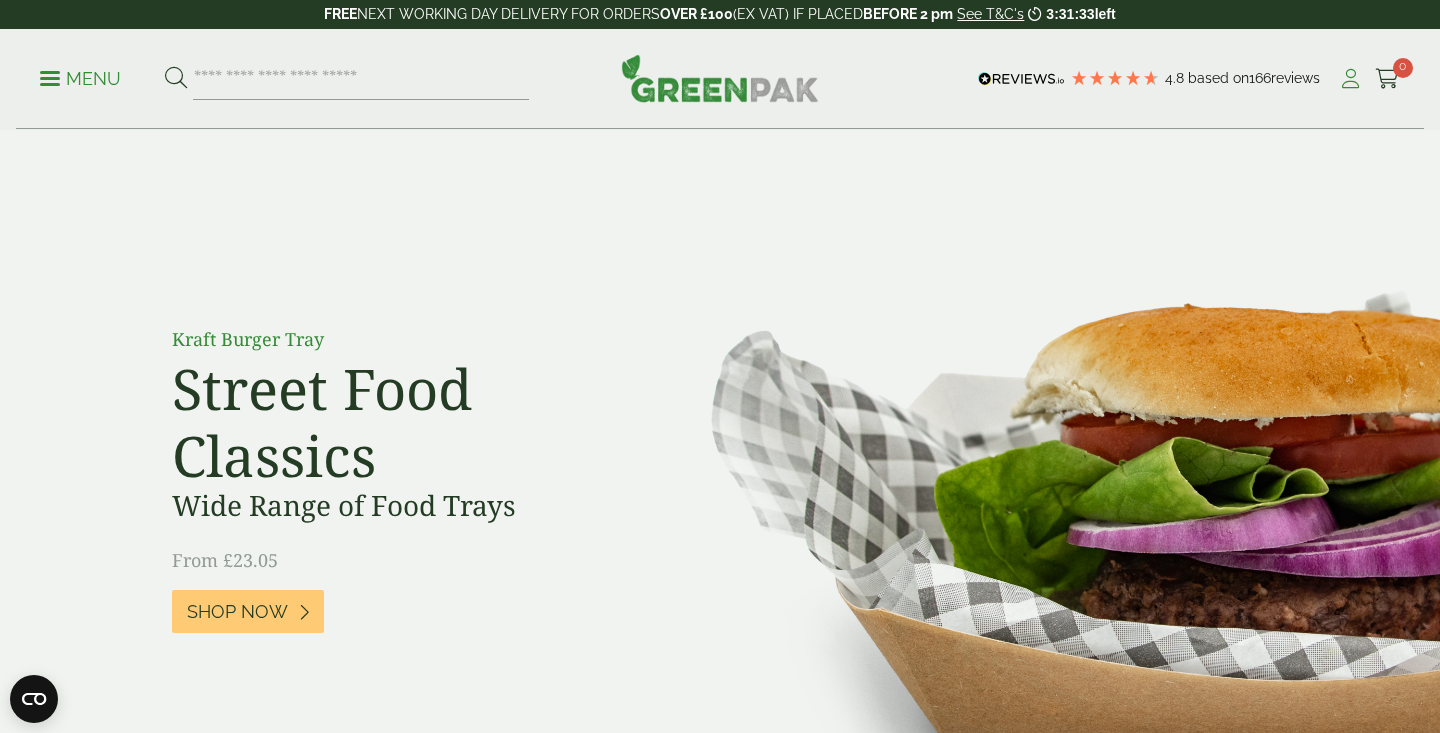 click at bounding box center (1350, 79) 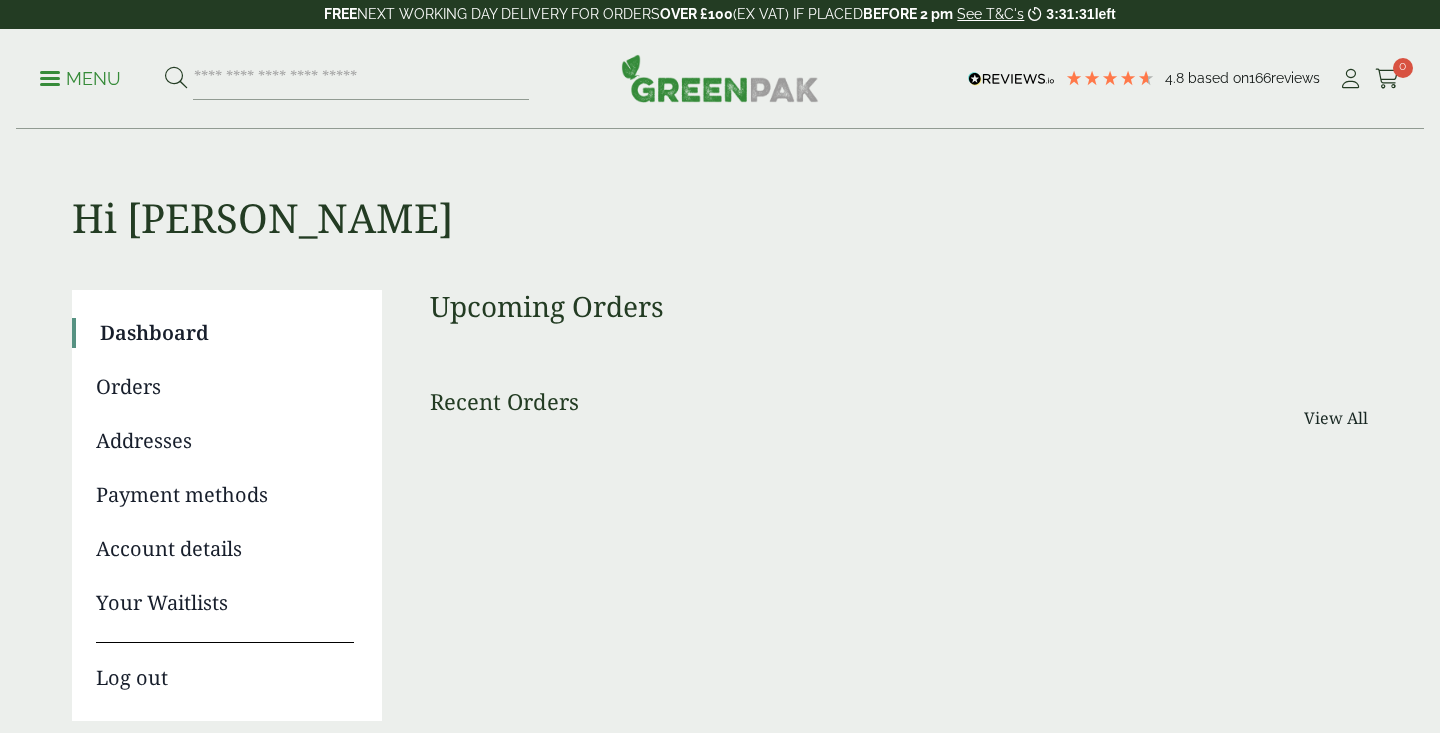 scroll, scrollTop: 0, scrollLeft: 0, axis: both 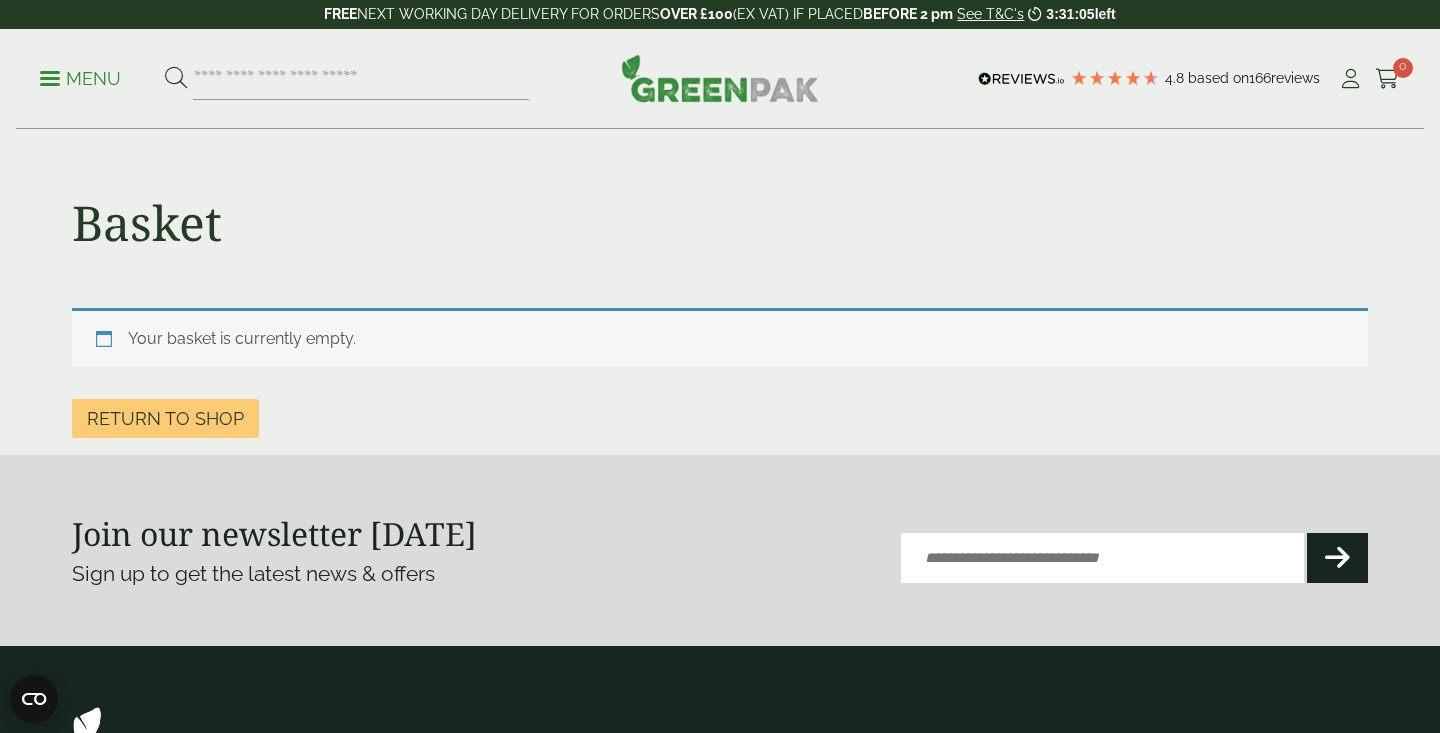 click on "Your basket is currently empty." at bounding box center [720, 337] 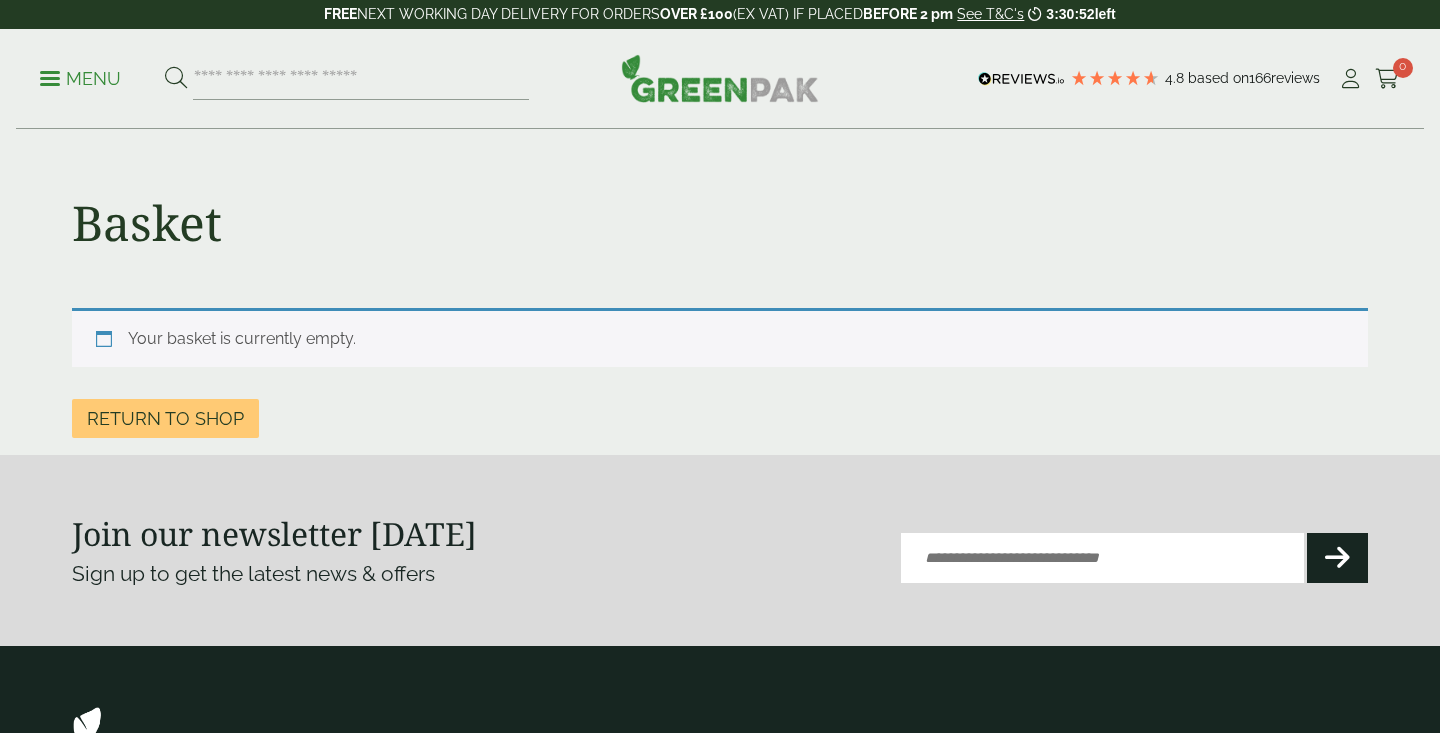 scroll, scrollTop: 0, scrollLeft: 0, axis: both 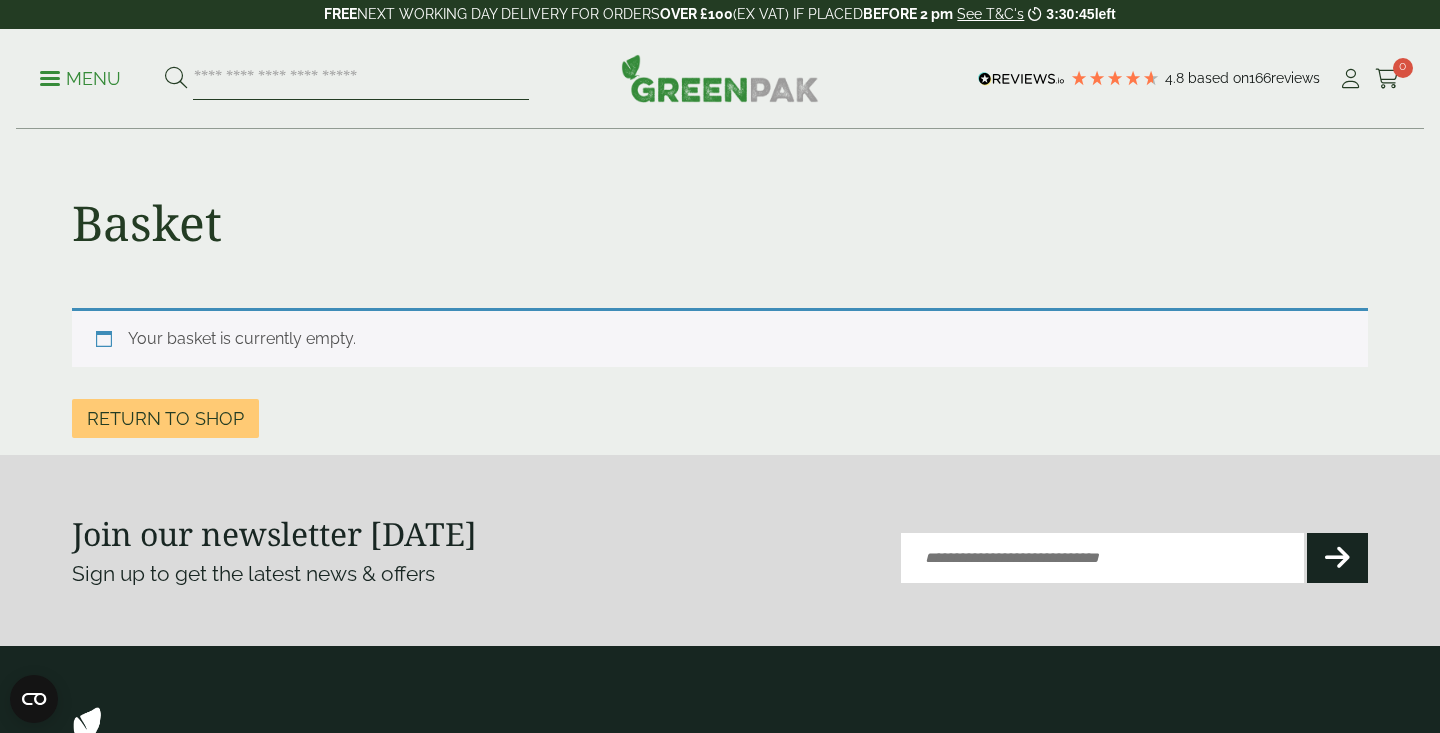 click at bounding box center (361, 79) 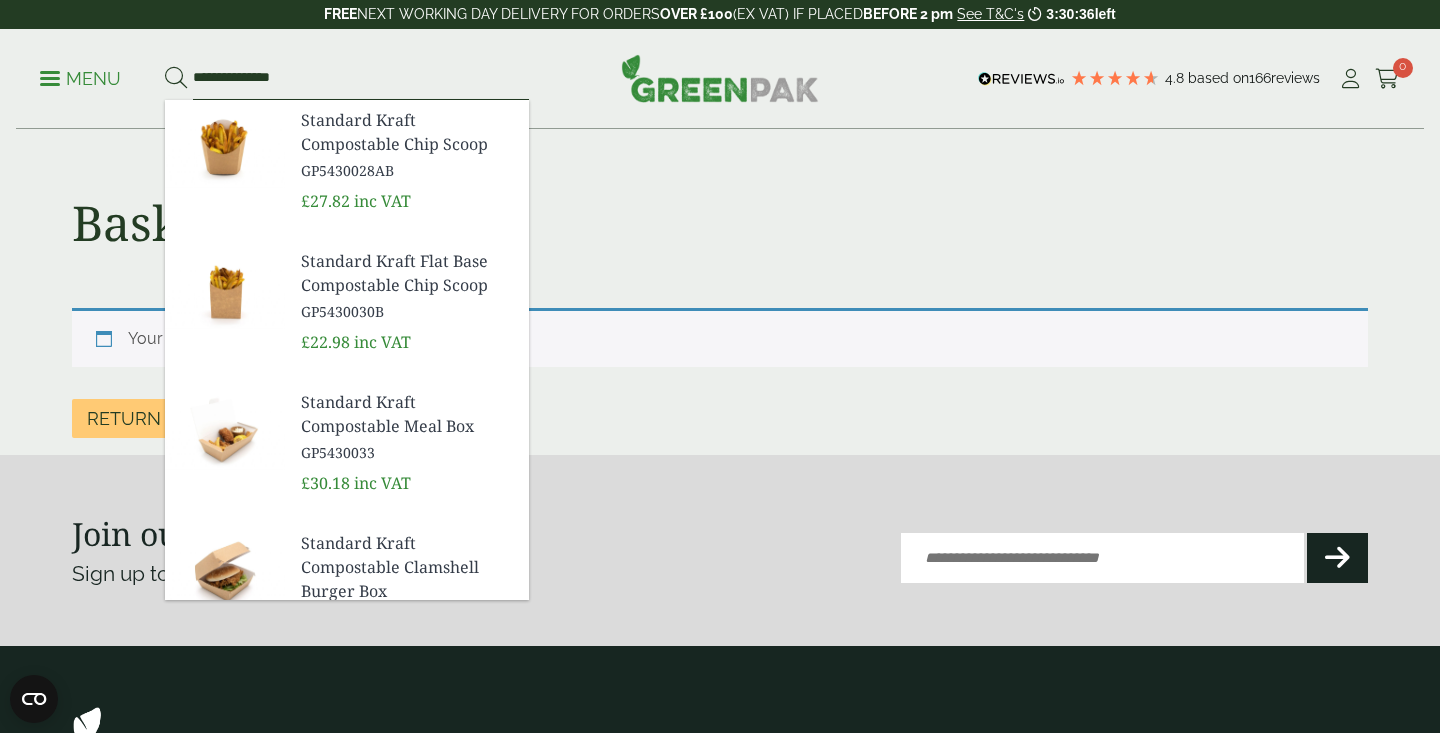 type on "**********" 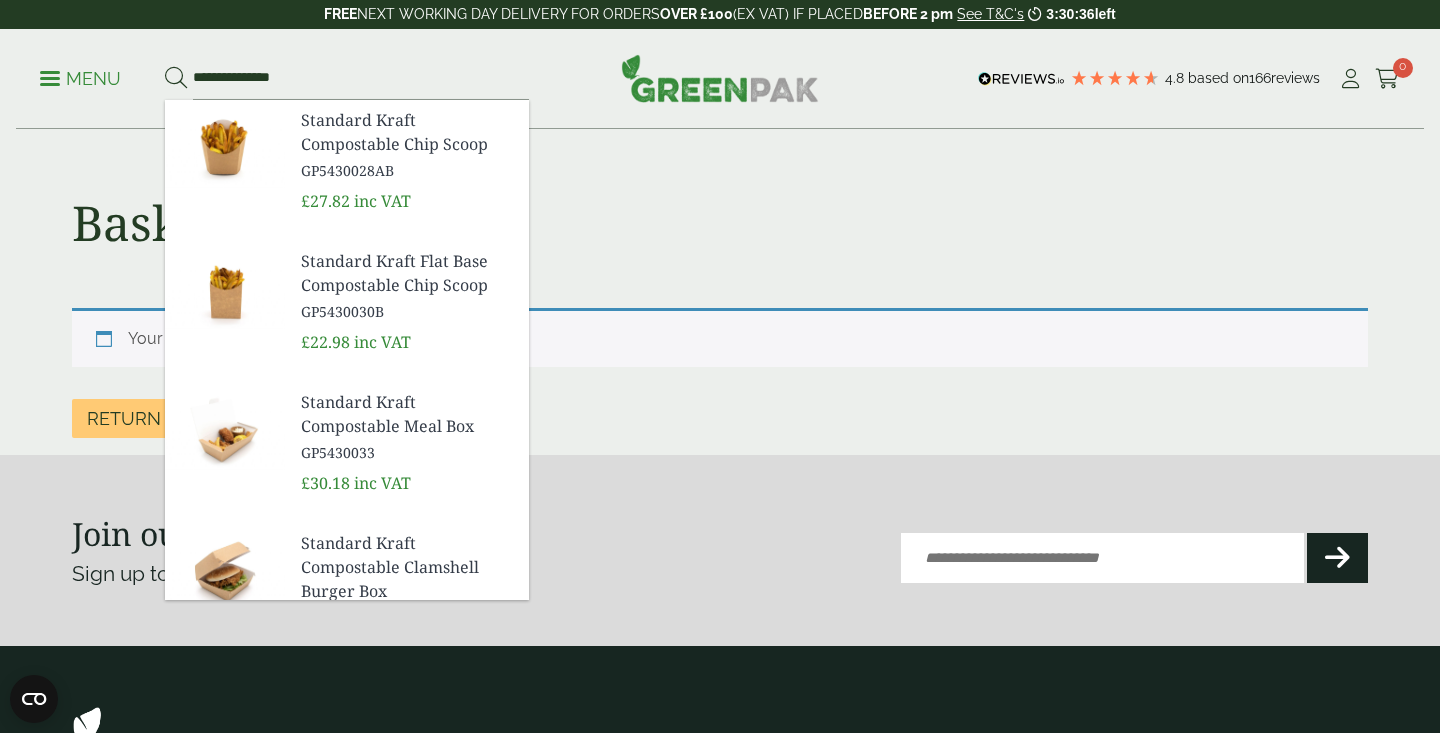 click on "Standard Kraft Compostable Meal Box" at bounding box center [407, 414] 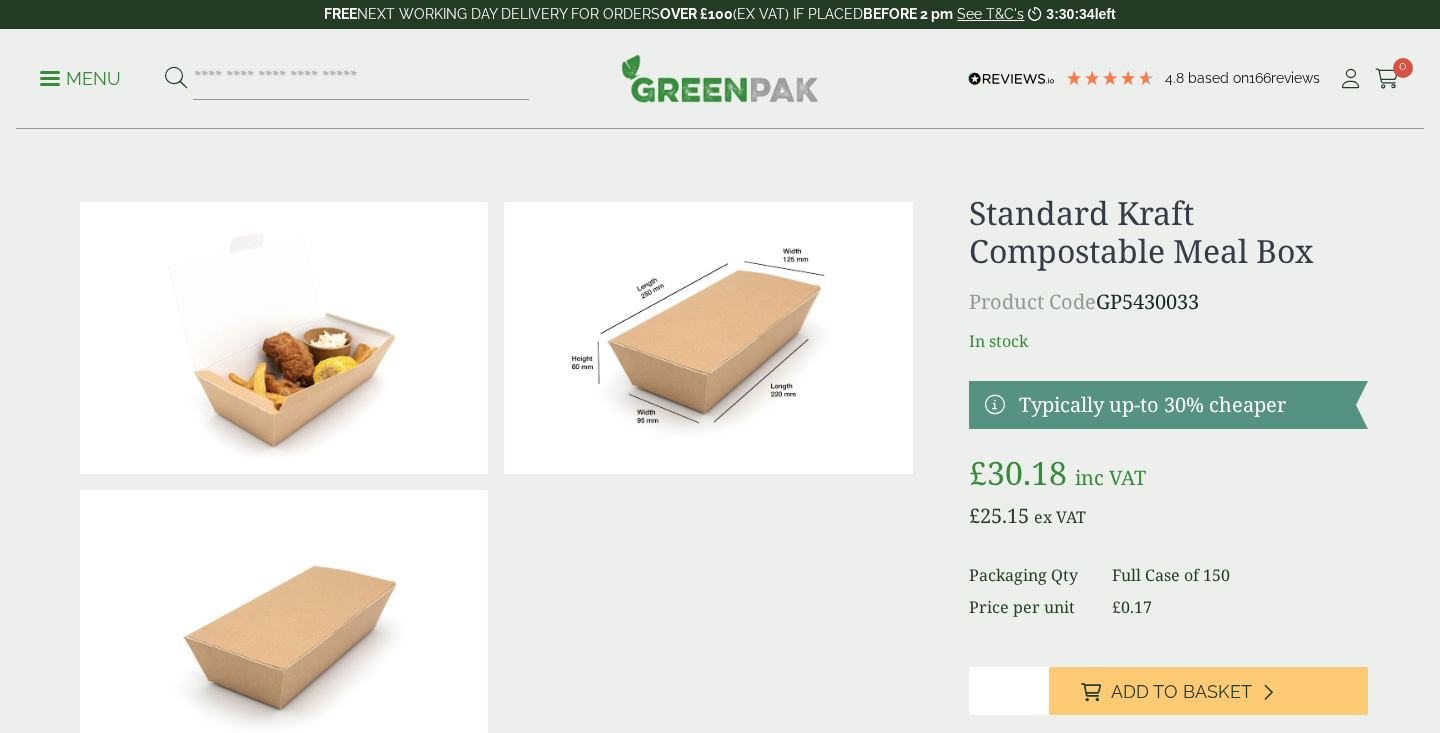 scroll, scrollTop: 0, scrollLeft: 0, axis: both 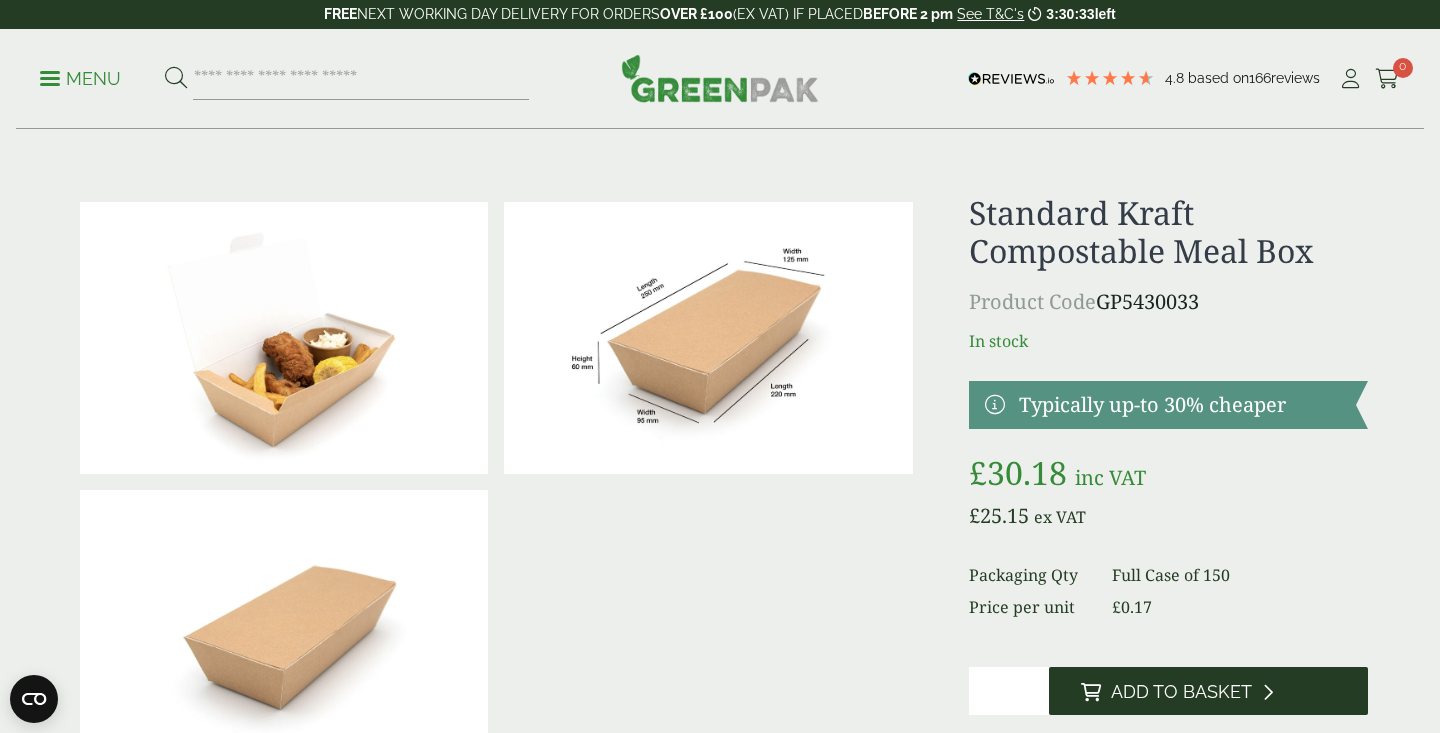 click on "Add to Basket" at bounding box center (1208, 691) 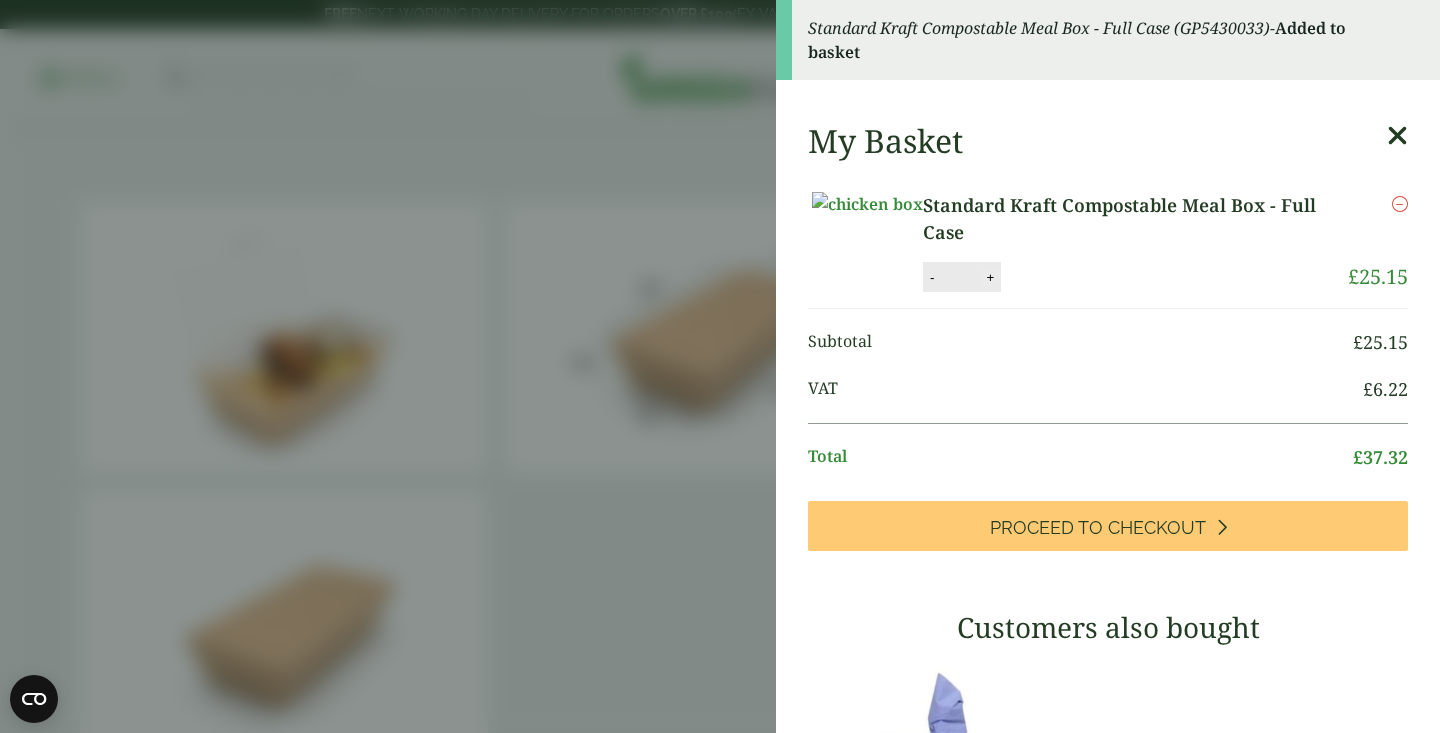 click on "+" at bounding box center (990, 277) 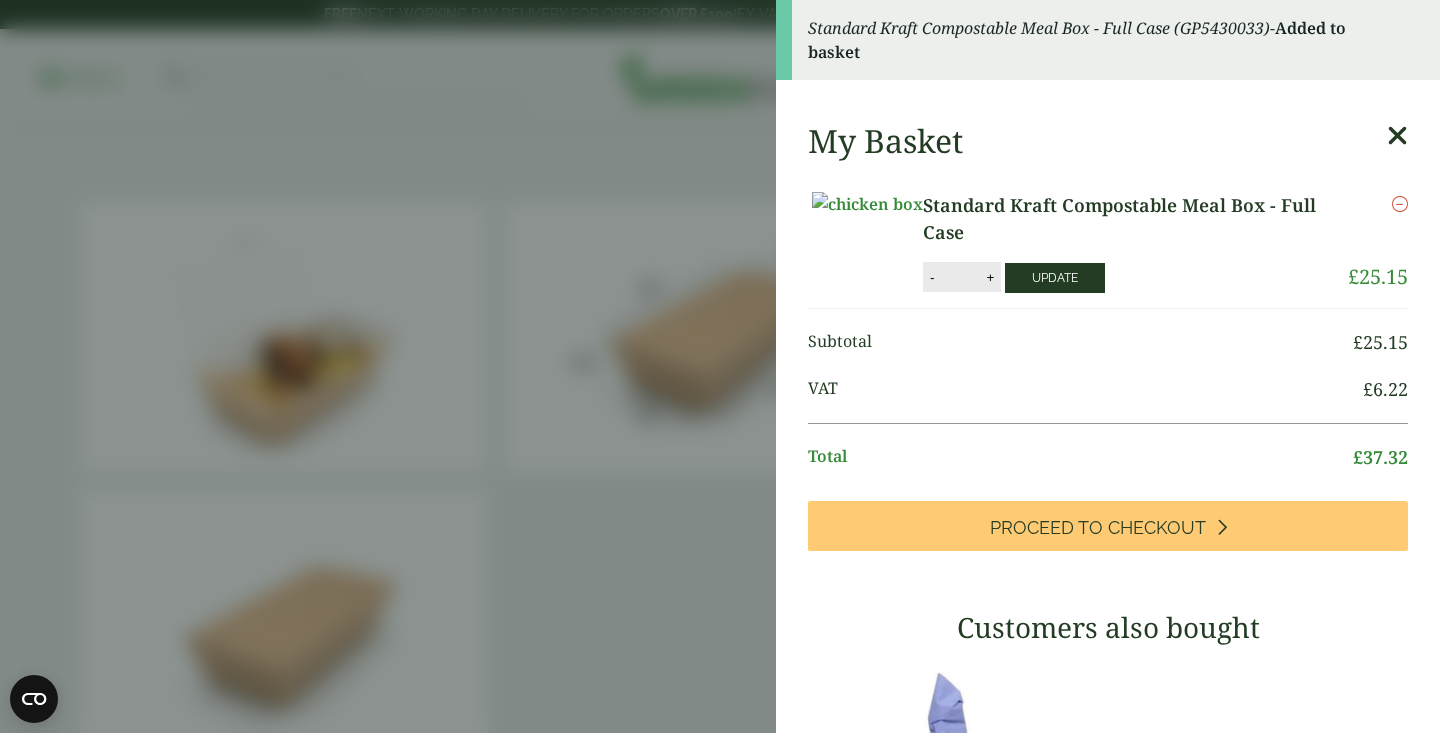click on "Update" at bounding box center [1055, 278] 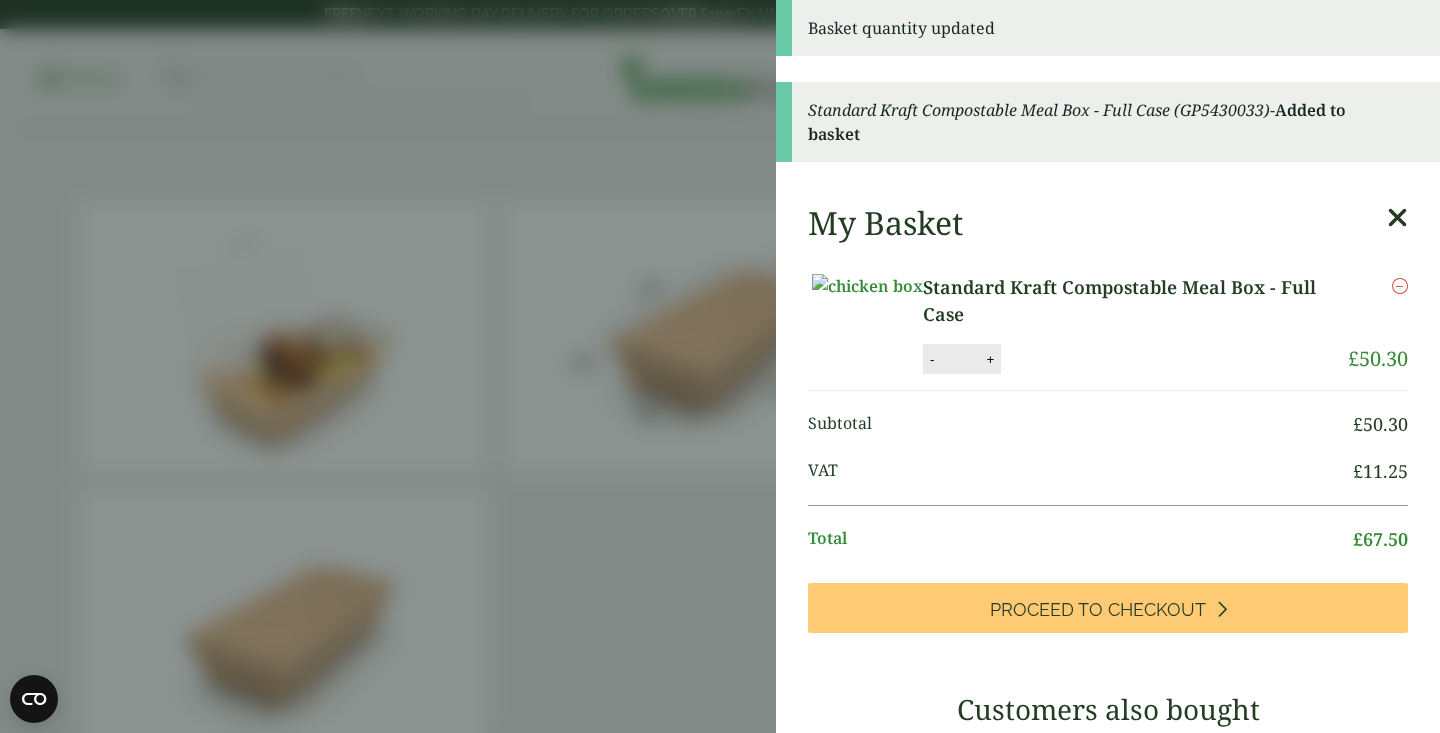 click at bounding box center (1397, 218) 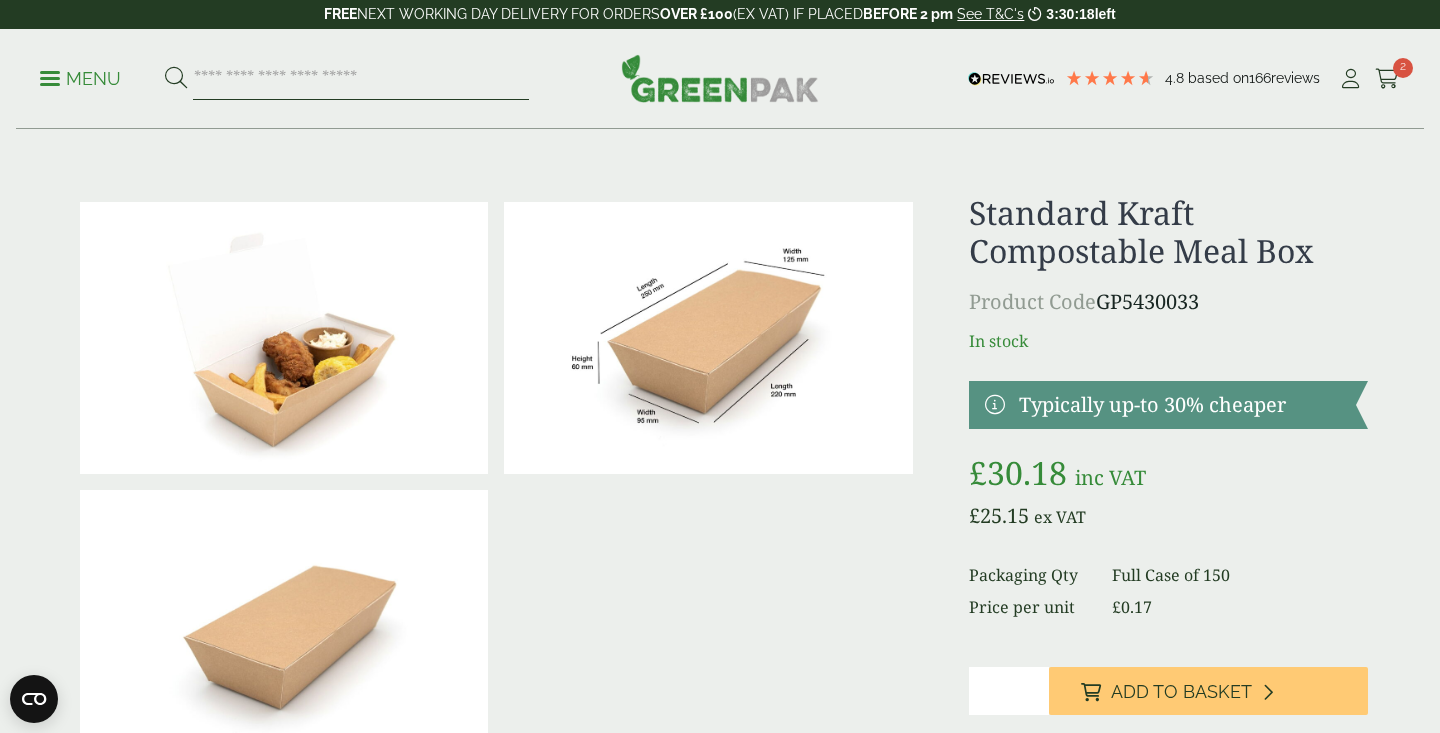 click at bounding box center (361, 79) 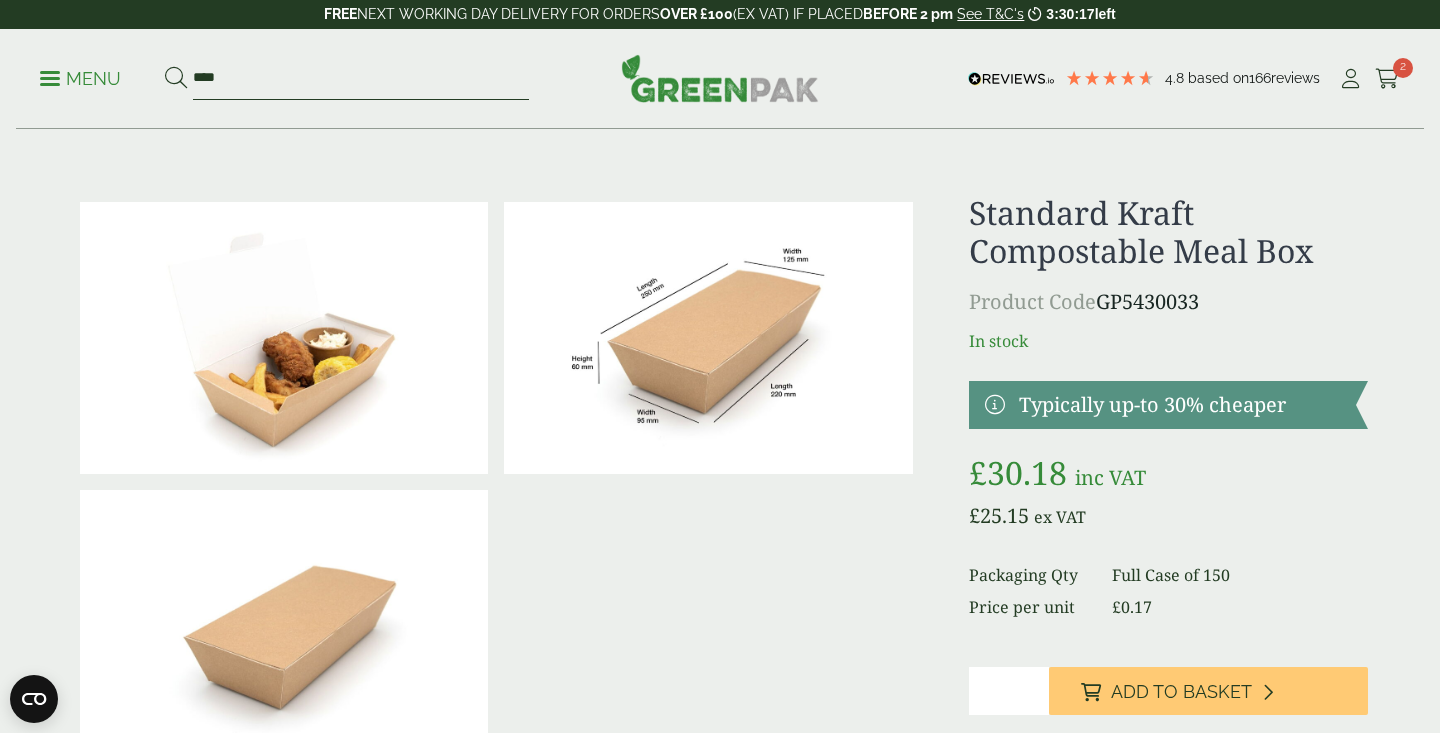 type on "****" 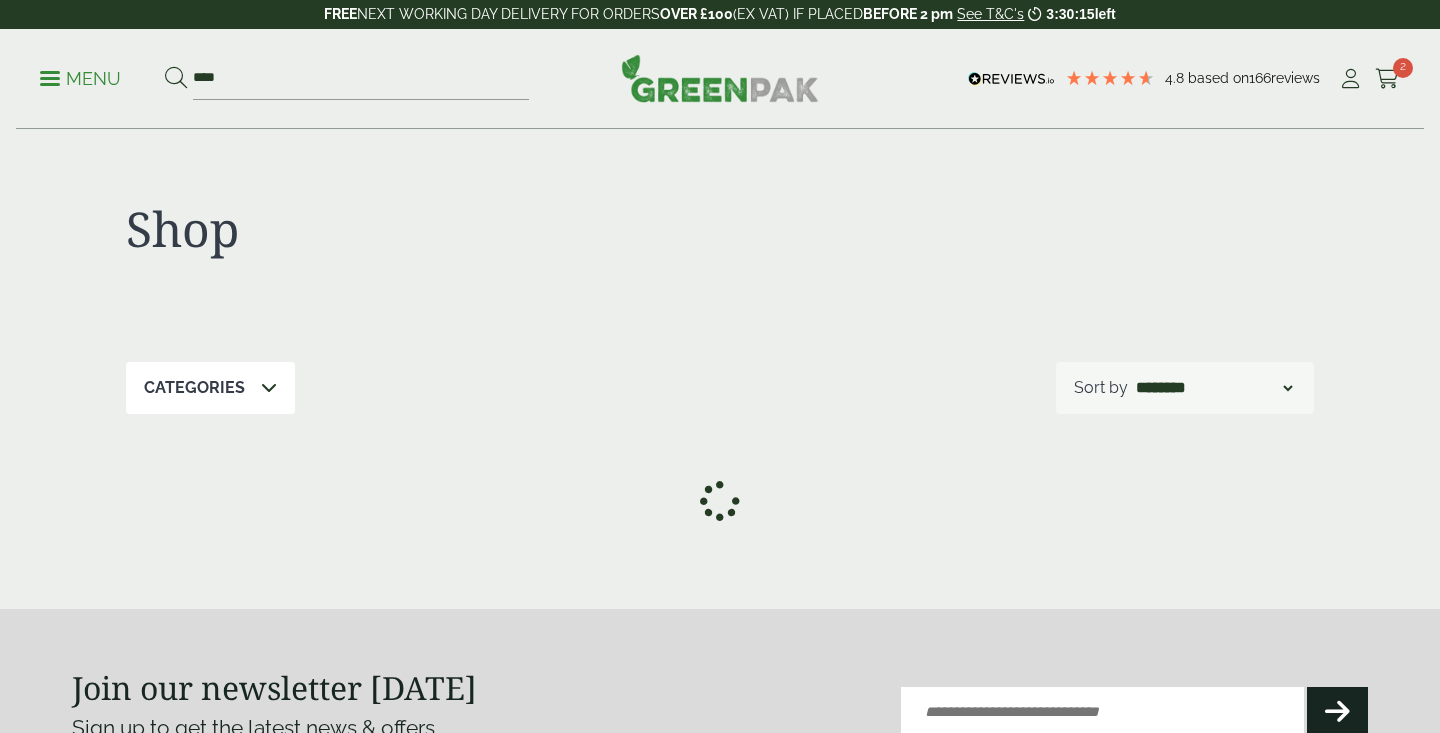 scroll, scrollTop: 0, scrollLeft: 0, axis: both 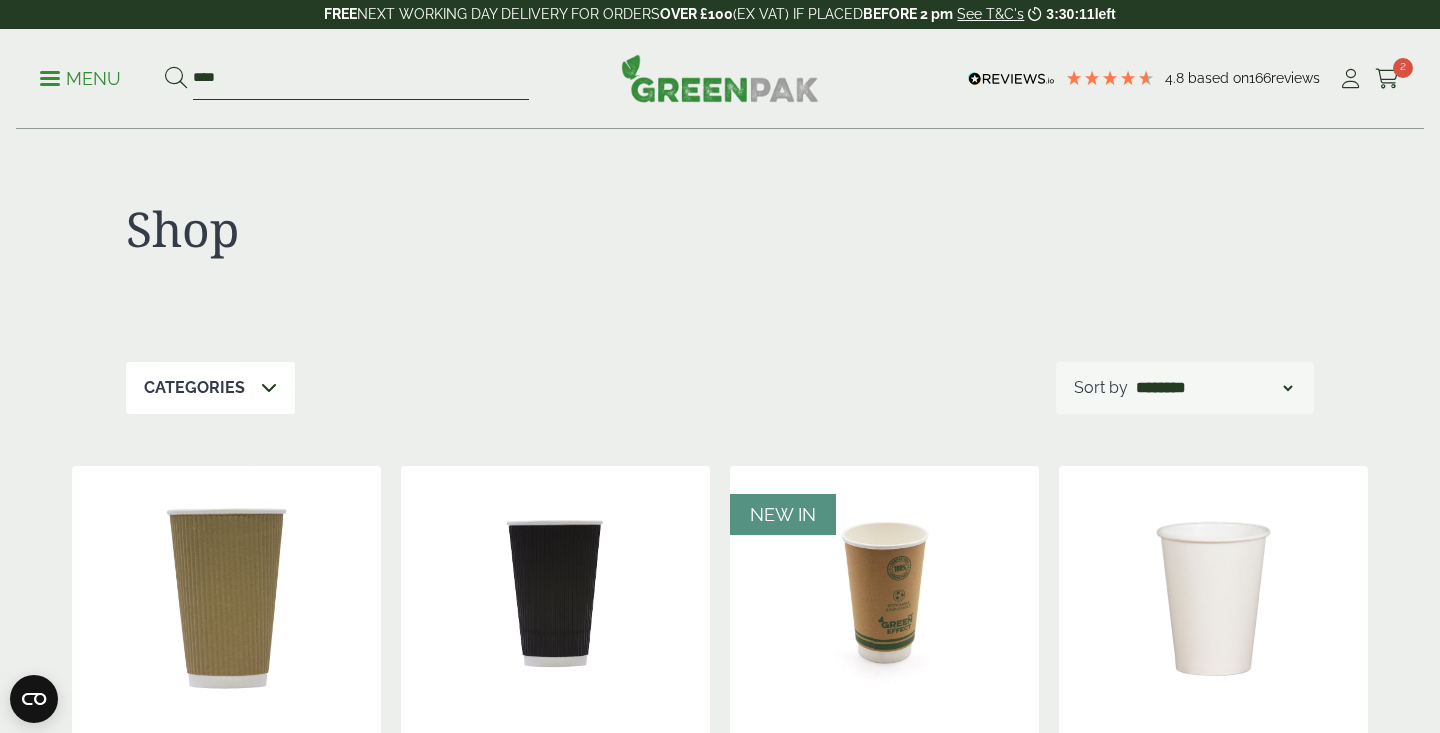 click on "****" at bounding box center (361, 79) 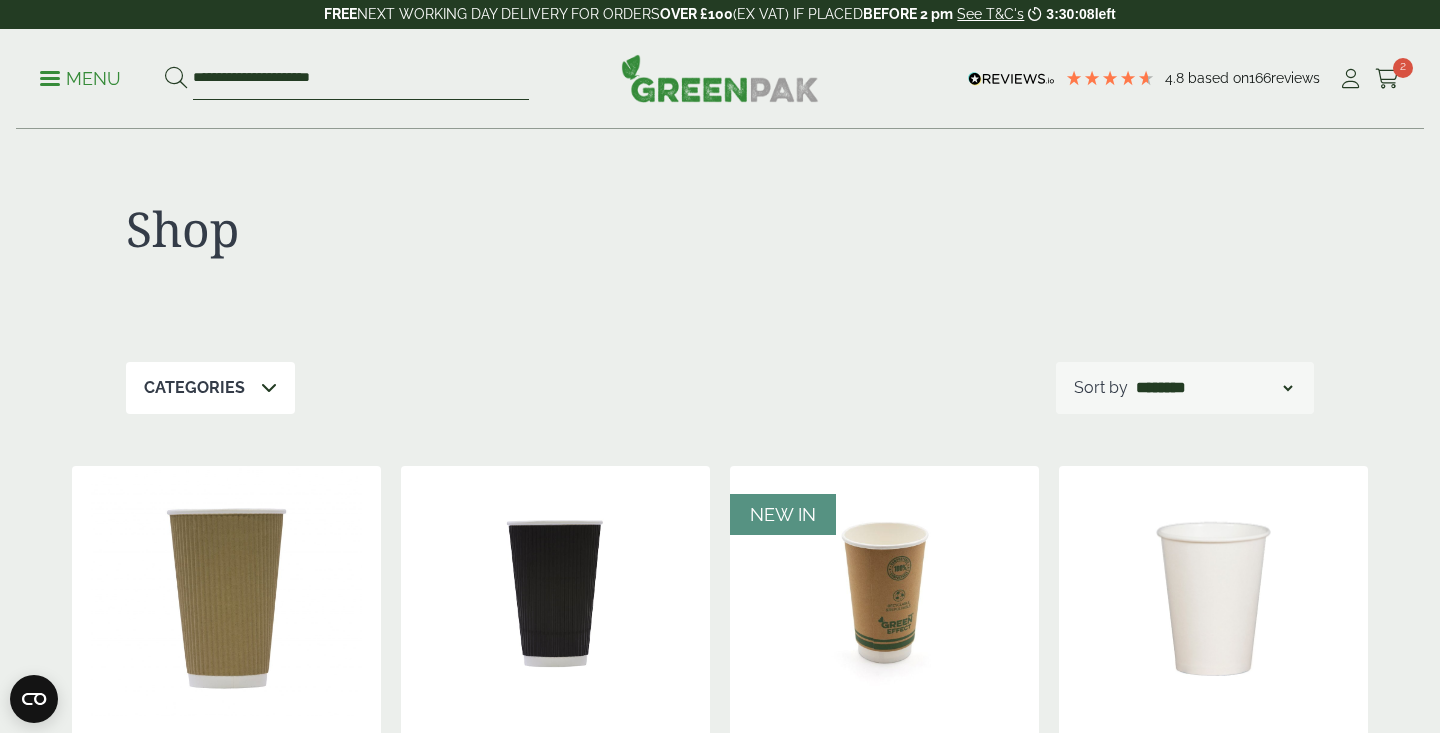 type on "**********" 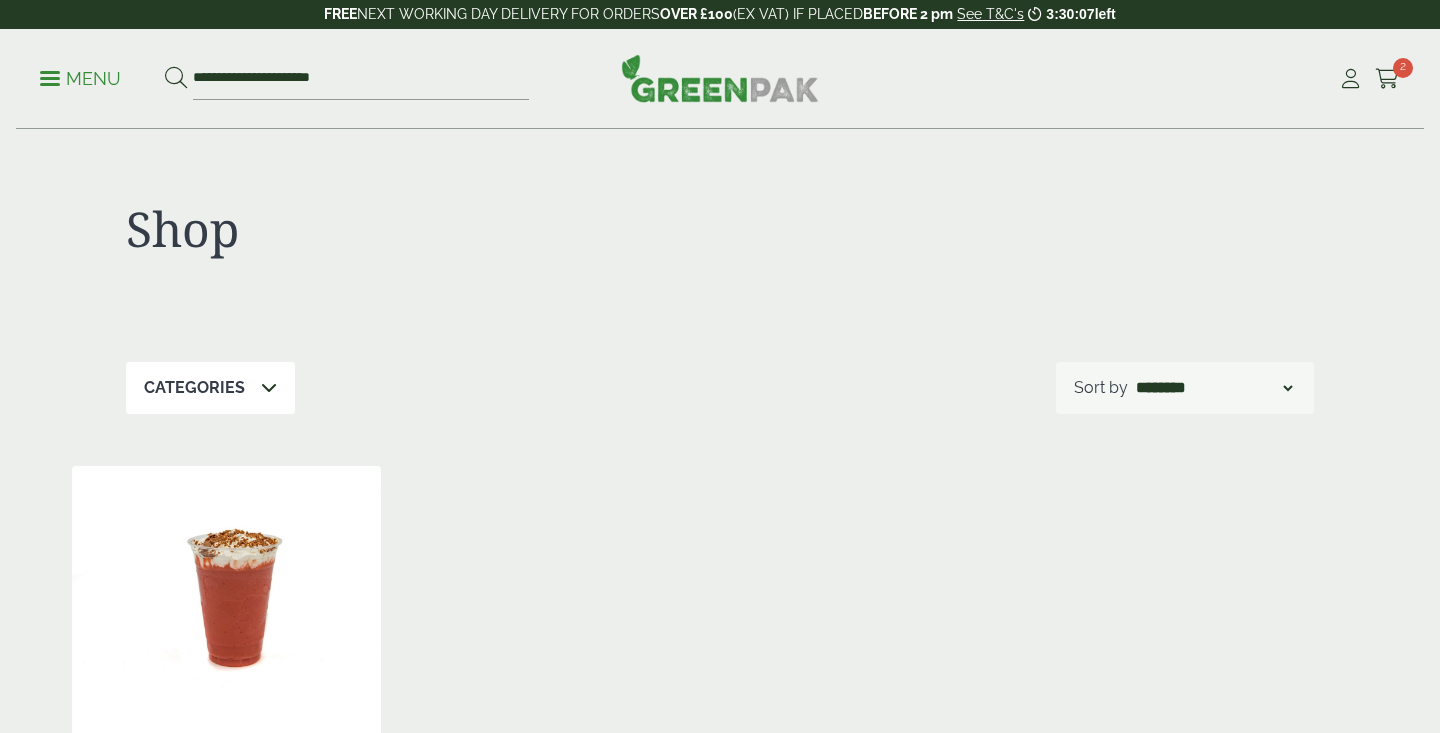 scroll, scrollTop: 0, scrollLeft: 0, axis: both 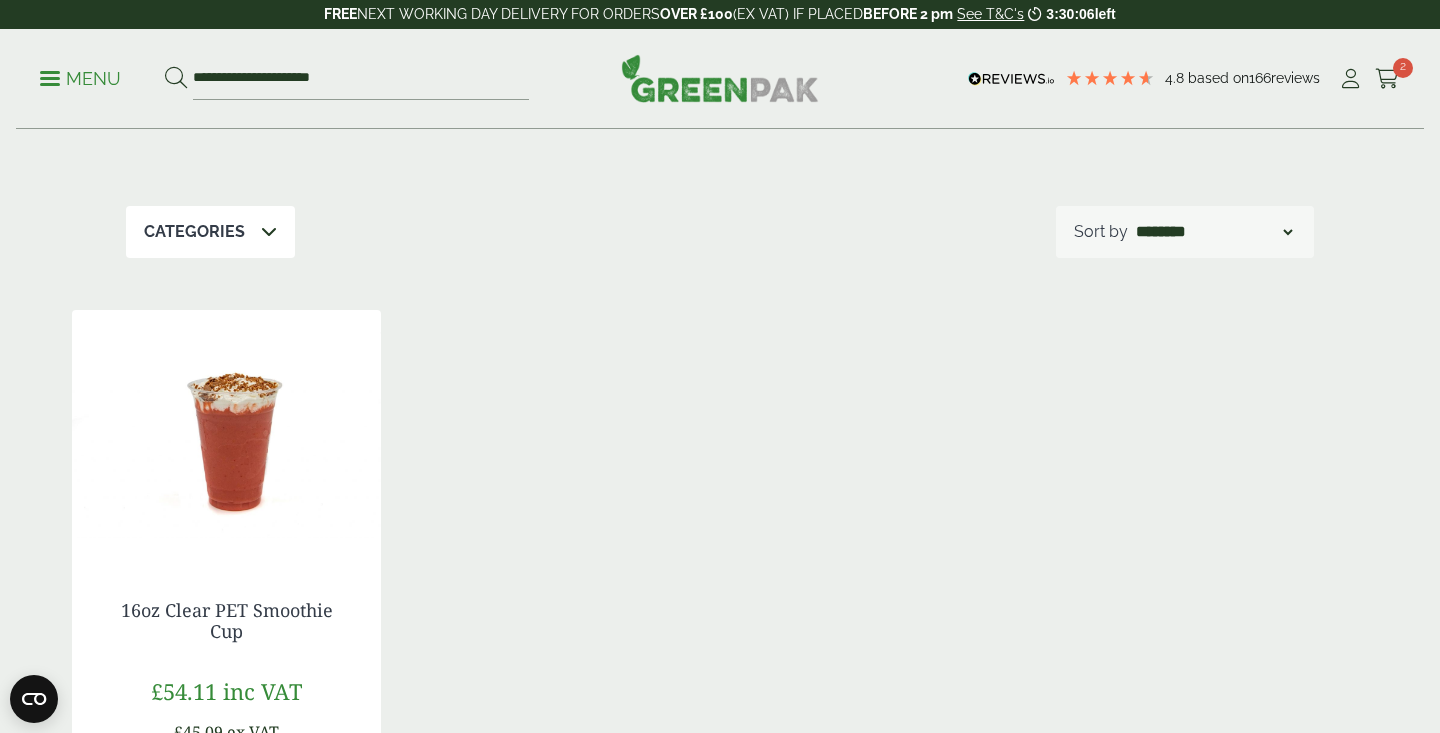 click at bounding box center [226, 435] 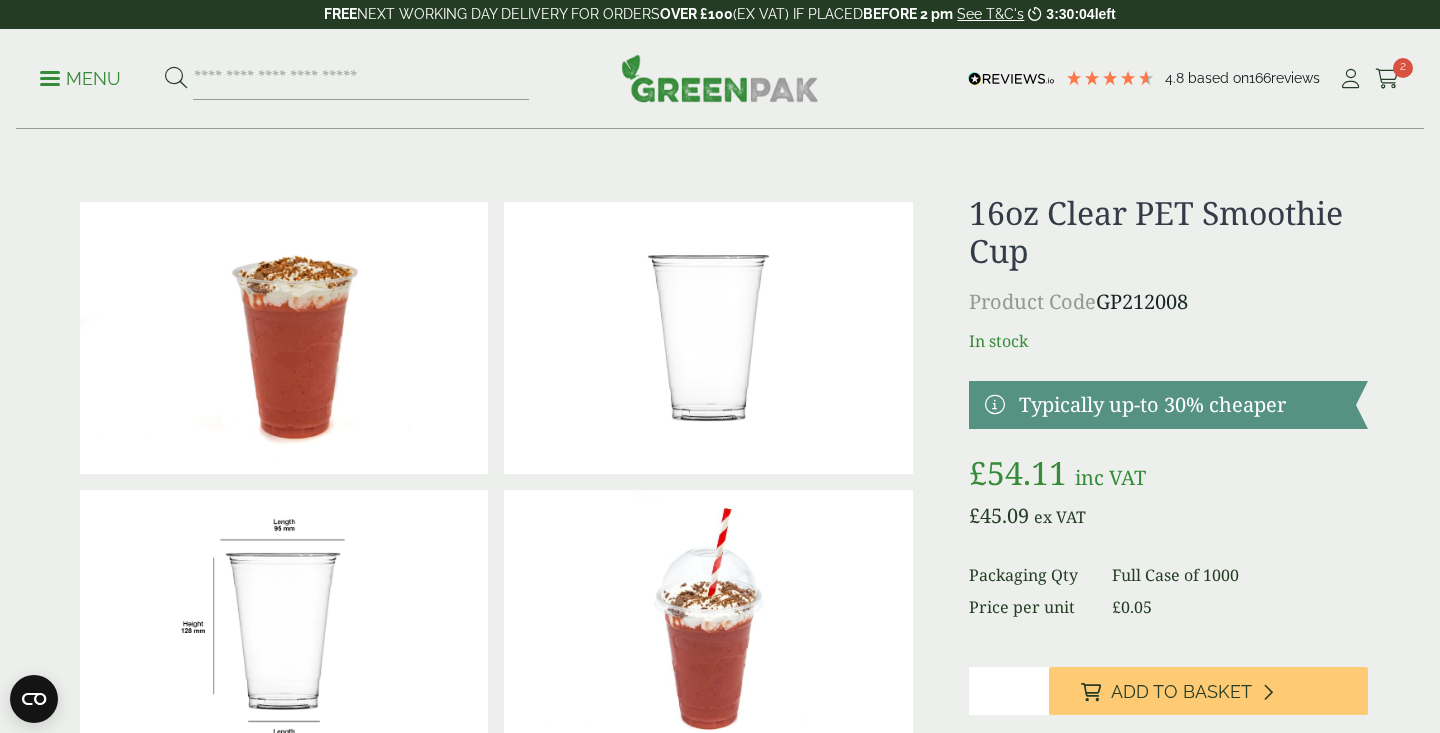 scroll, scrollTop: 0, scrollLeft: 0, axis: both 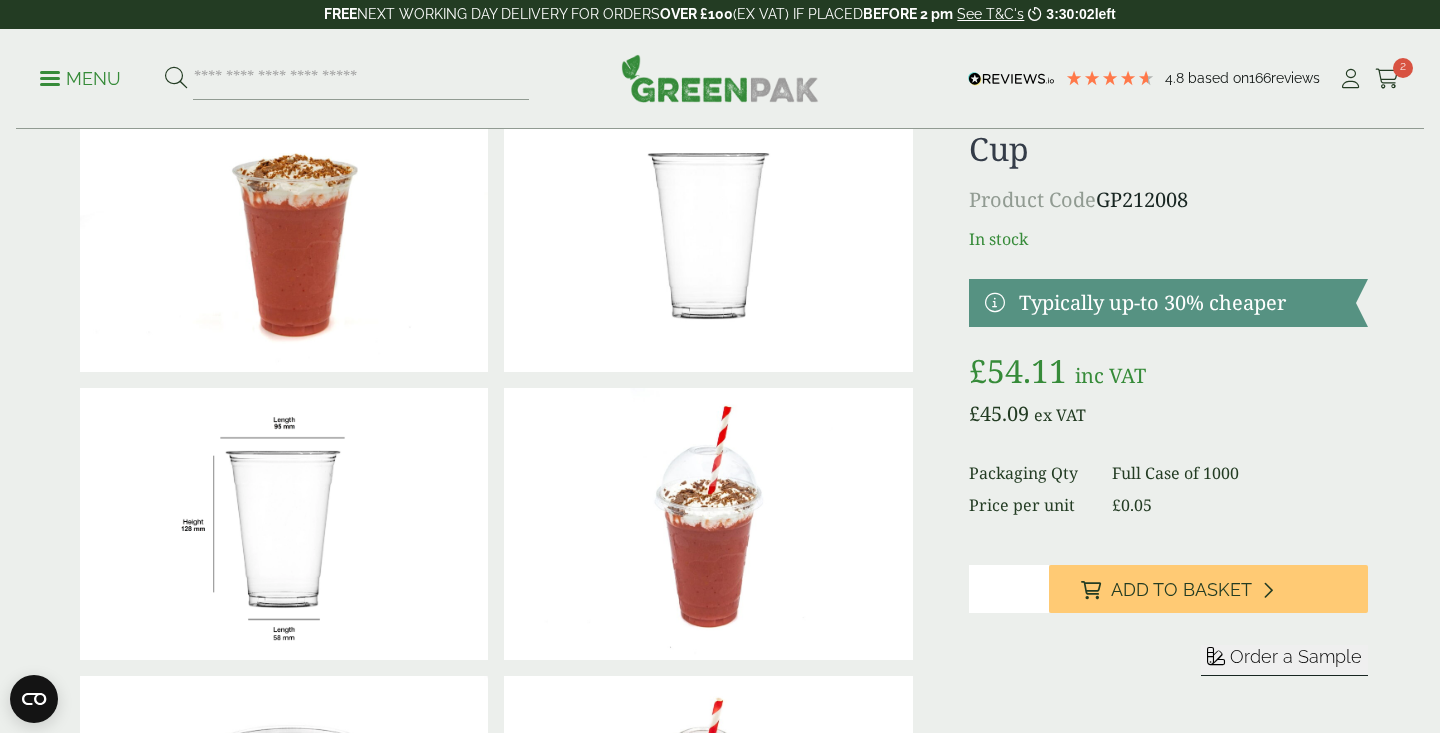 click on "*" at bounding box center (1009, 589) 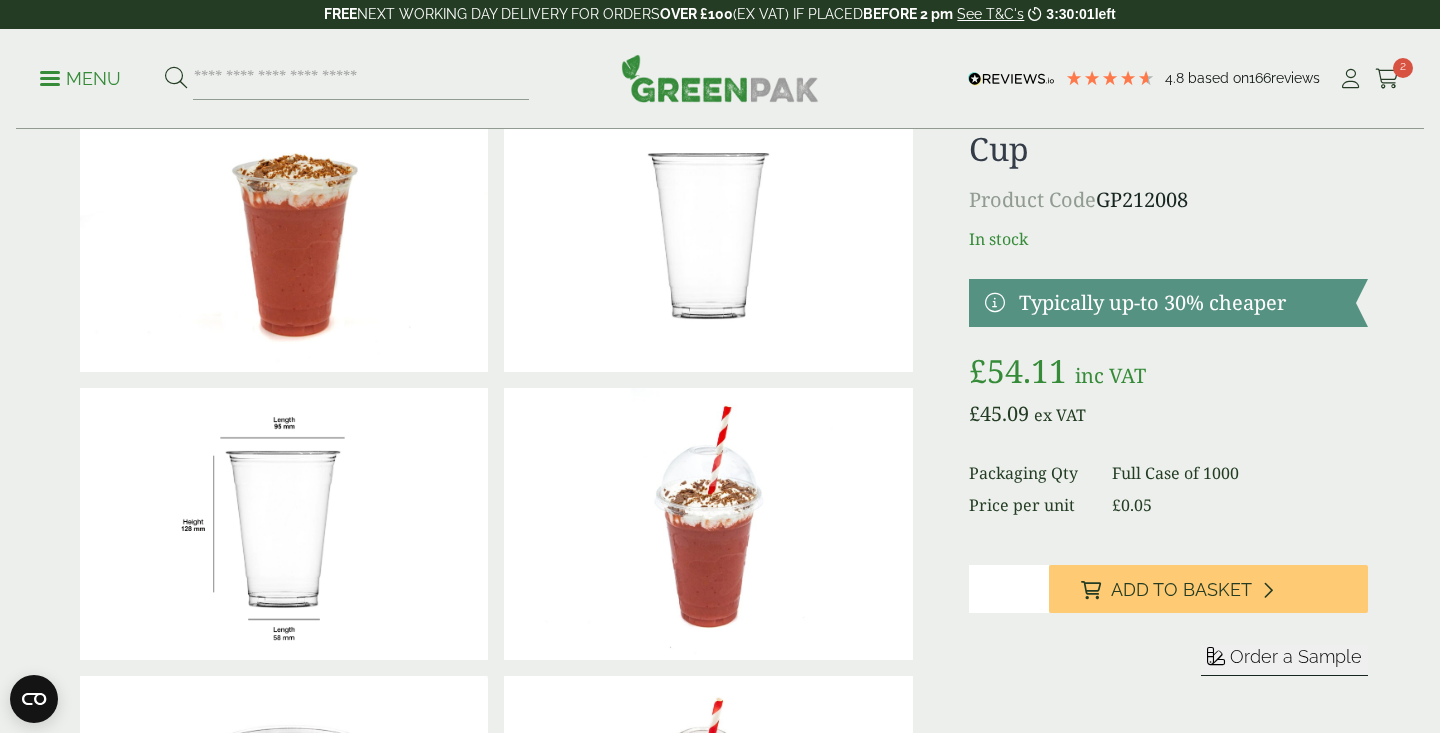 type on "*" 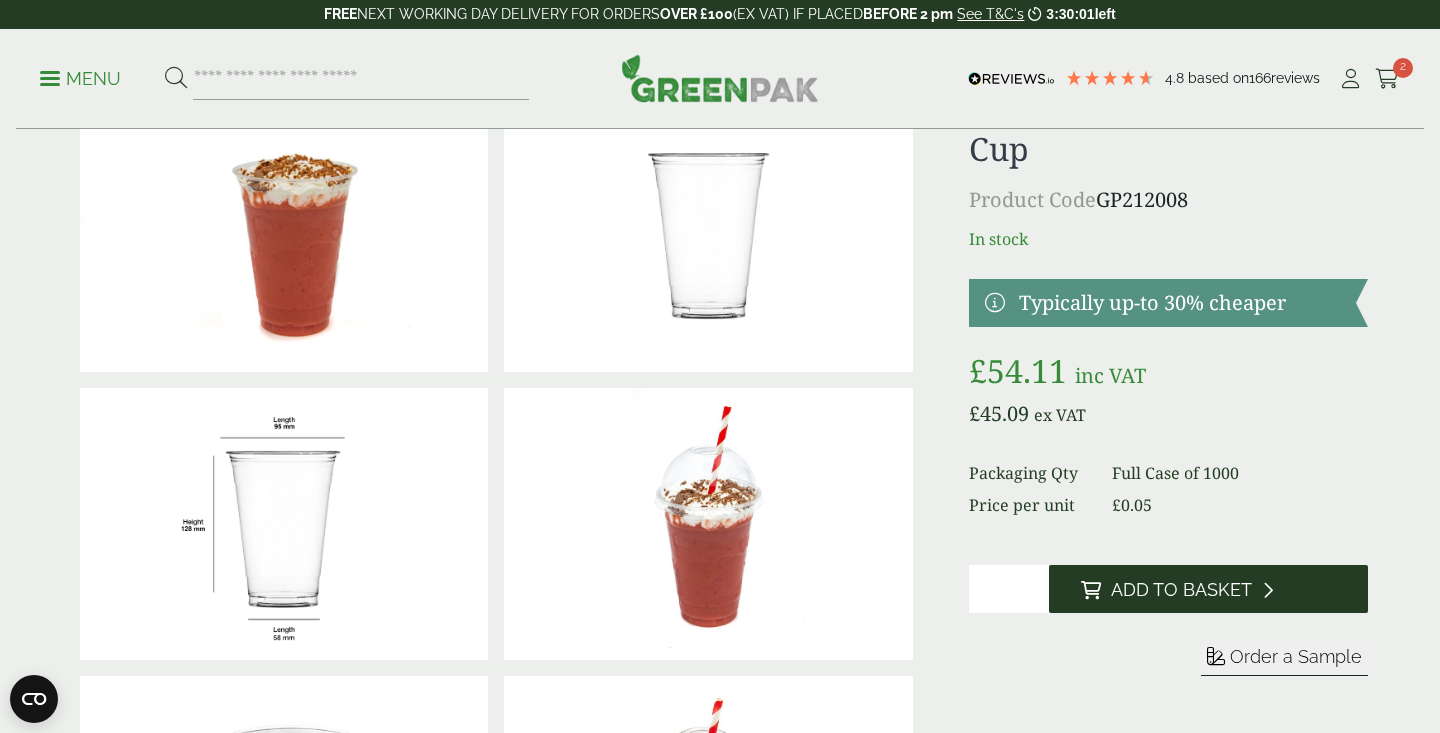 click on "Add to Basket" at bounding box center [1181, 590] 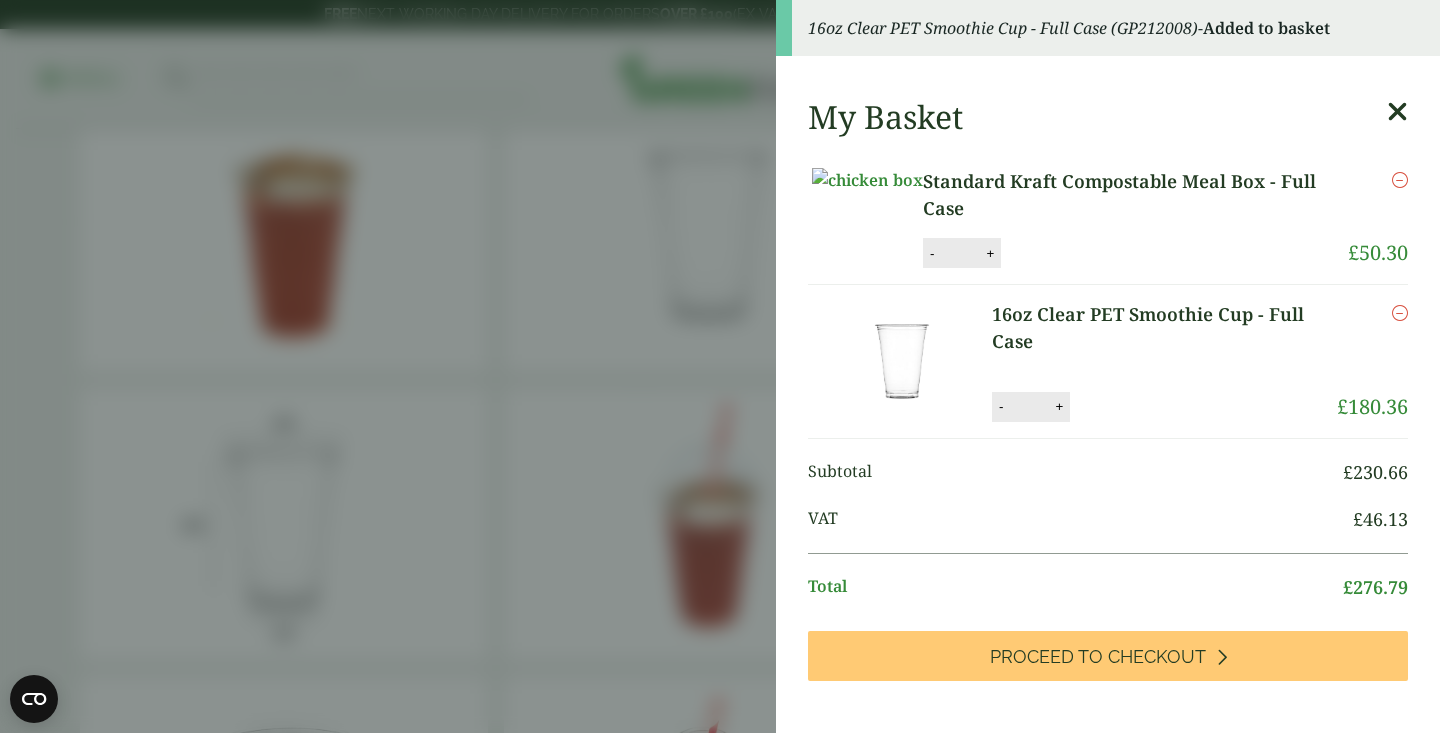 click at bounding box center [1397, 112] 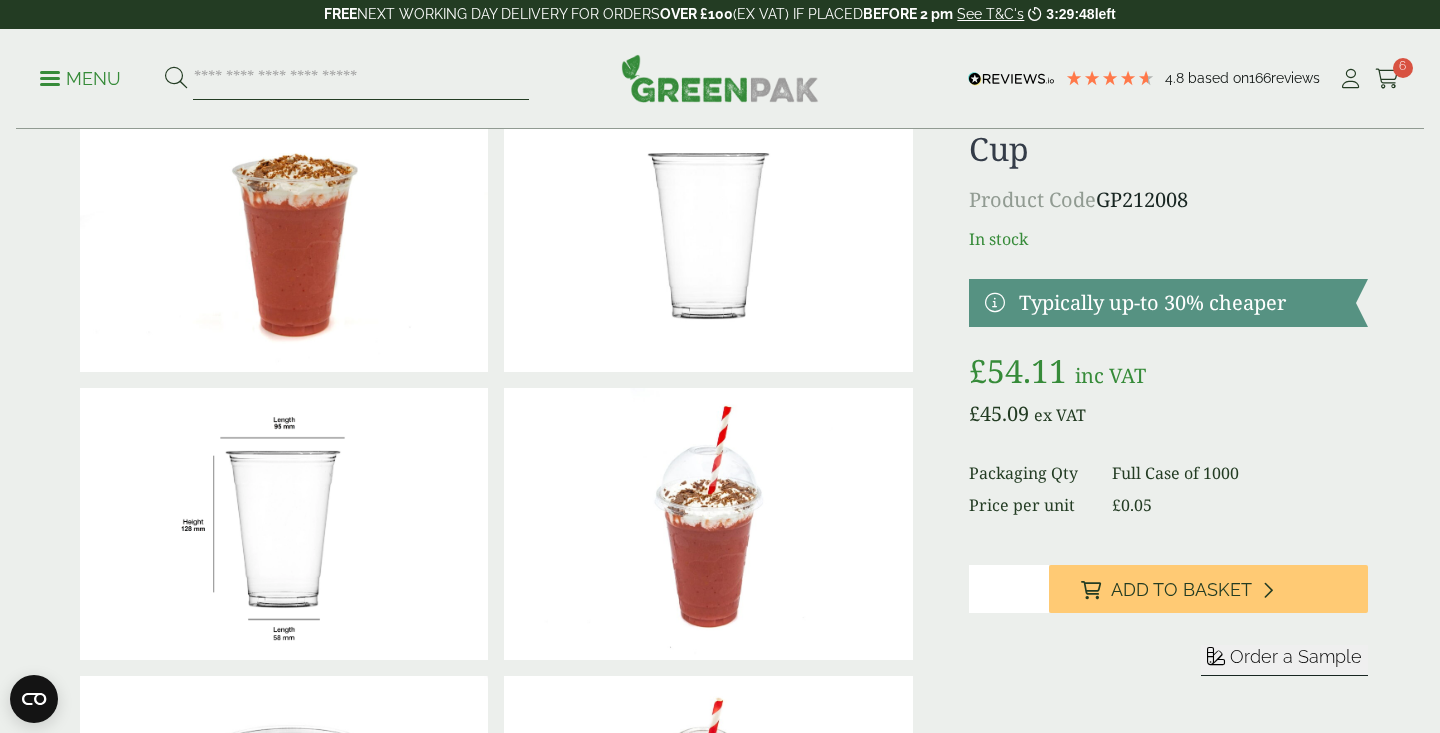 click at bounding box center [361, 79] 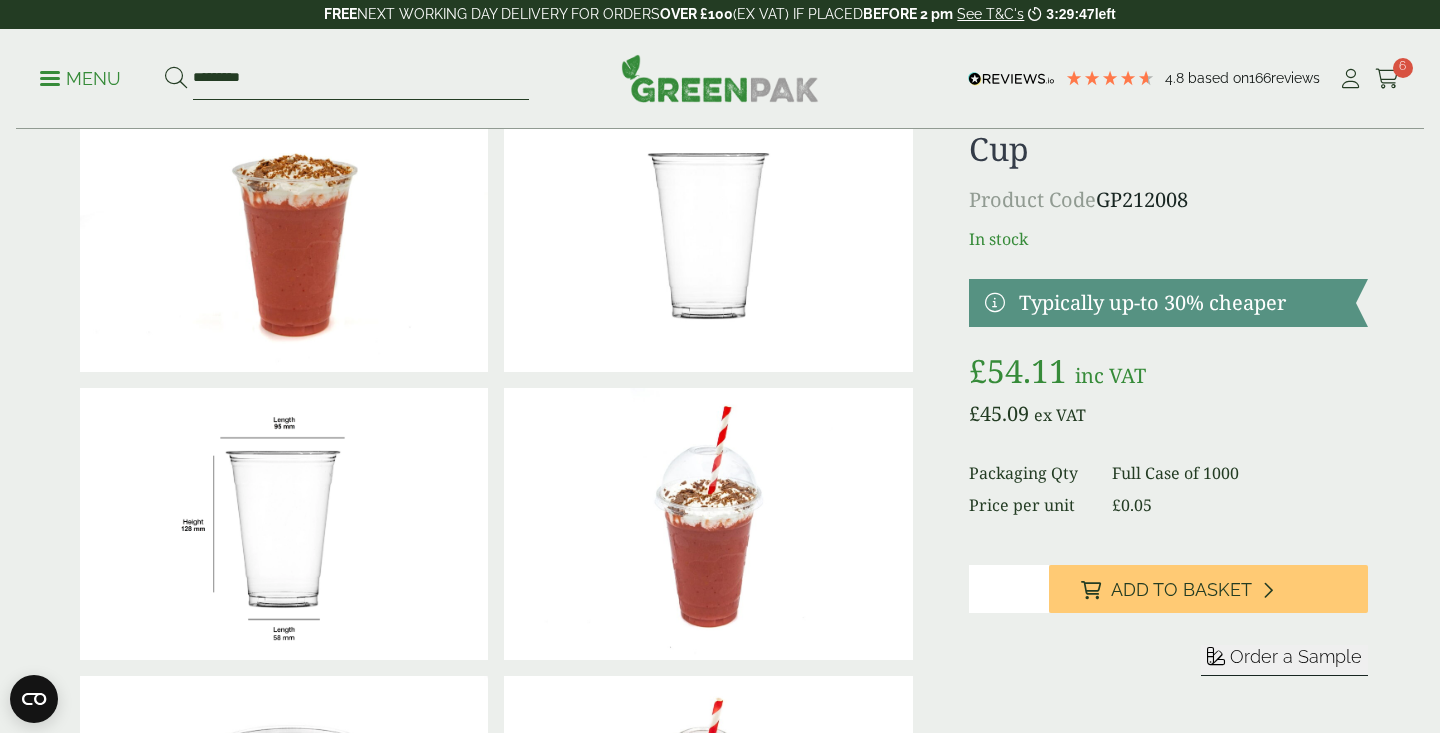 type on "*********" 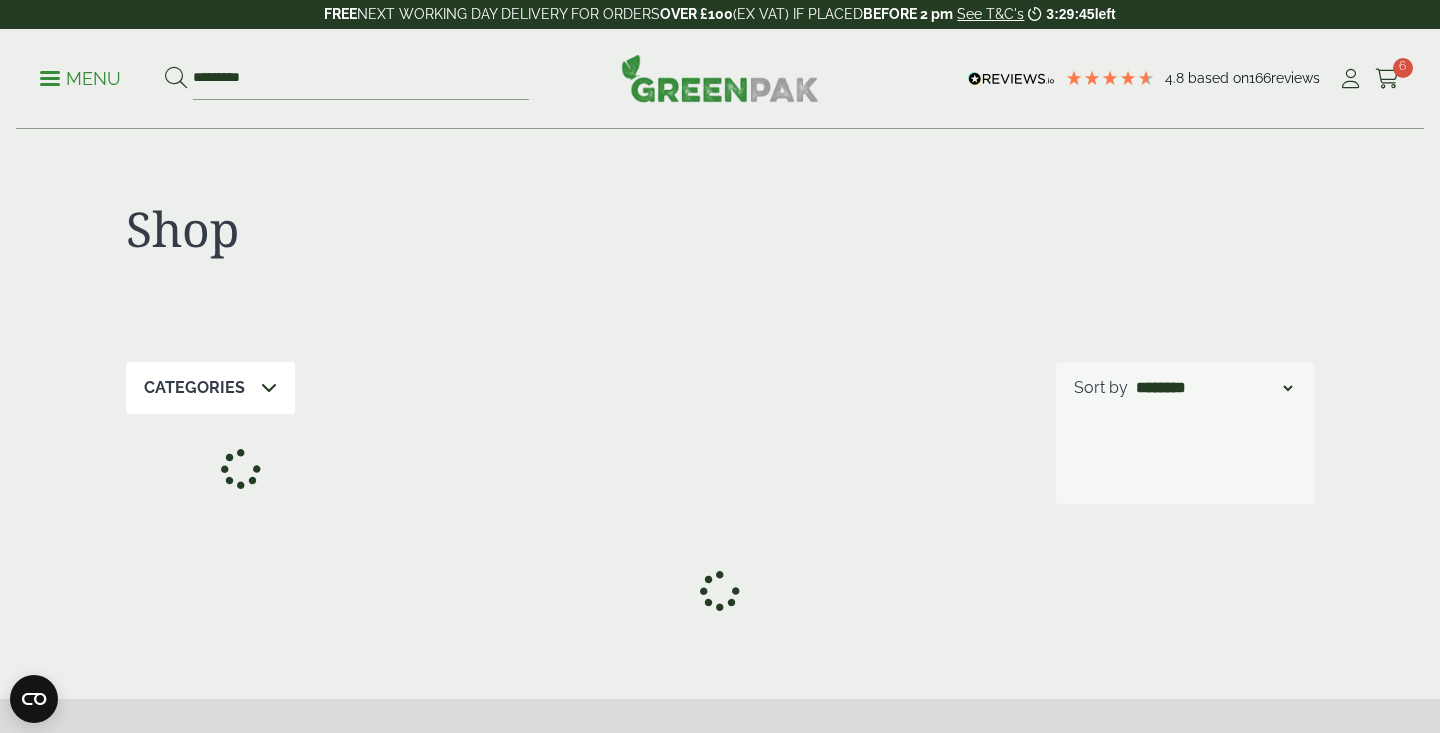 scroll, scrollTop: 0, scrollLeft: 0, axis: both 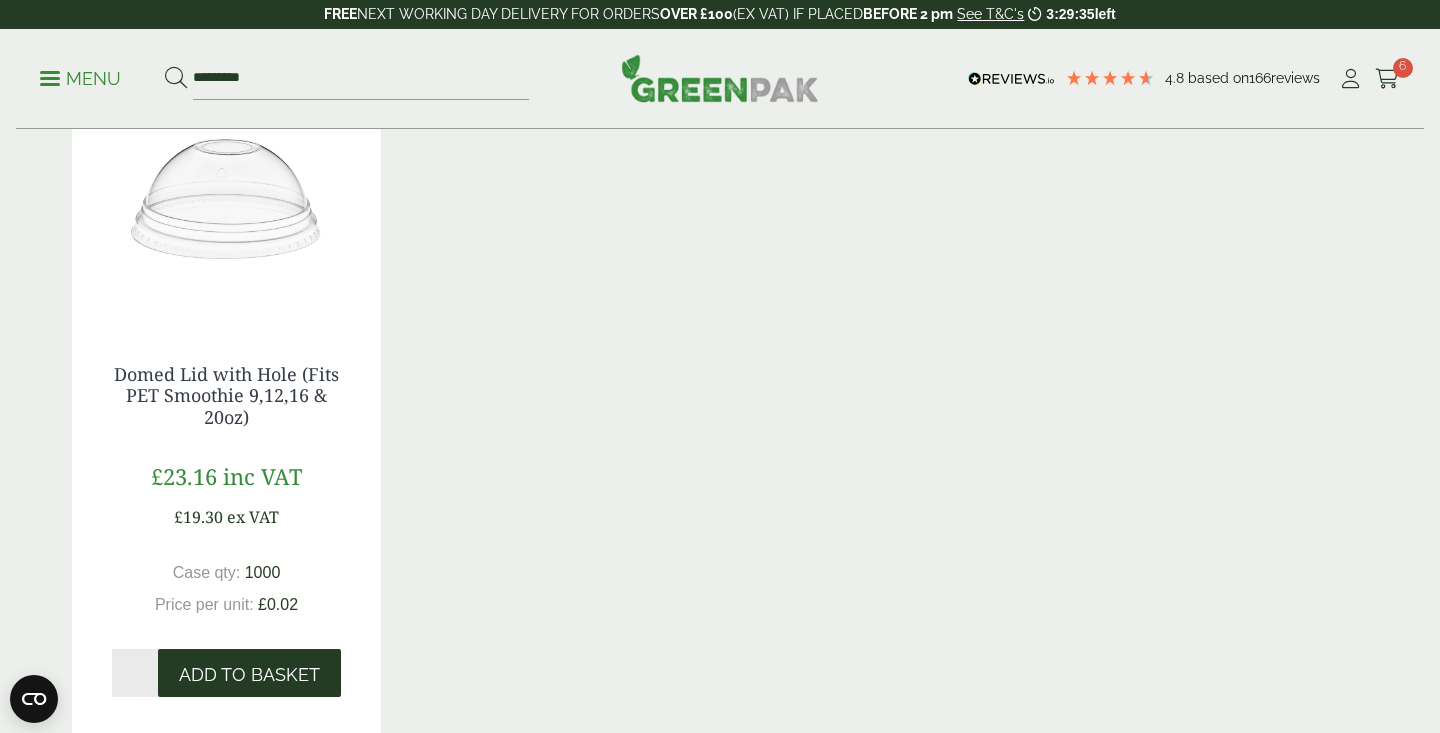 click on "Add to Basket" at bounding box center (249, 673) 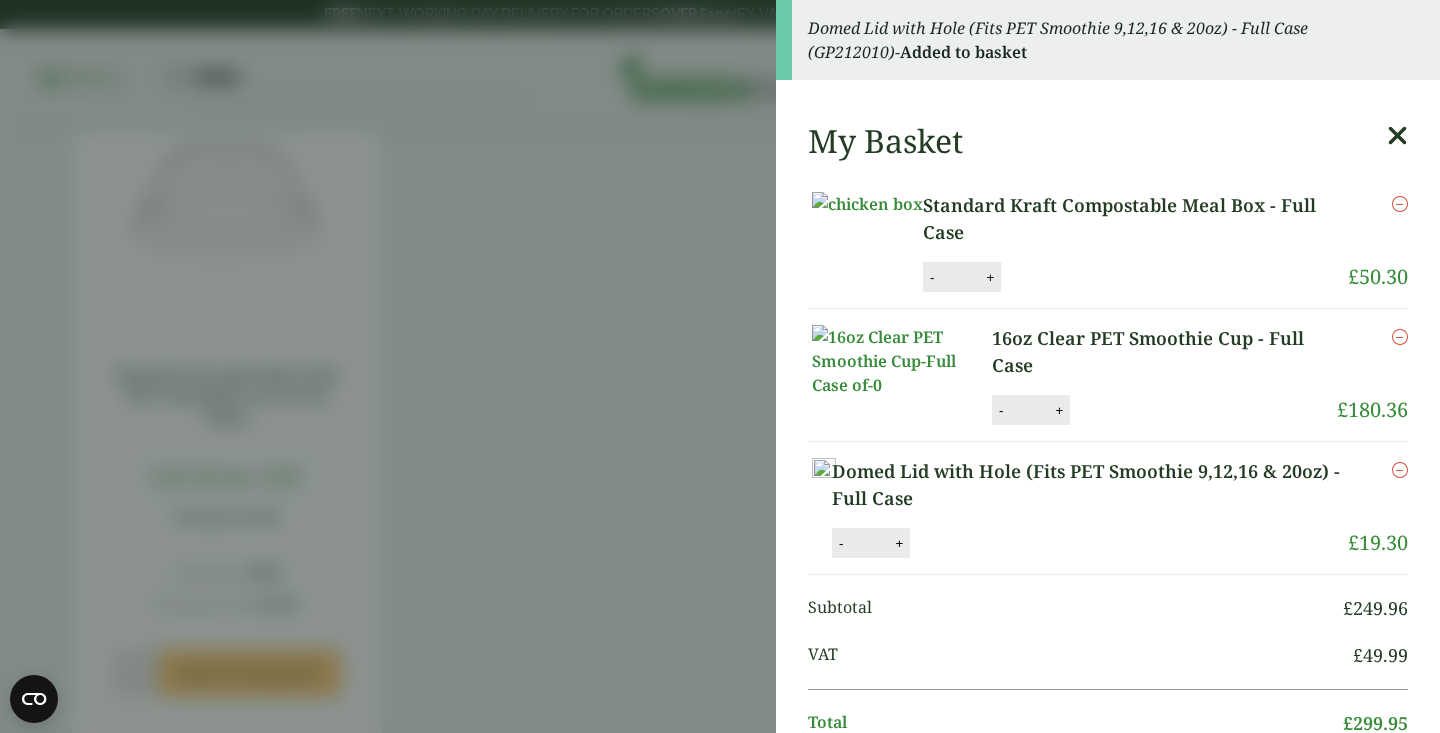 click on "+" at bounding box center [899, 543] 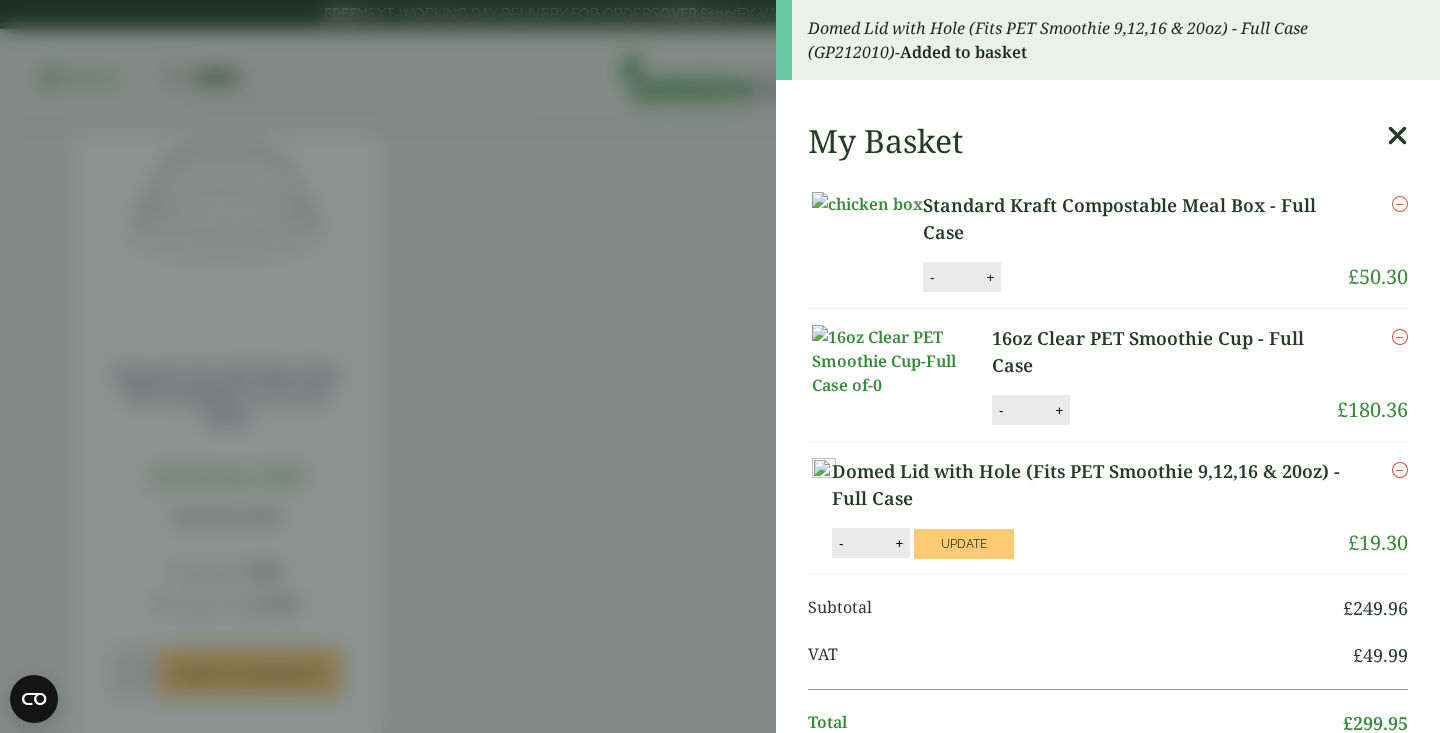 click on "+" at bounding box center (899, 543) 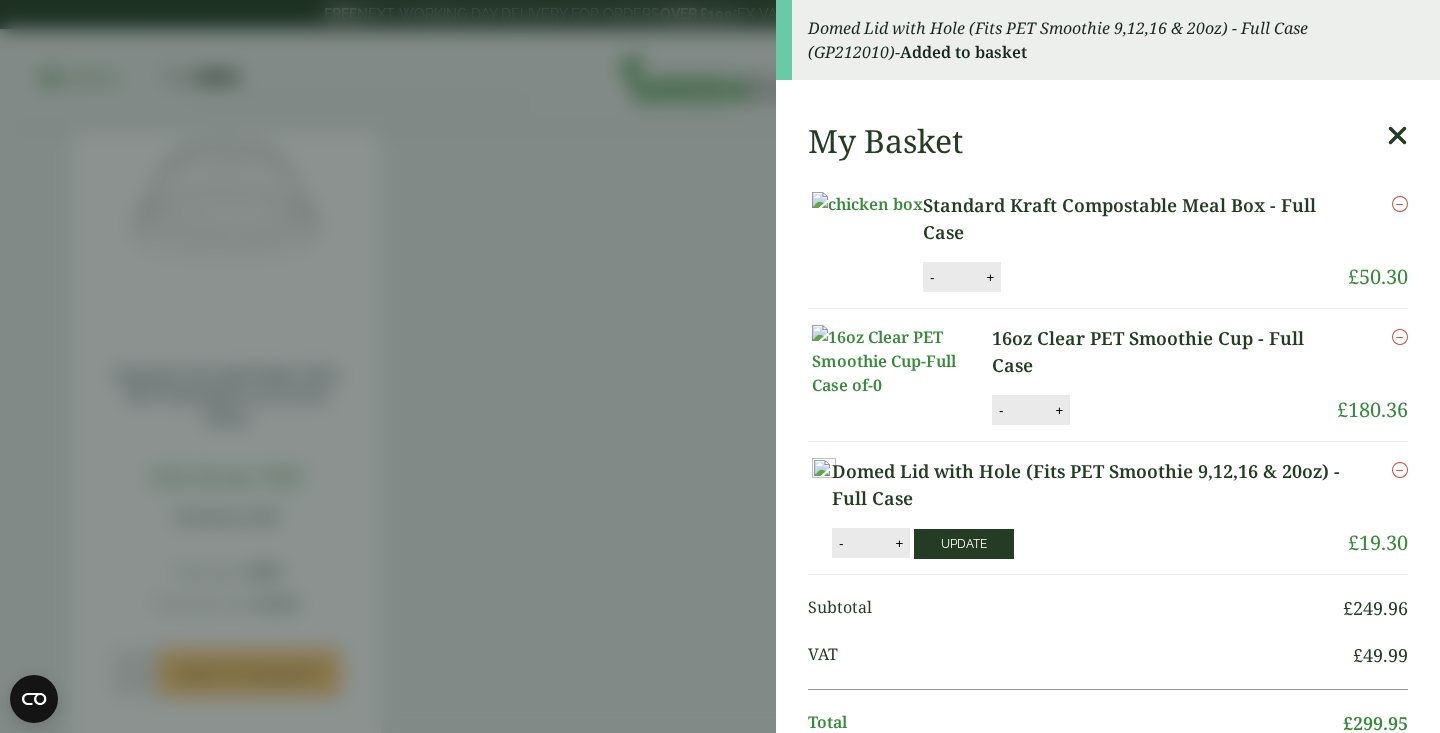click on "Update" at bounding box center [964, 544] 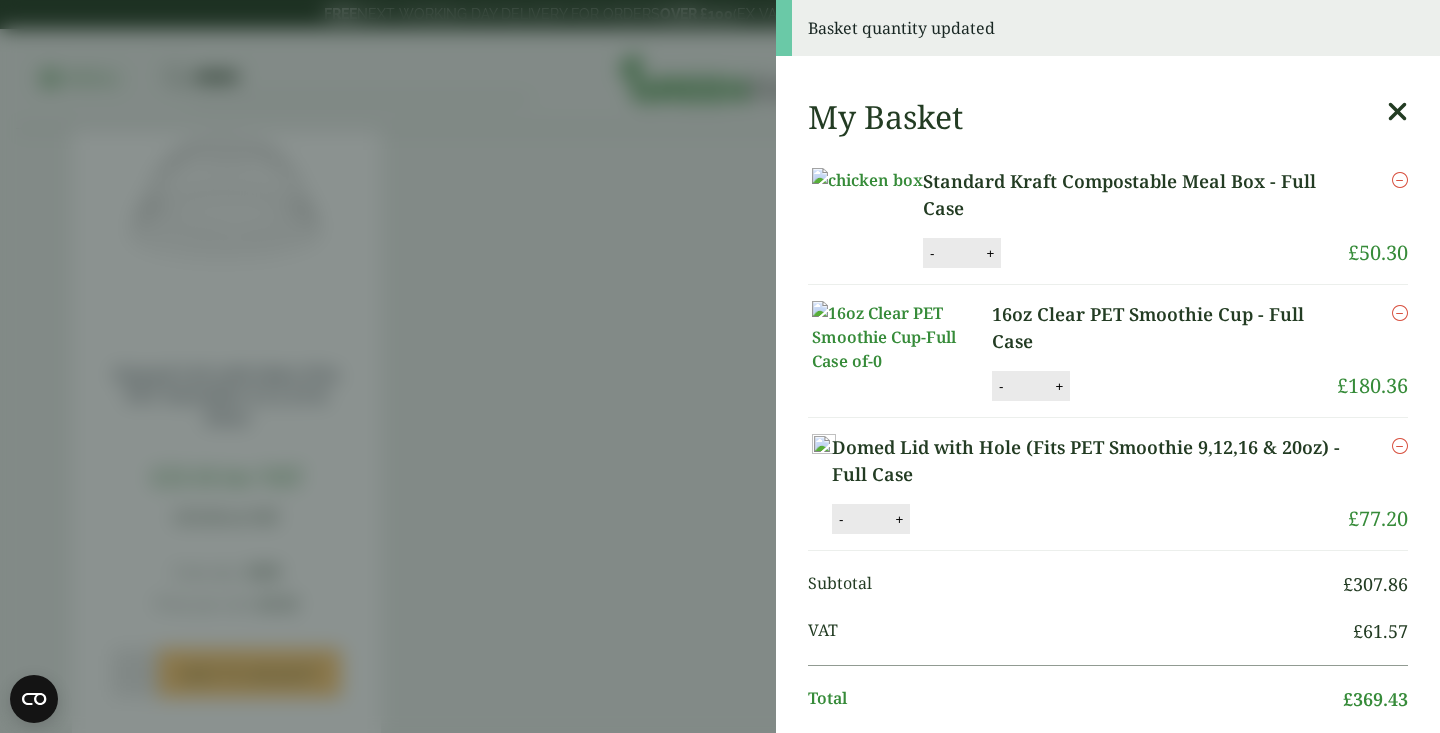 click on "Basket quantity updated
My Basket
Standard Kraft Compostable Meal Box - Full Case
Standard Kraft Compostable Meal Box - Full Case quantity
- * +
Update
Remove
£" at bounding box center [720, 366] 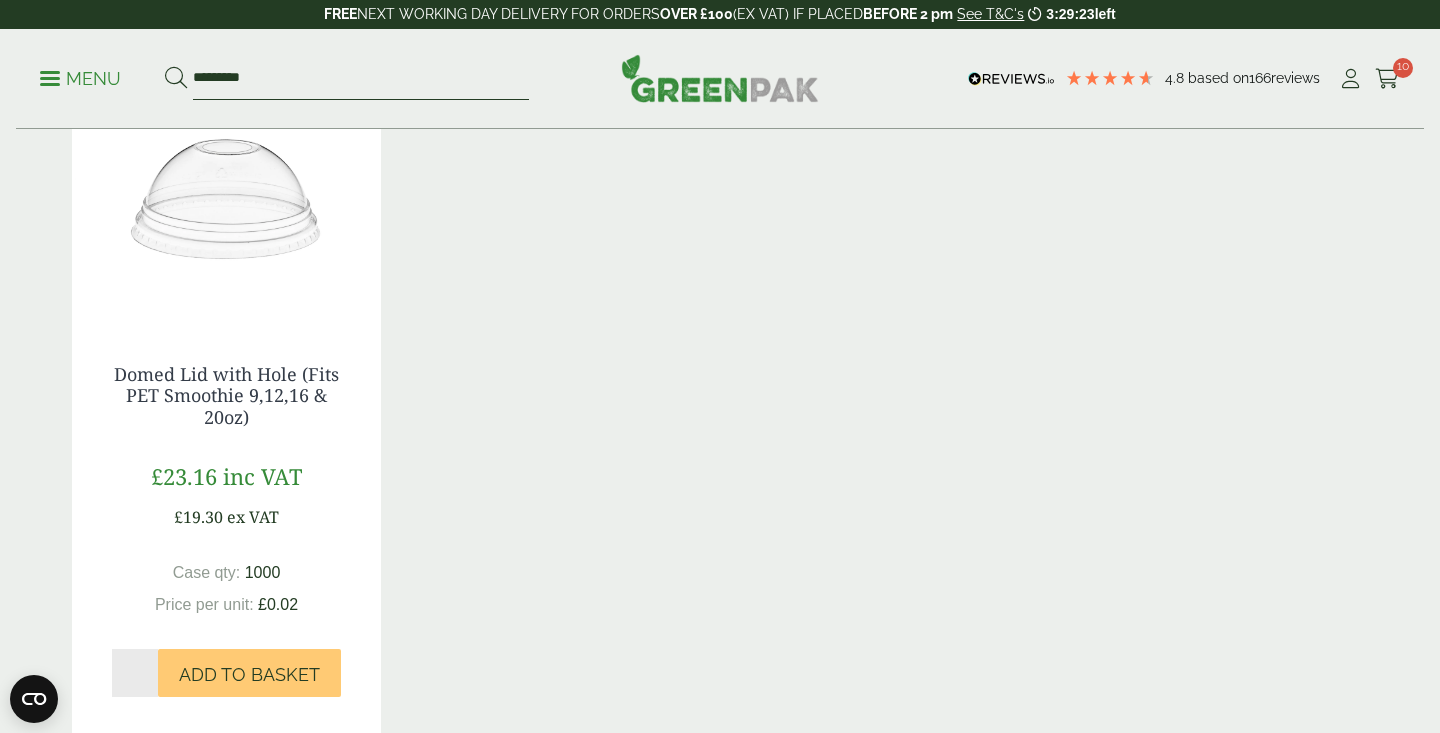 drag, startPoint x: 343, startPoint y: 79, endPoint x: 104, endPoint y: 39, distance: 242.32416 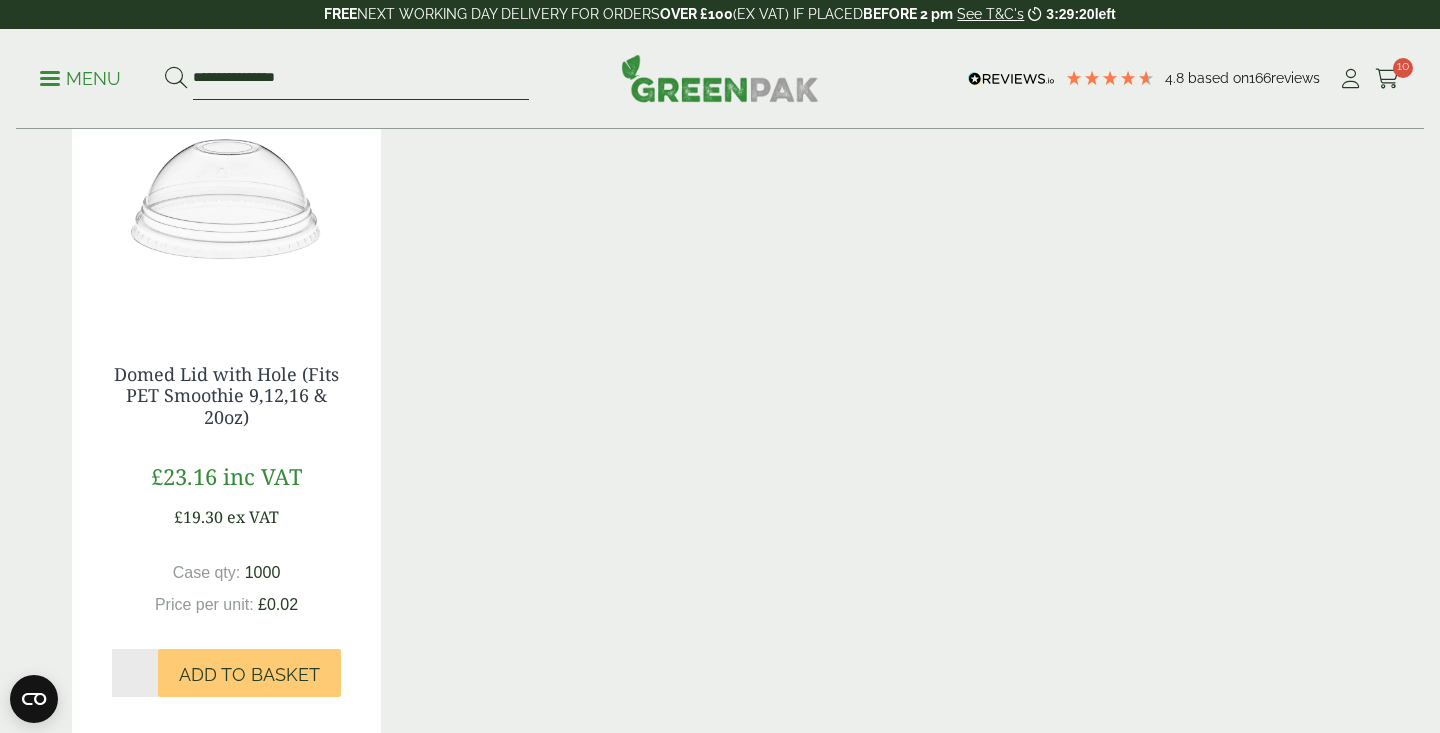 type on "**********" 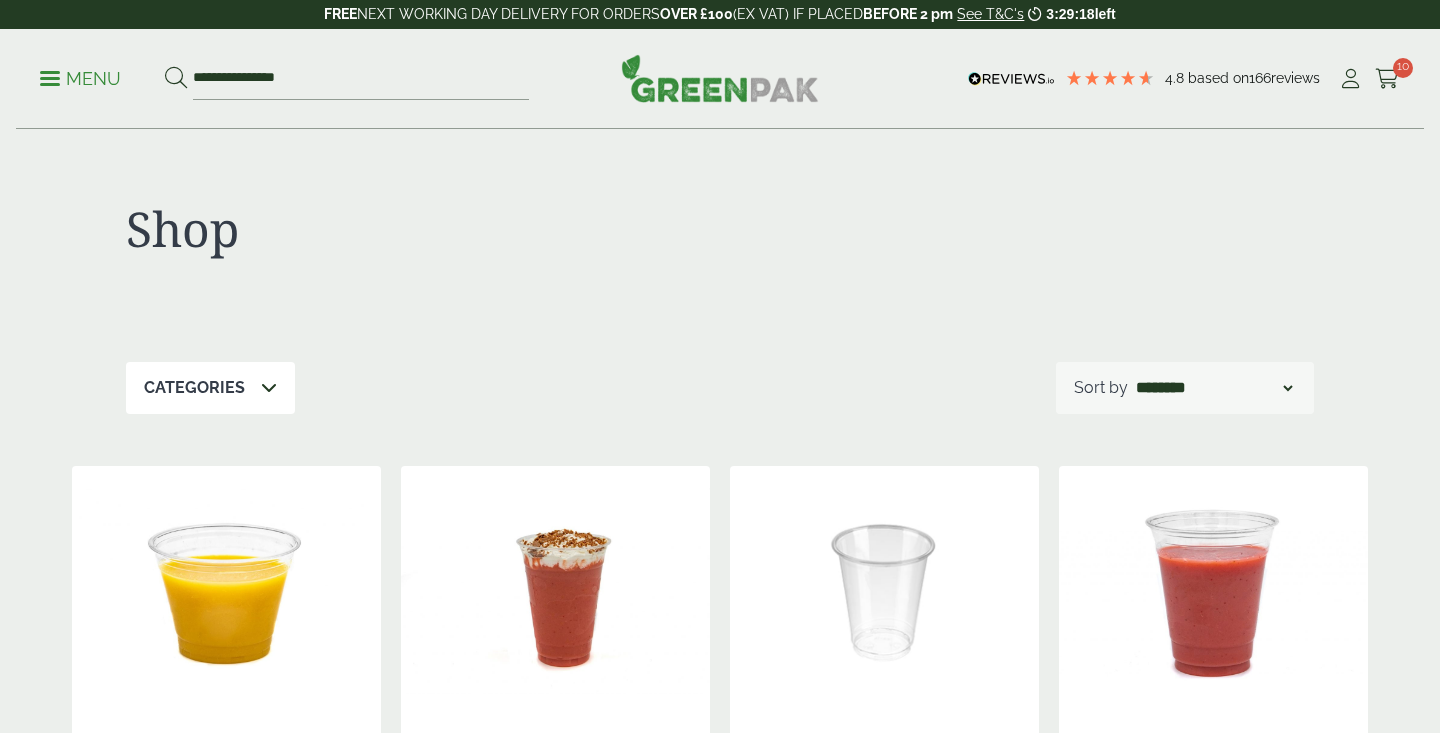 scroll, scrollTop: 0, scrollLeft: 0, axis: both 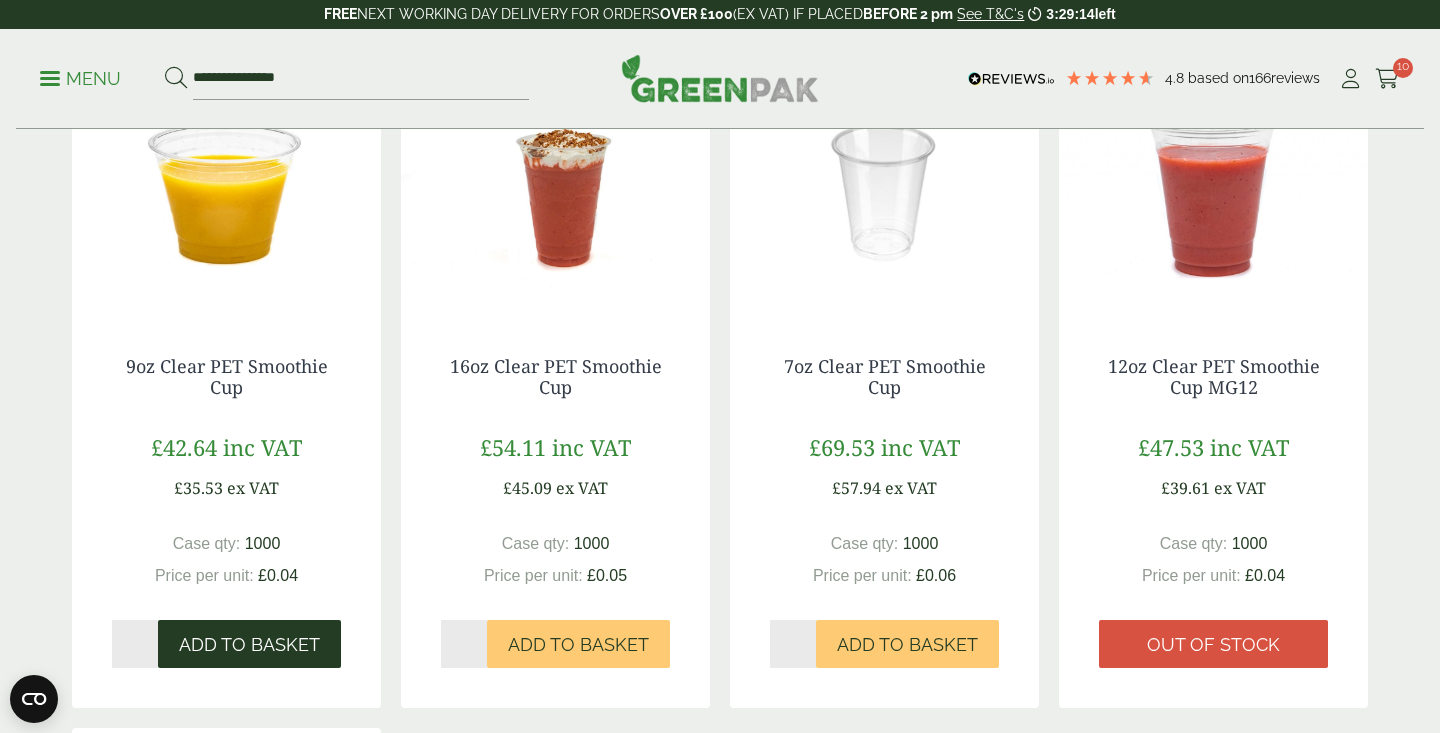 click on "Add to Basket" at bounding box center [249, 644] 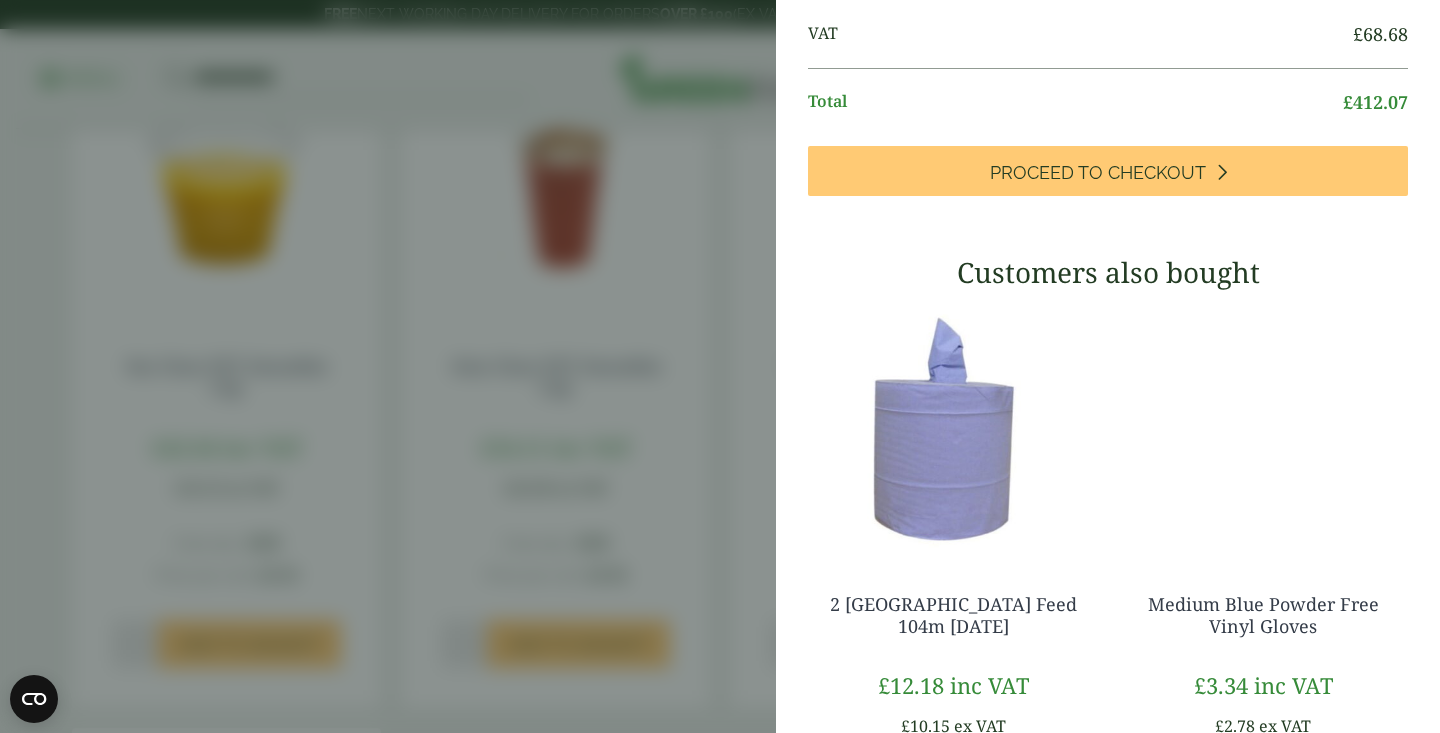 scroll, scrollTop: 282, scrollLeft: 0, axis: vertical 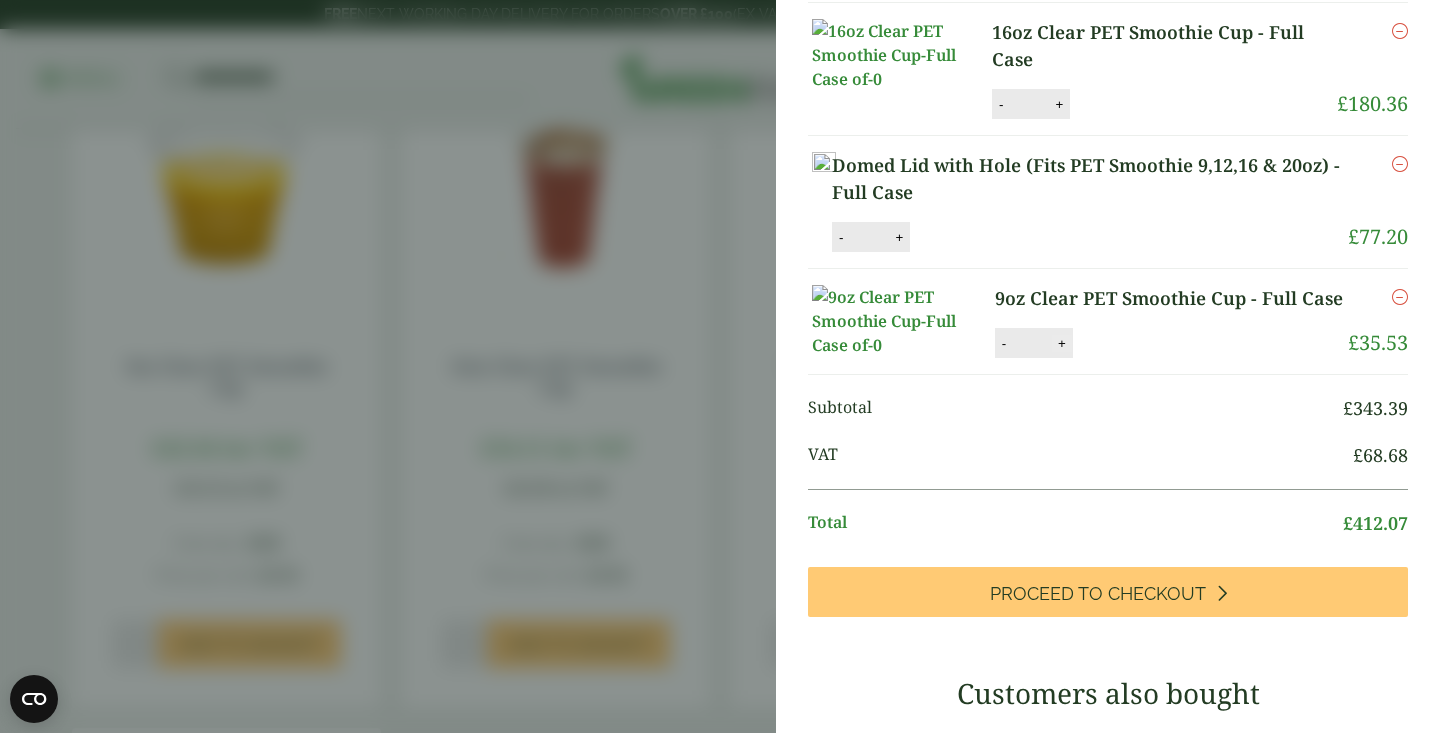 click on "+" at bounding box center (1062, 343) 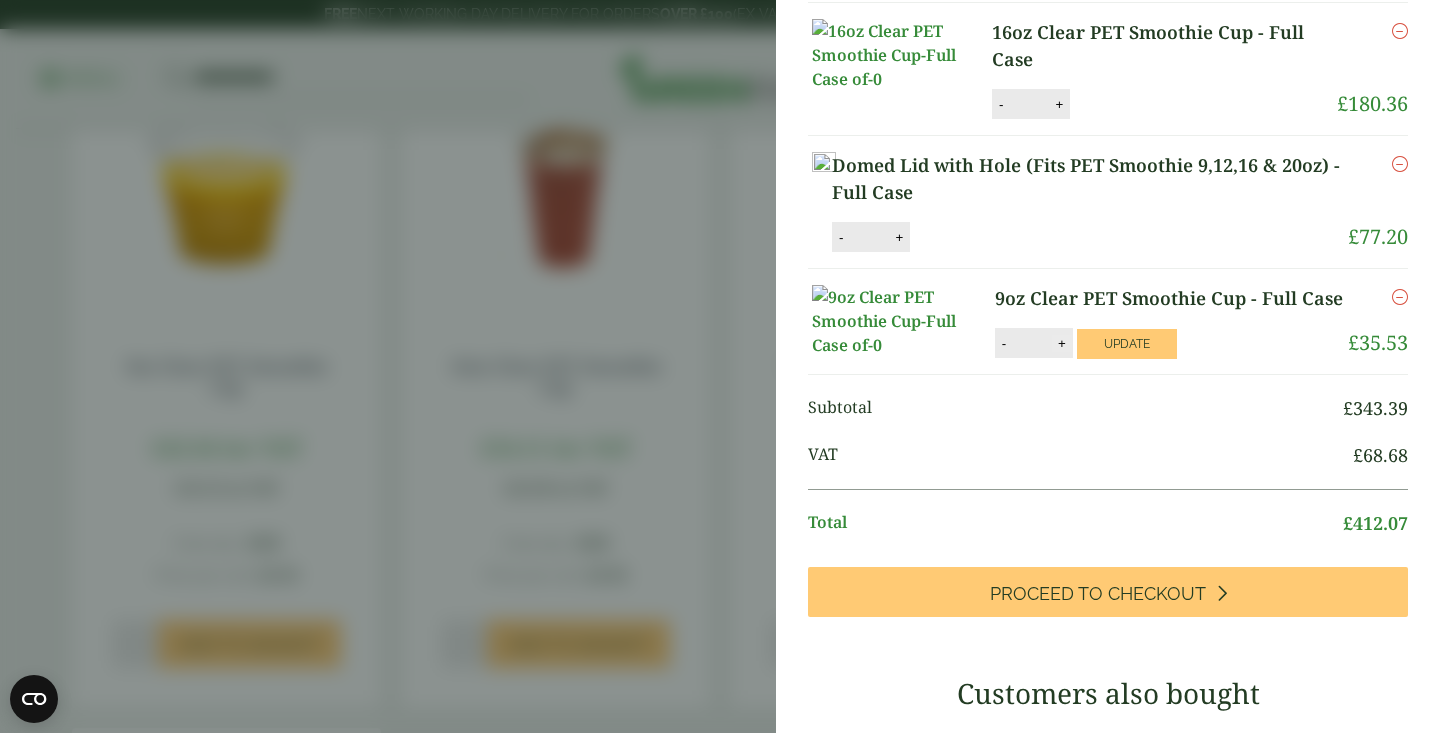 click on "+" at bounding box center [1062, 343] 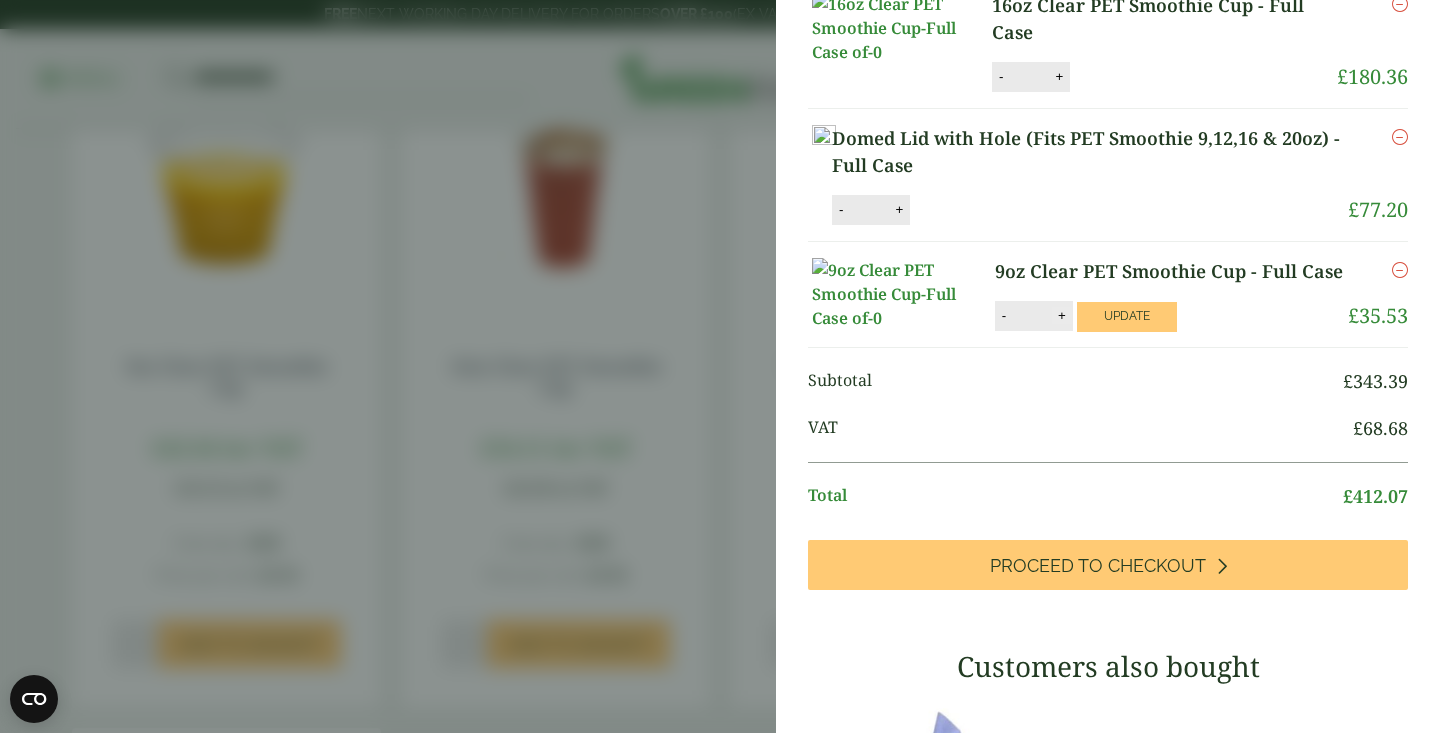 click on "Subtotal
£ 343.39" at bounding box center [1108, 381] 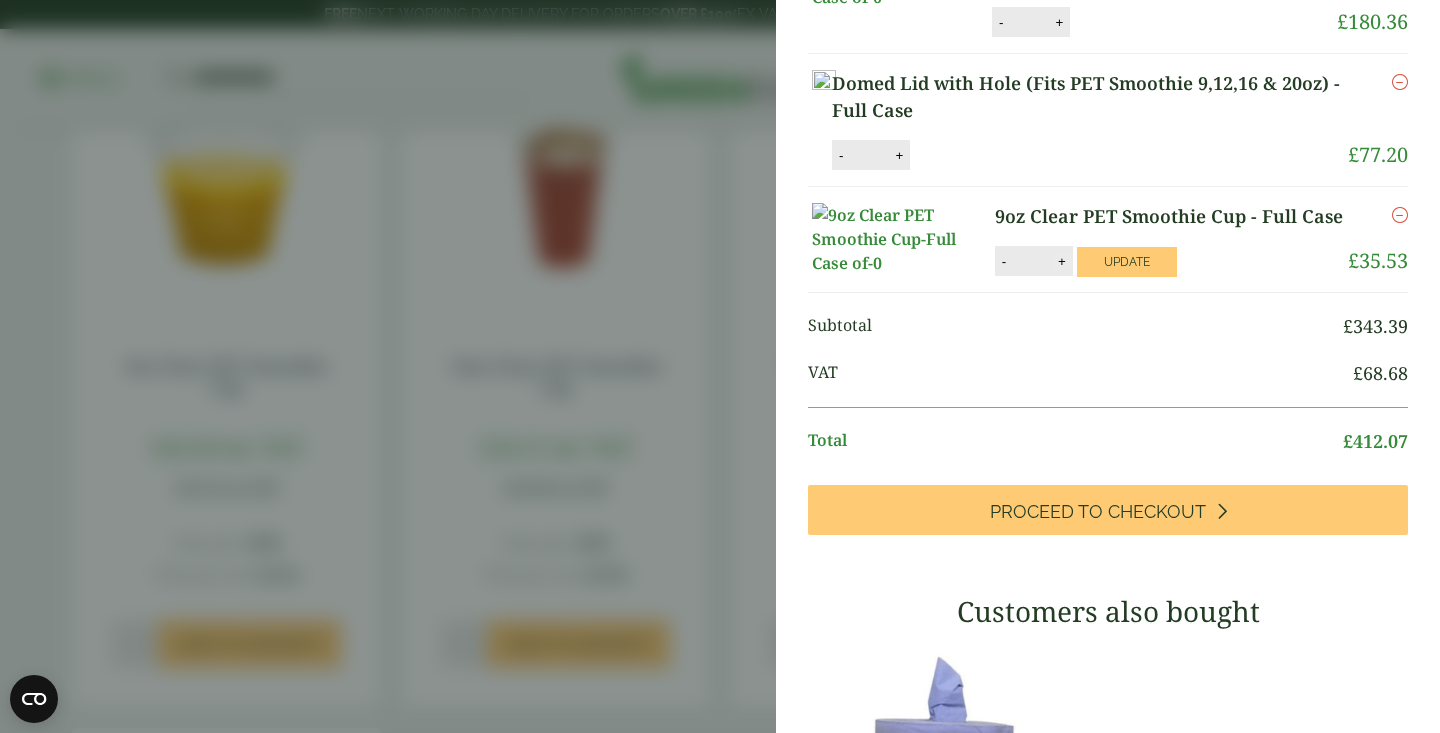 click on "+" at bounding box center (1062, 261) 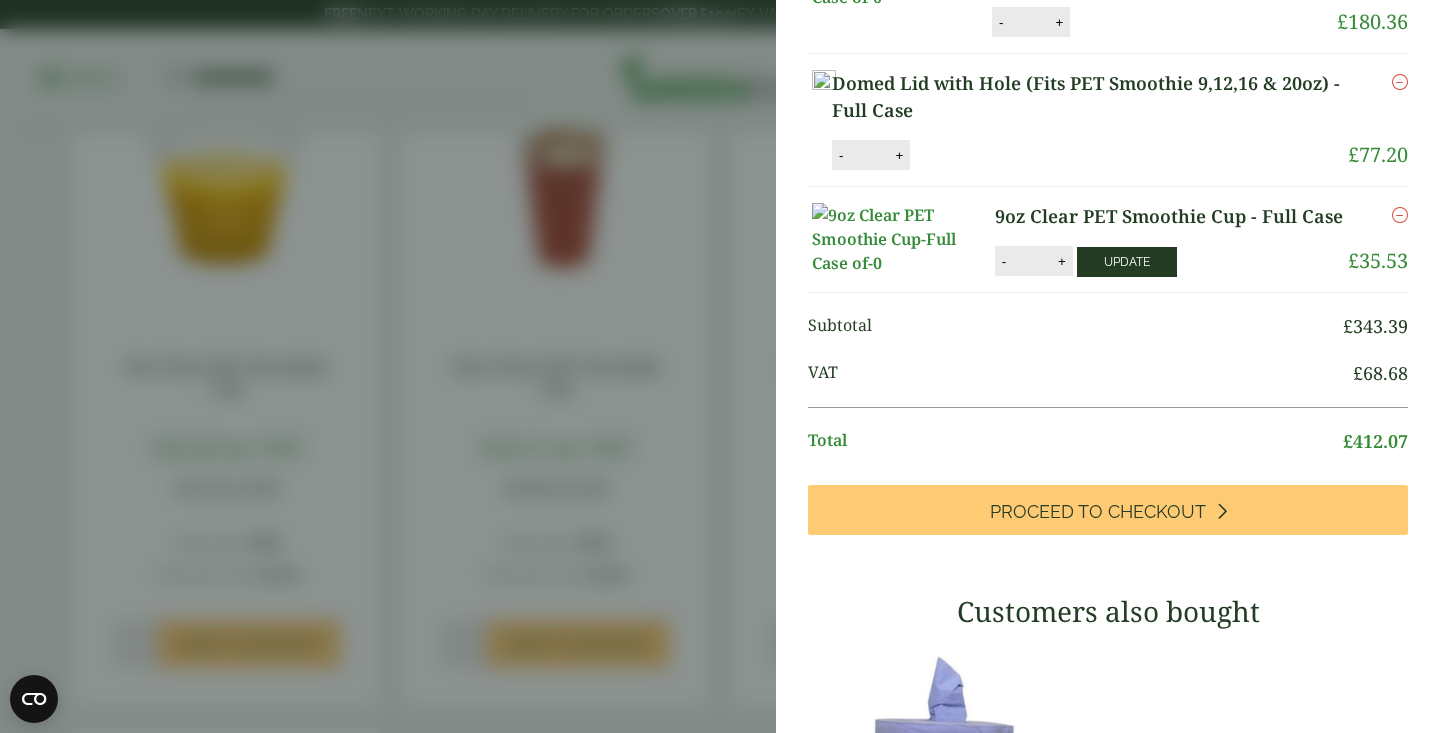 click on "Update" at bounding box center (1127, 262) 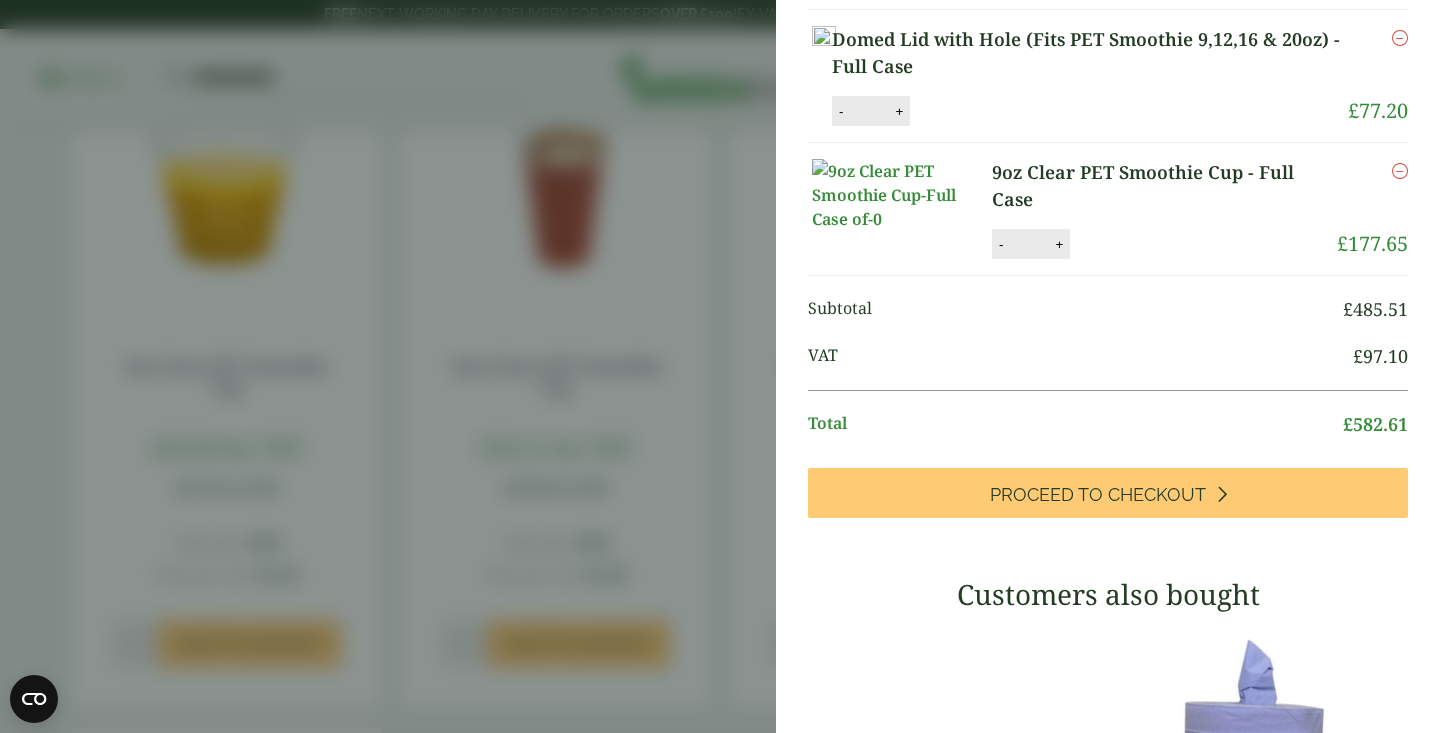 scroll, scrollTop: 0, scrollLeft: 0, axis: both 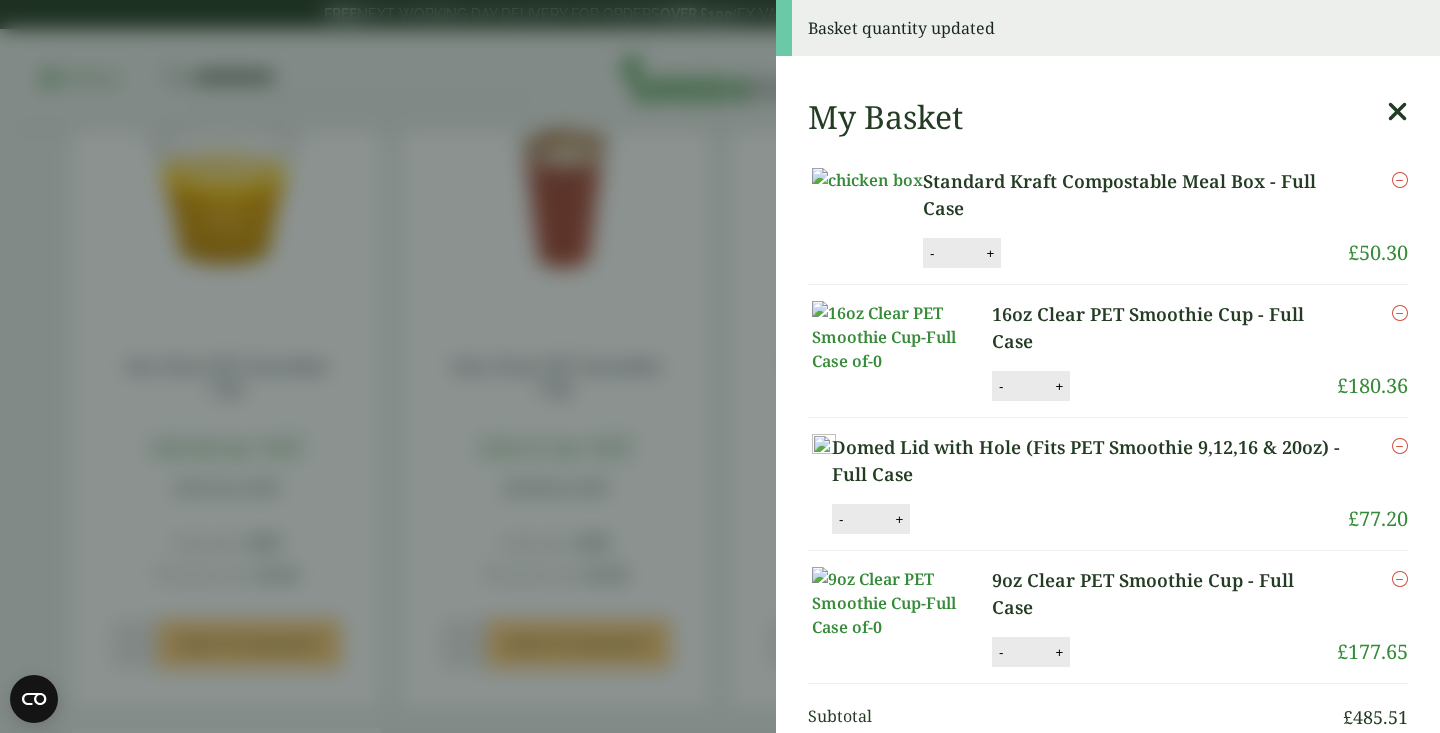 click on "Basket quantity updated
My Basket
Standard Kraft Compostable Meal Box - Full Case
Standard Kraft Compostable Meal Box - Full Case quantity
- * +
Update
Remove
£" at bounding box center (720, 366) 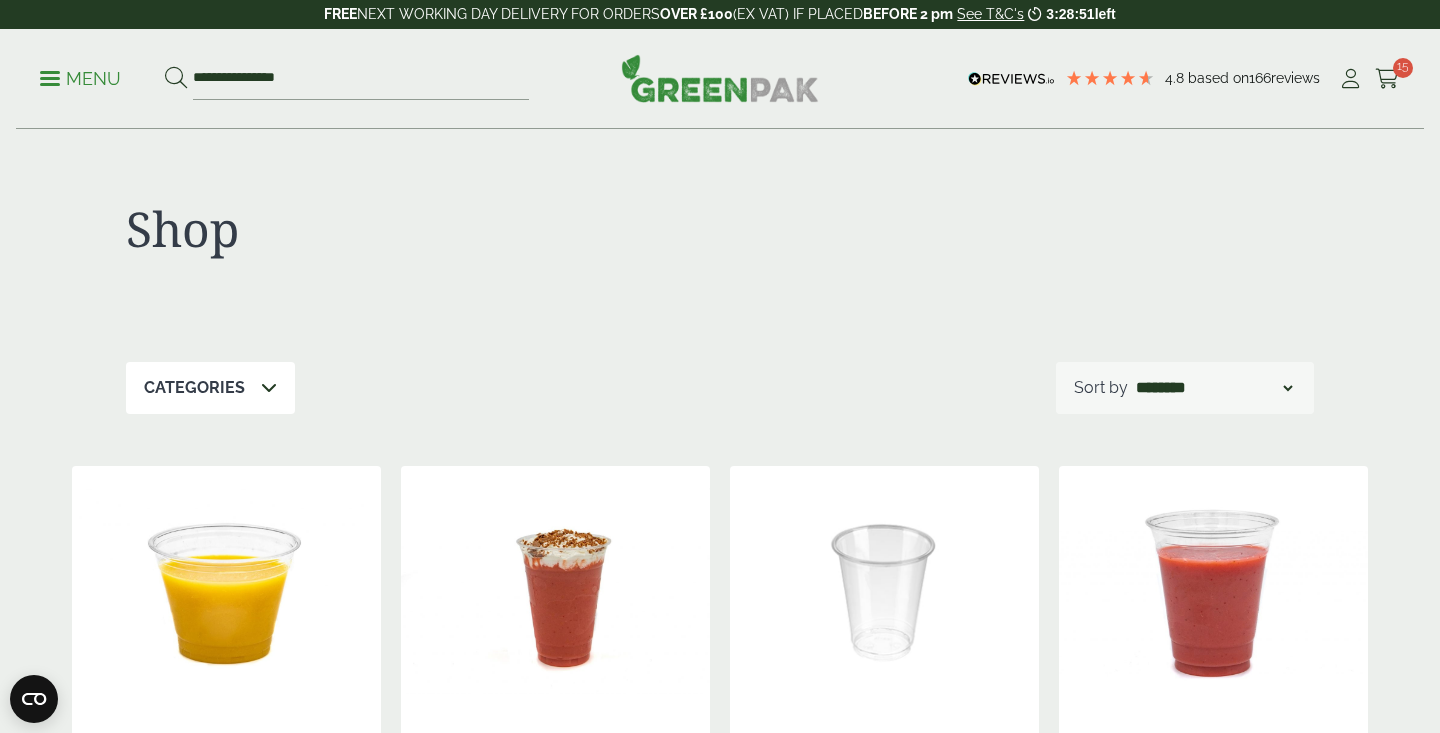 scroll, scrollTop: 0, scrollLeft: 0, axis: both 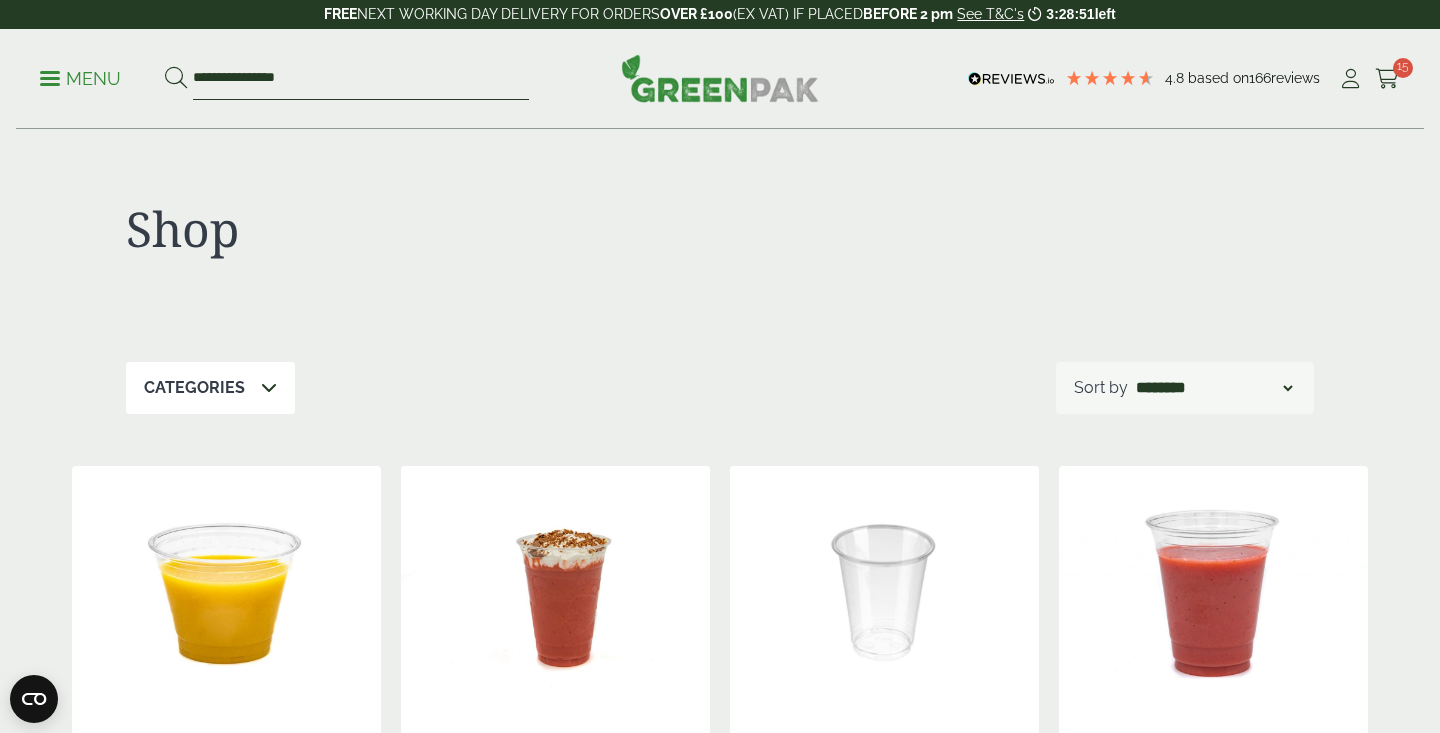 click on "**********" at bounding box center [361, 79] 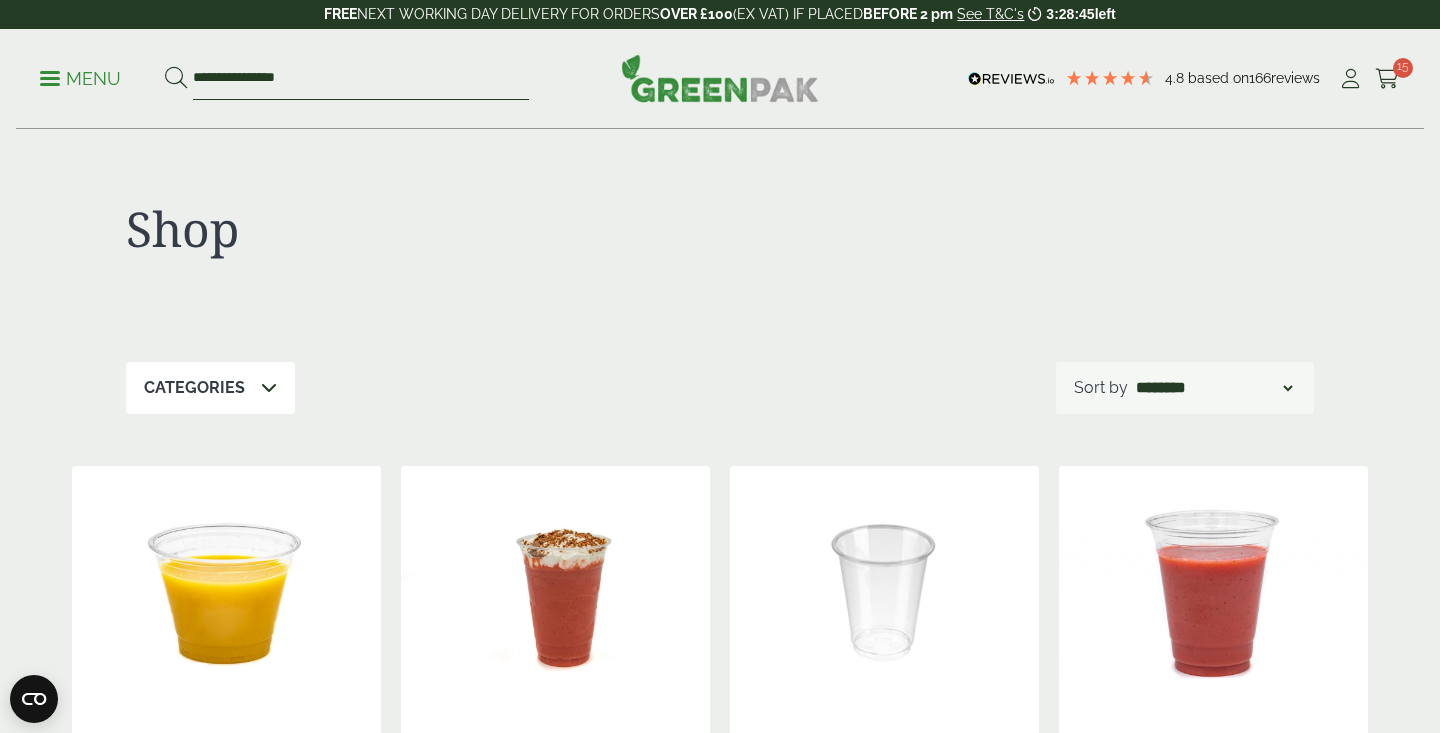 click on "4.8   Based on  166  reviews
FREE  NEXT WORKING DAY DELIVERY -  See T&C's                          3:28:45  left
FREE  NEXT WORKING DAY DELIVERY FOR ORDERS  OVER £100  (EX VAT) IF PLACED  BEFORE 2 pm   See T&C's                      3:28:45  left
Menu" at bounding box center [720, 1341] 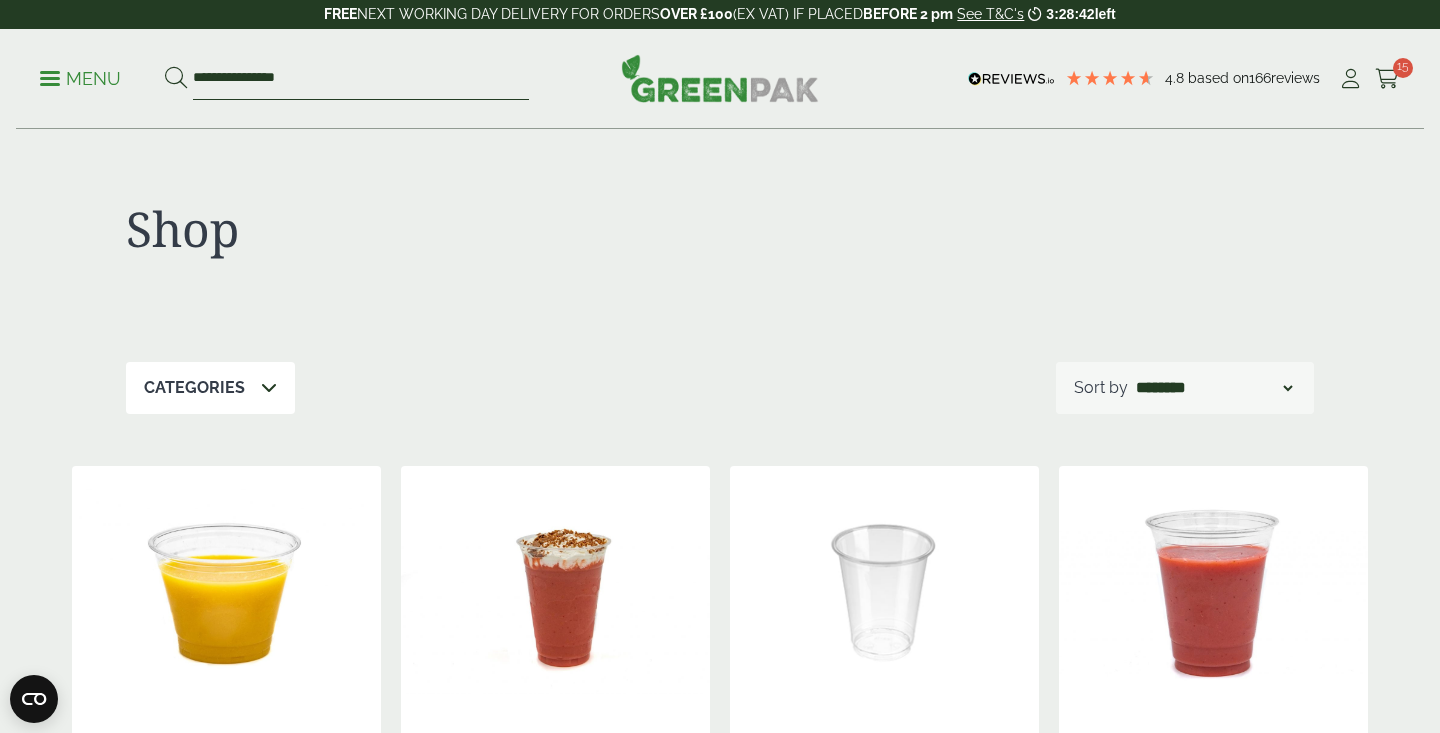 type on "**********" 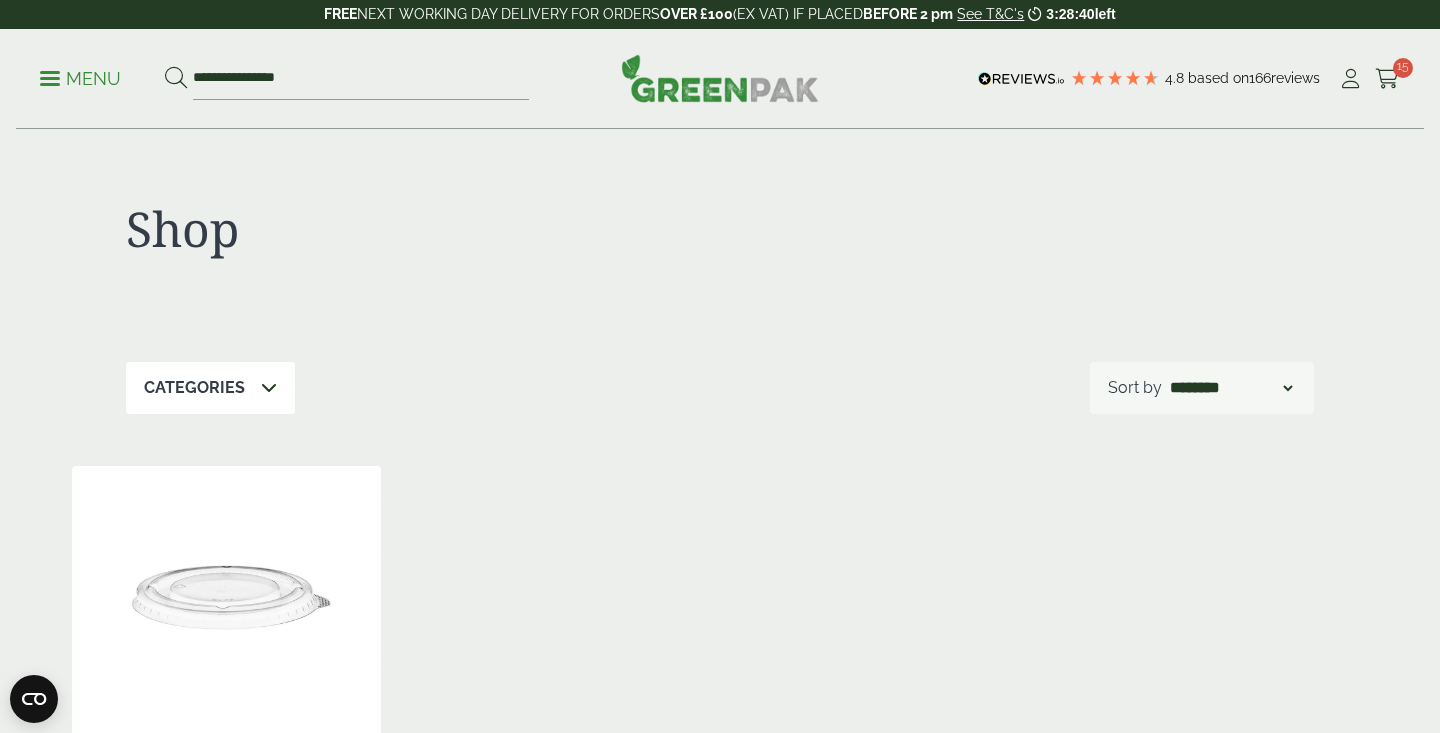 scroll, scrollTop: 0, scrollLeft: 0, axis: both 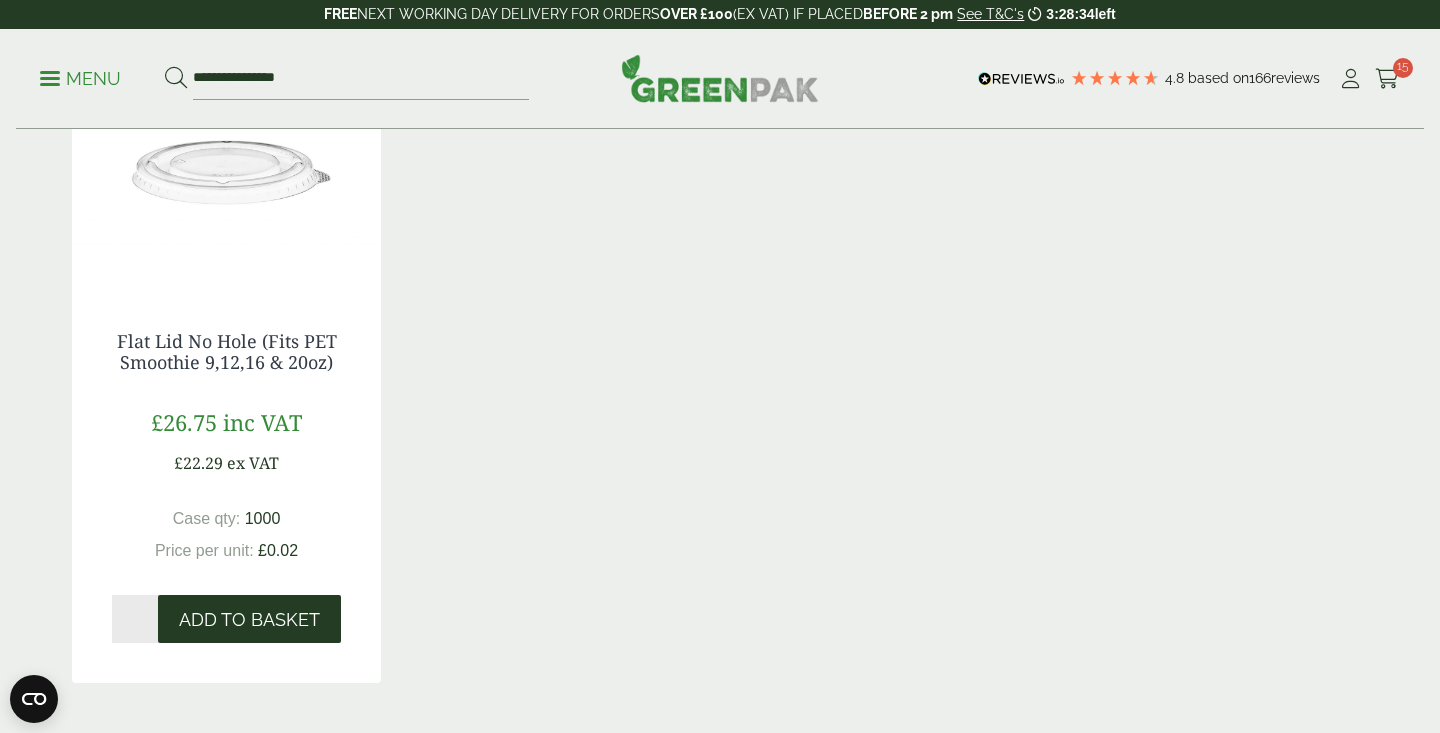 click on "Add to Basket" at bounding box center [249, 620] 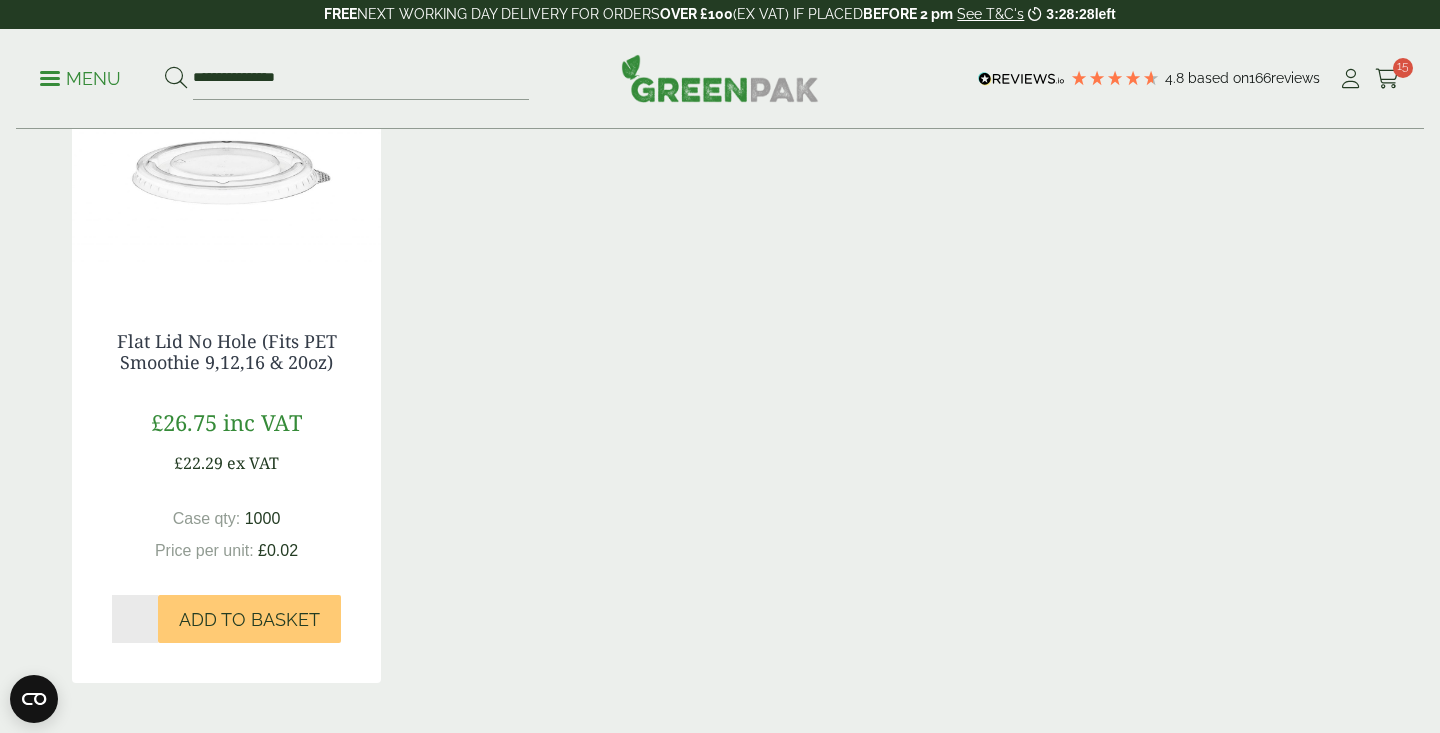 click on "**********" at bounding box center [720, 79] 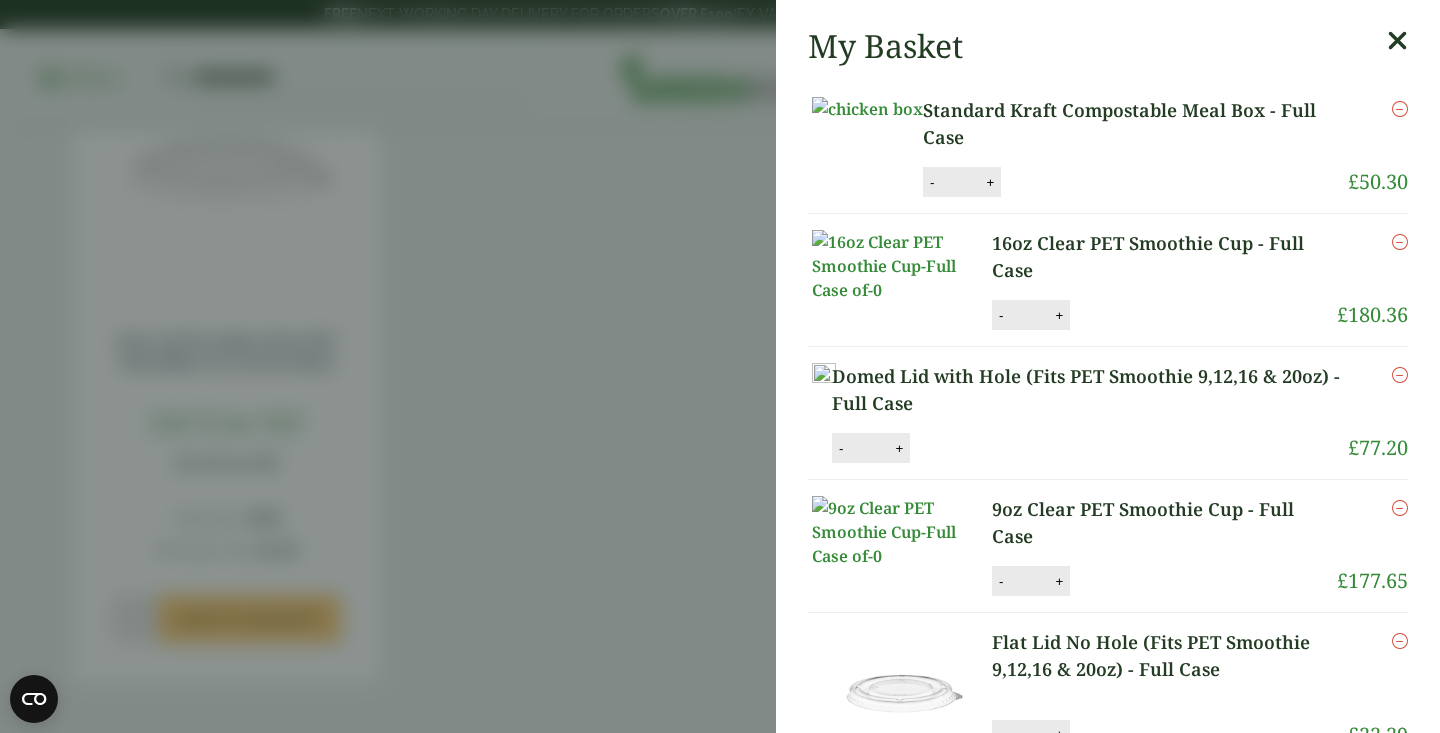 click on "Flat Lid No Hole (Fits PET Smoothie 9,12,16 & 20oz) - Full Case (GP212013)  -  Added to basket
My Basket
Standard Kraft Compostable Meal Box - Full Case
Standard Kraft Compostable Meal Box - Full Case quantity
- * +
Update
Remove £" at bounding box center (720, 366) 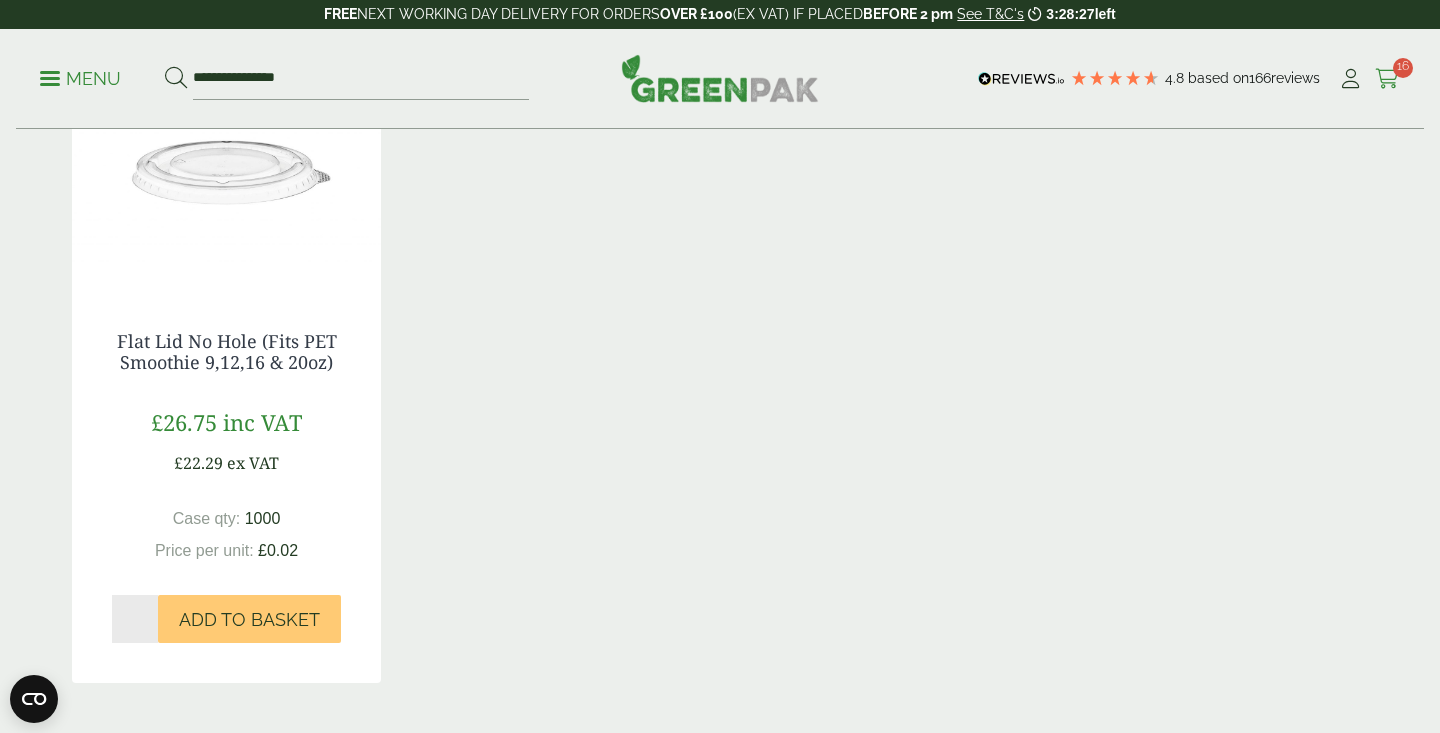 click at bounding box center (1387, 79) 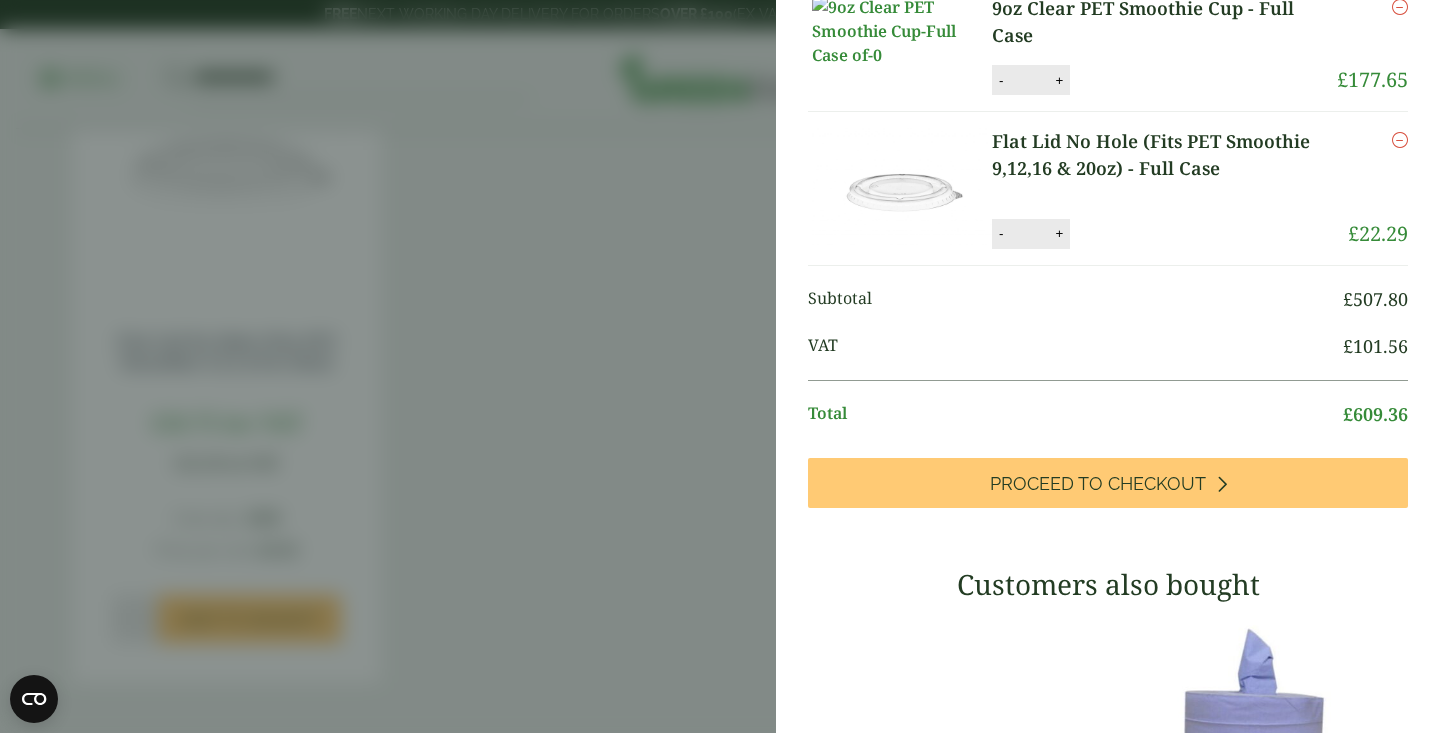 scroll, scrollTop: 582, scrollLeft: 0, axis: vertical 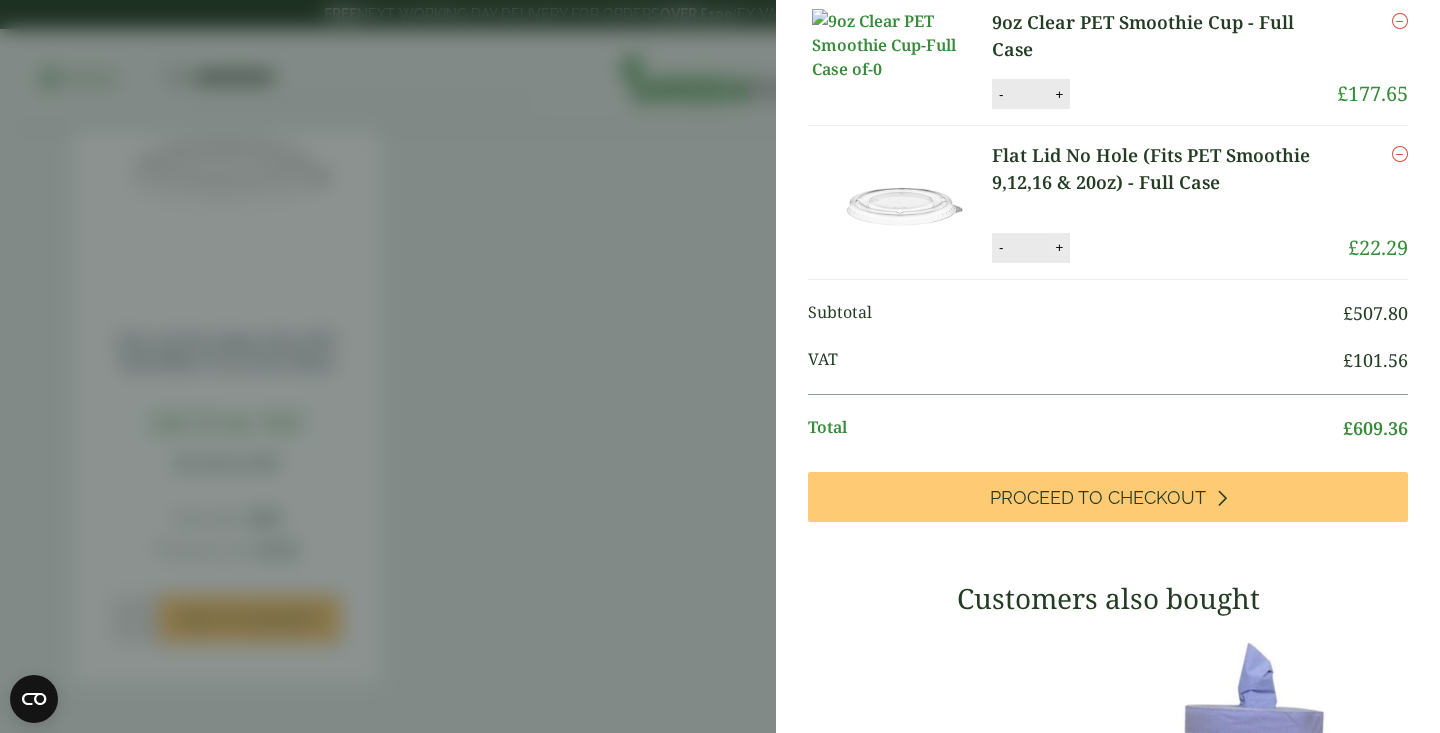 click on "+" at bounding box center [1059, 247] 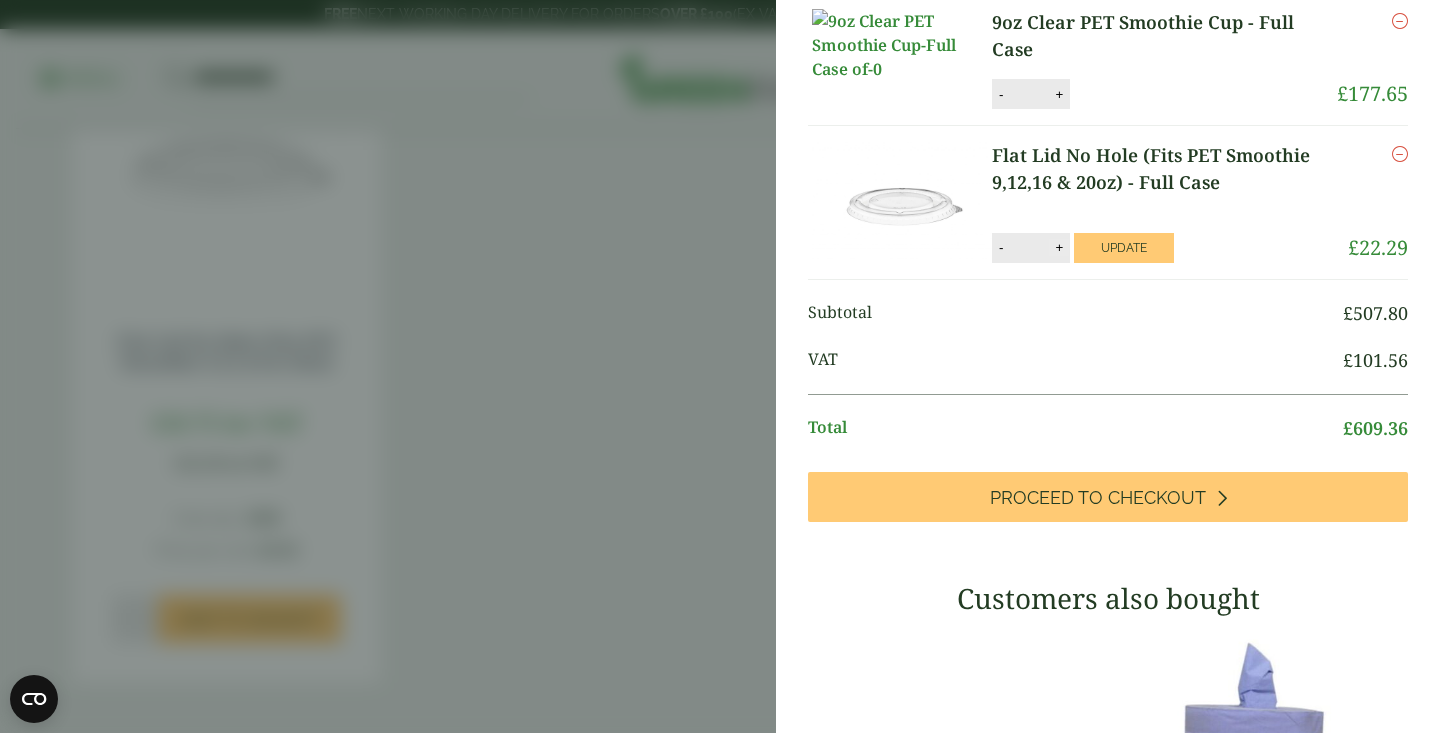 click on "+" at bounding box center (1059, 247) 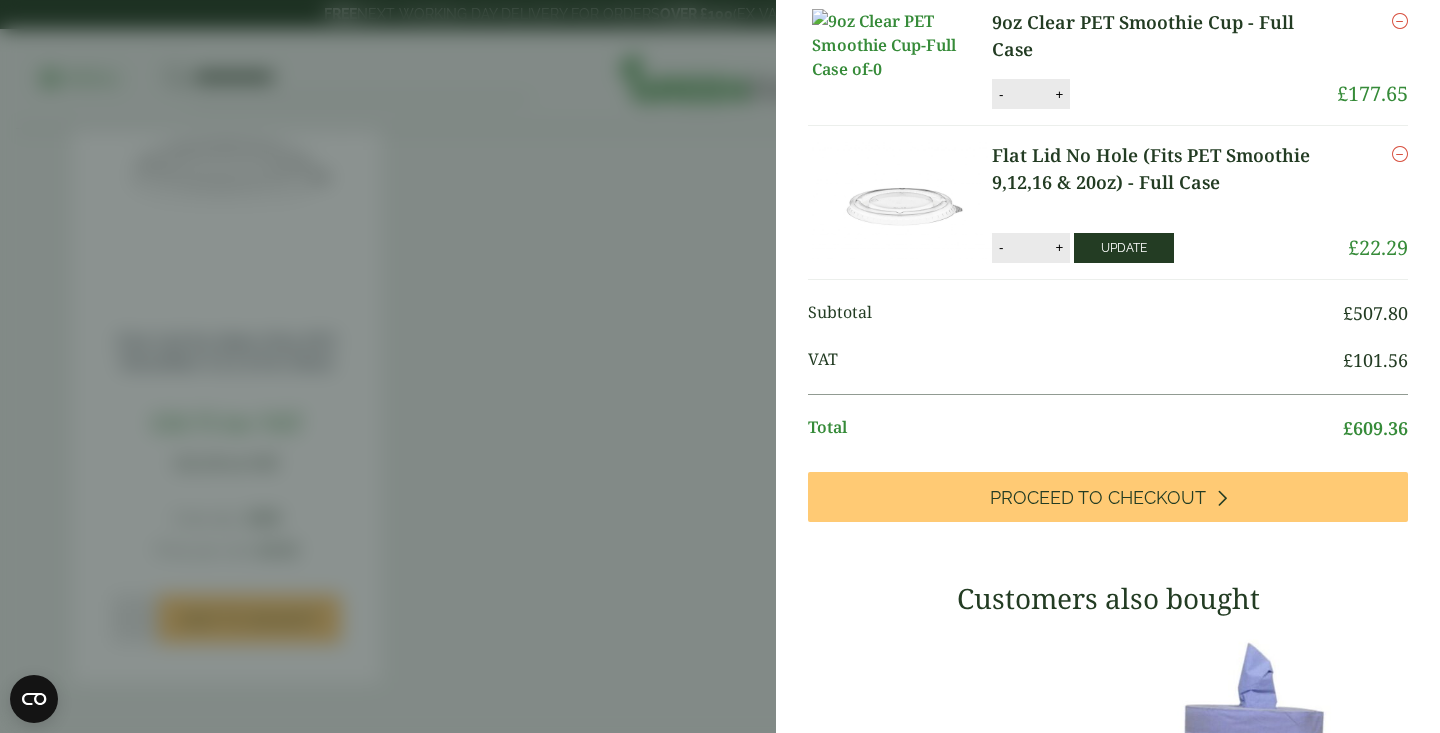 click on "Update" at bounding box center [1124, 248] 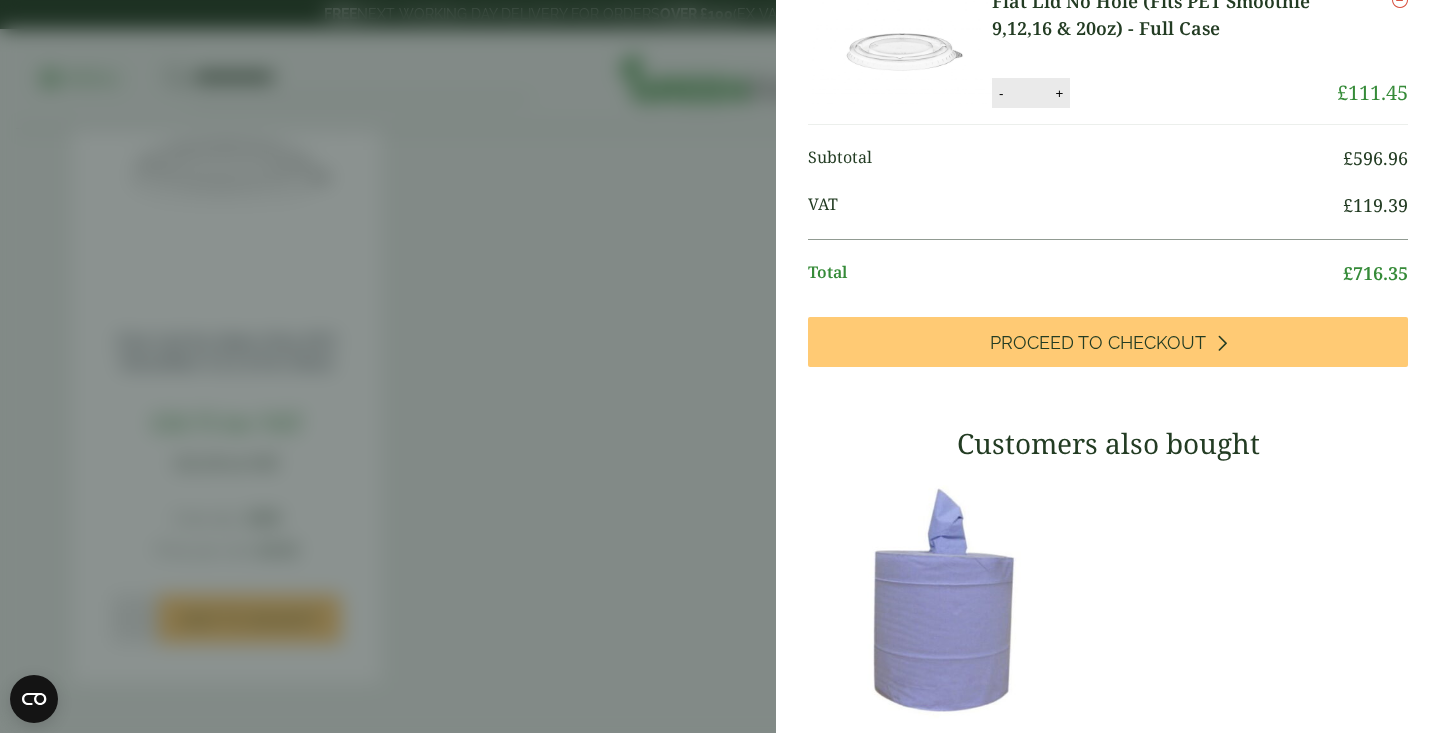 scroll, scrollTop: 0, scrollLeft: 0, axis: both 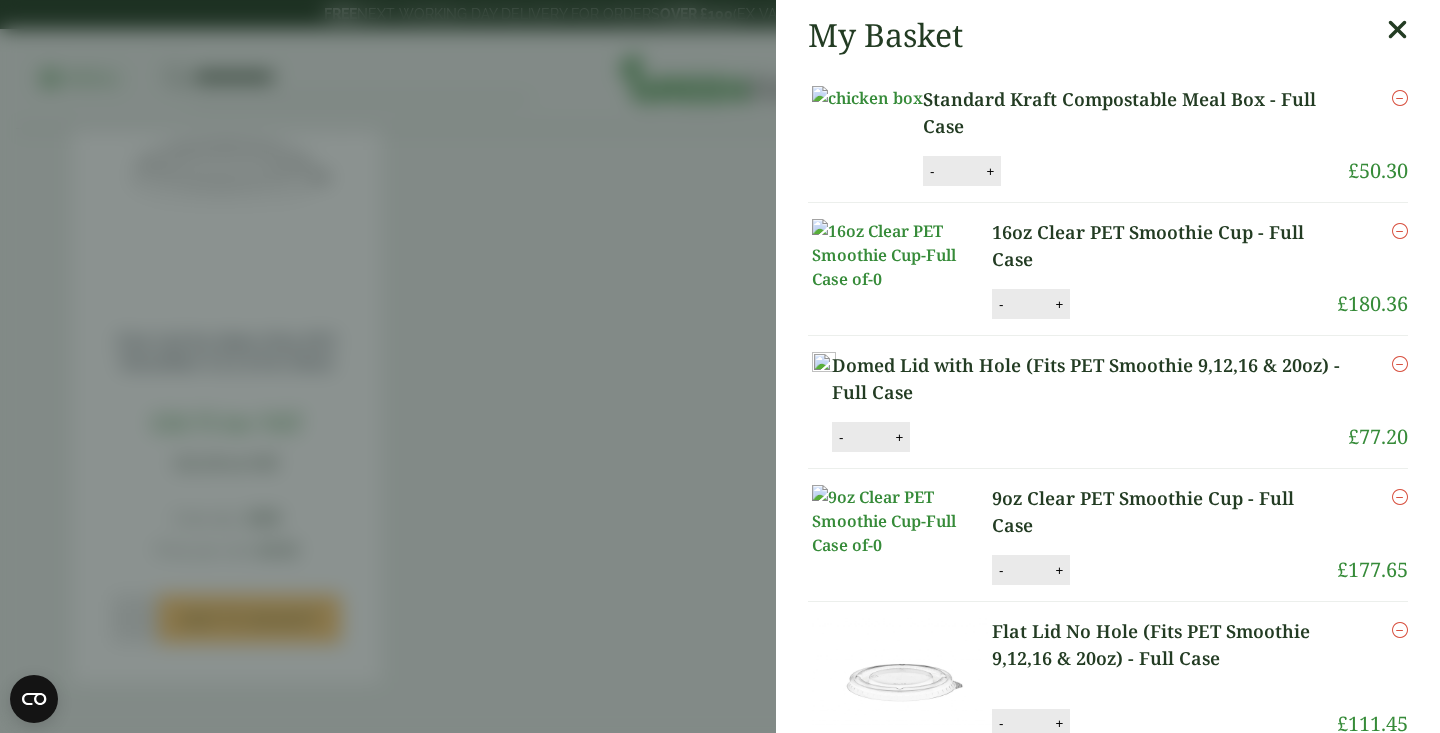 click at bounding box center [1397, 30] 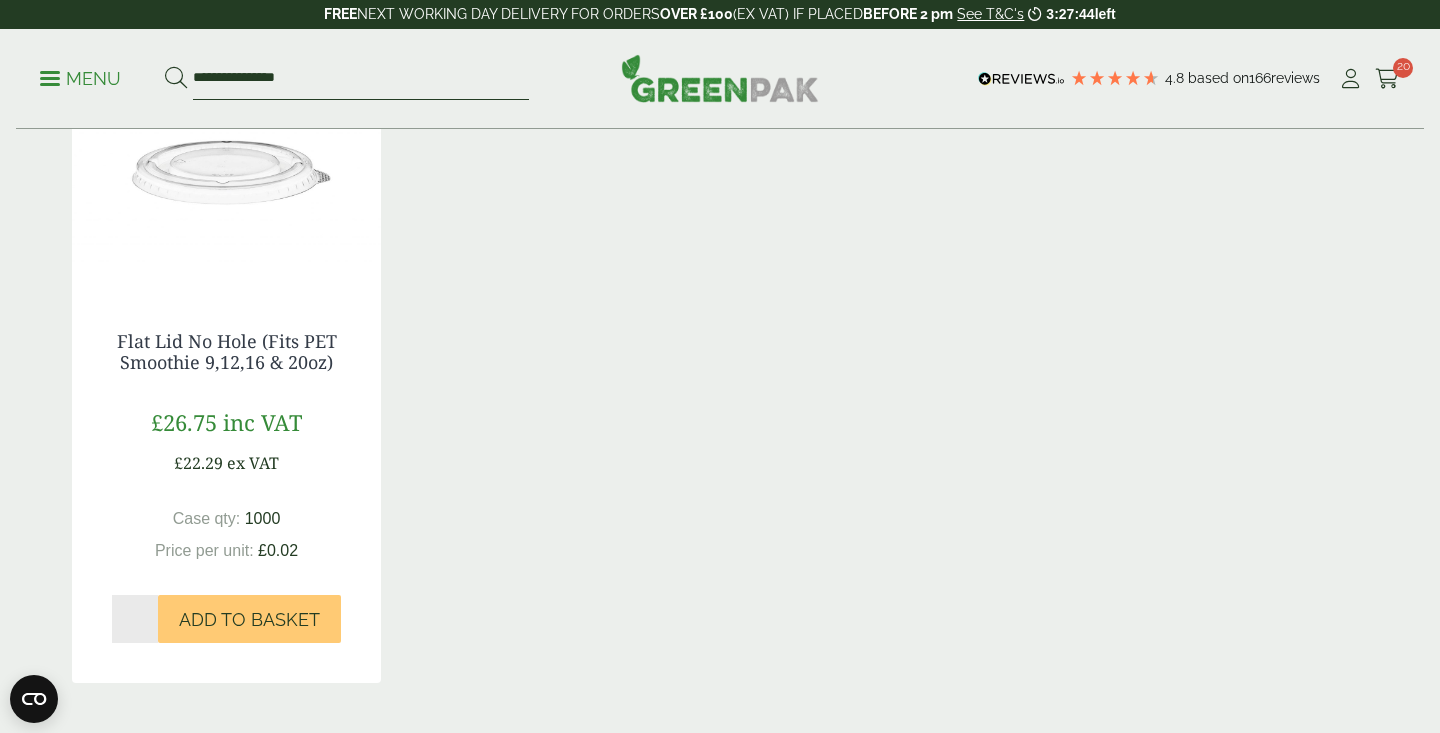 drag, startPoint x: 383, startPoint y: 86, endPoint x: -8, endPoint y: 40, distance: 393.6966 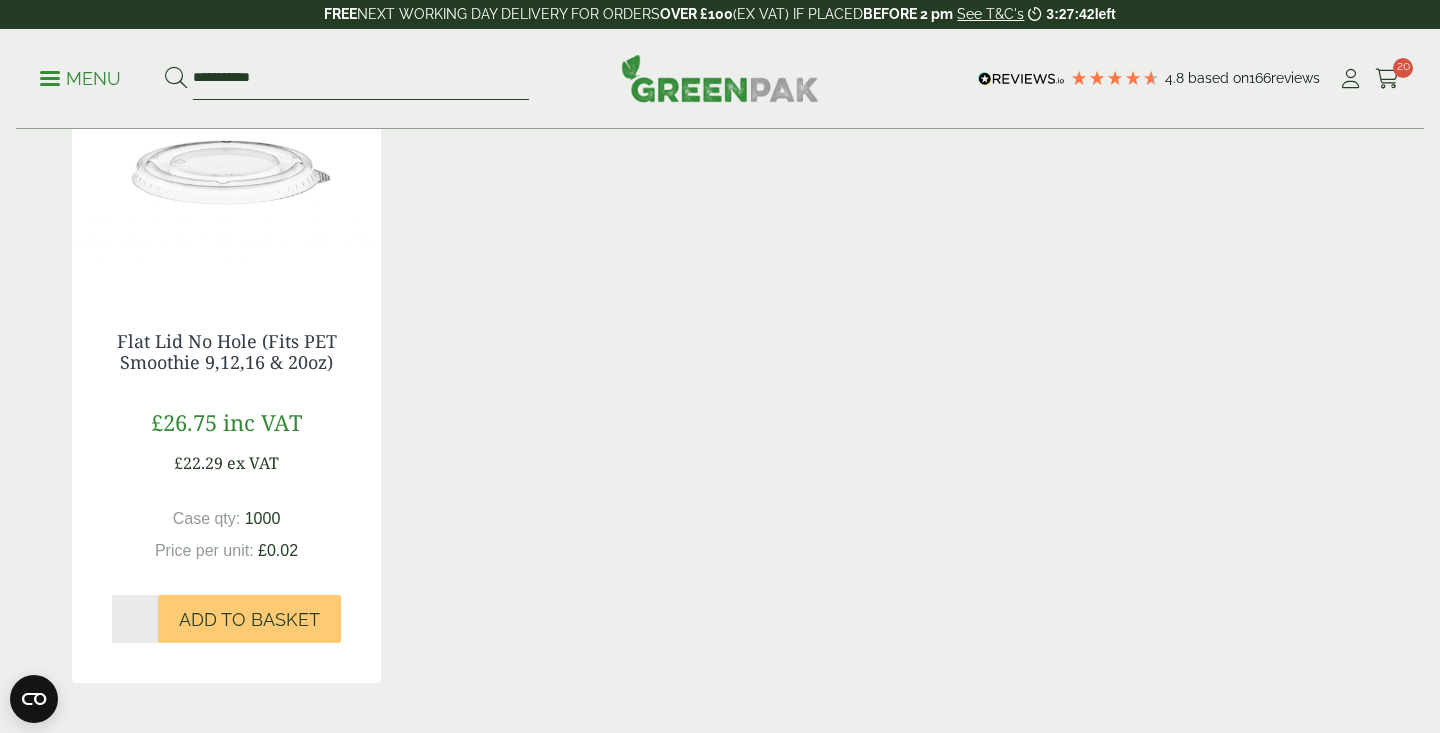 type on "**********" 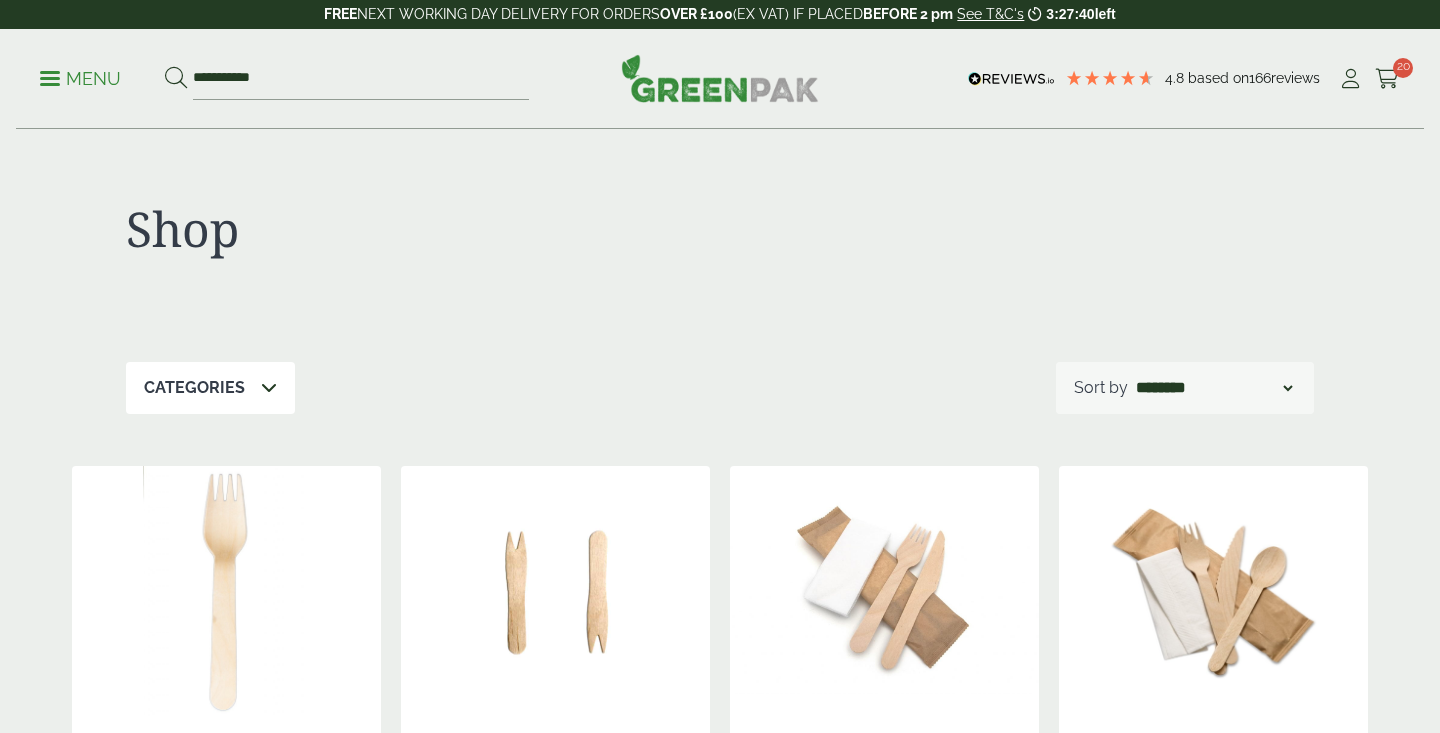 scroll, scrollTop: 0, scrollLeft: 0, axis: both 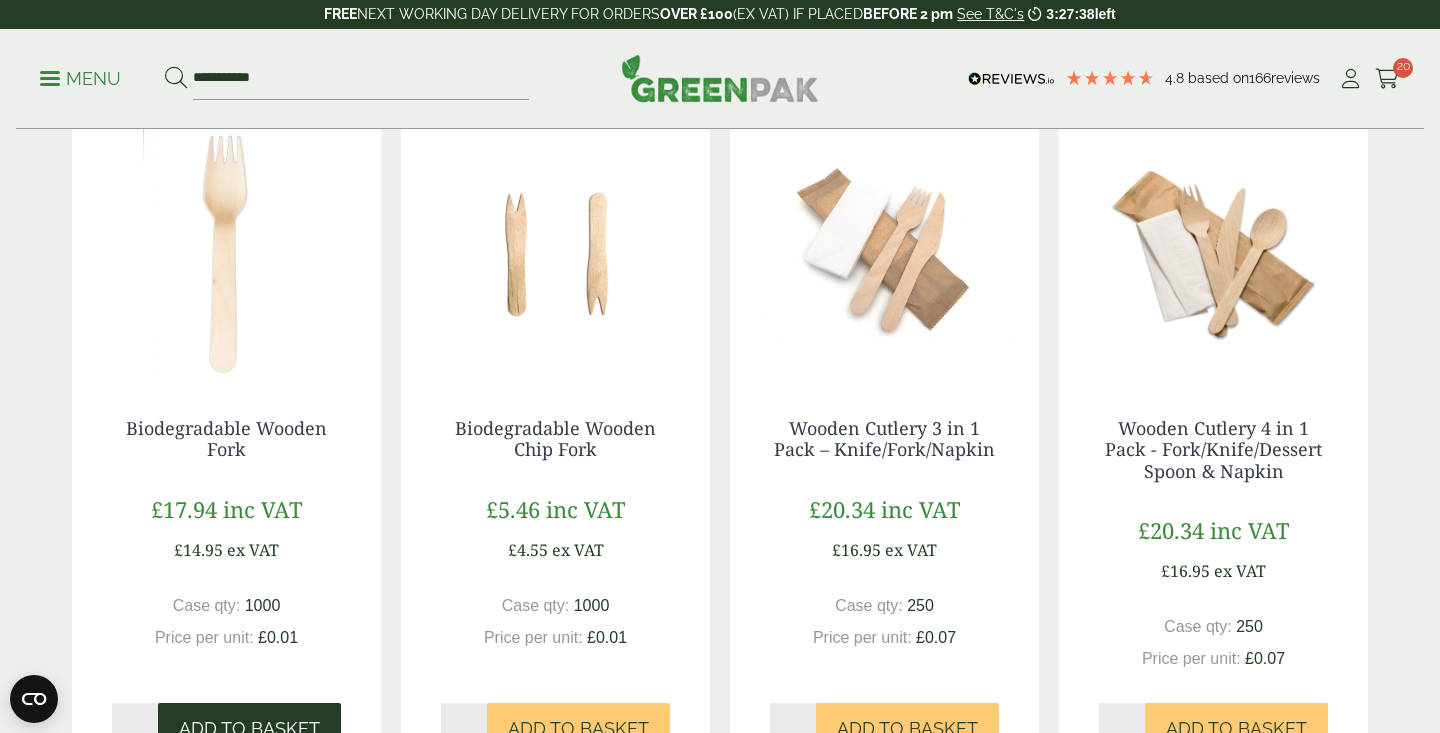 click on "Add to Basket" at bounding box center [249, 729] 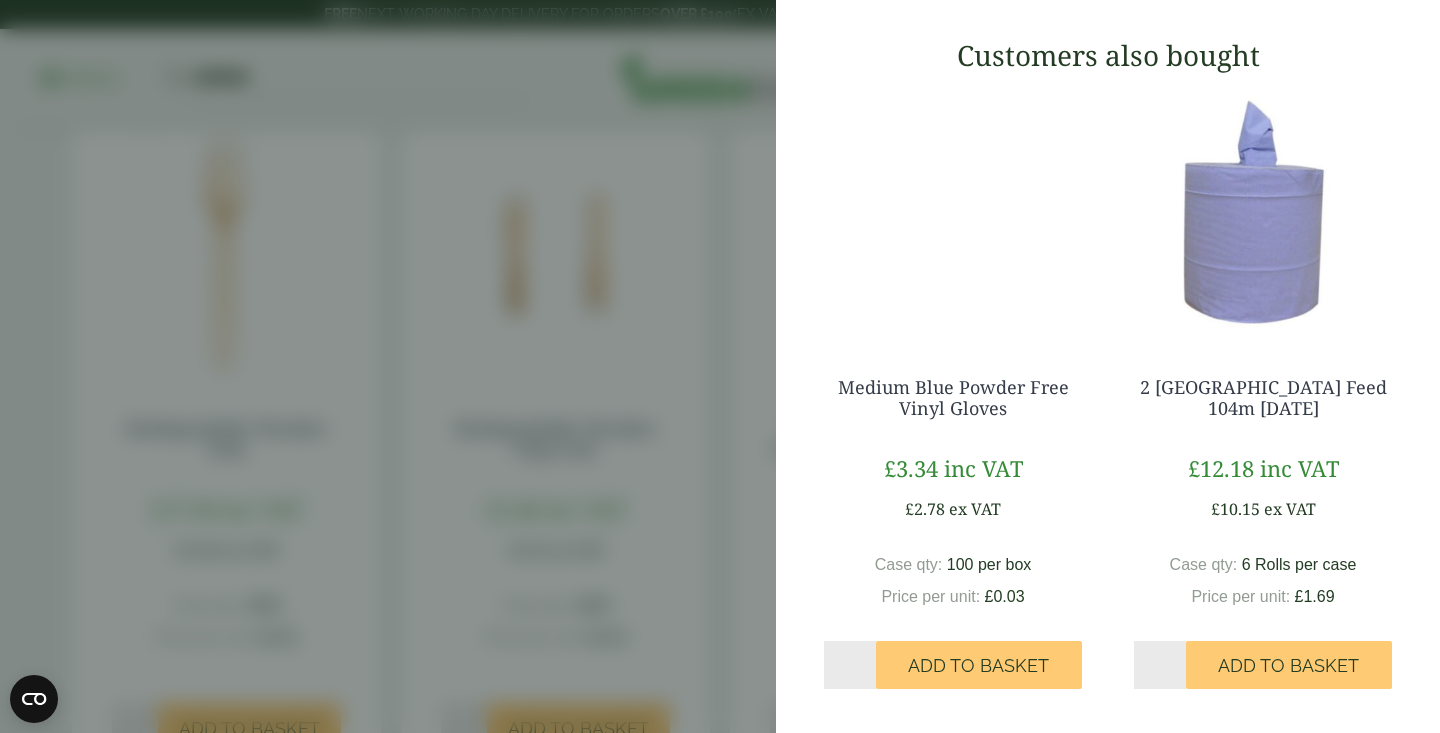 scroll, scrollTop: 958, scrollLeft: 0, axis: vertical 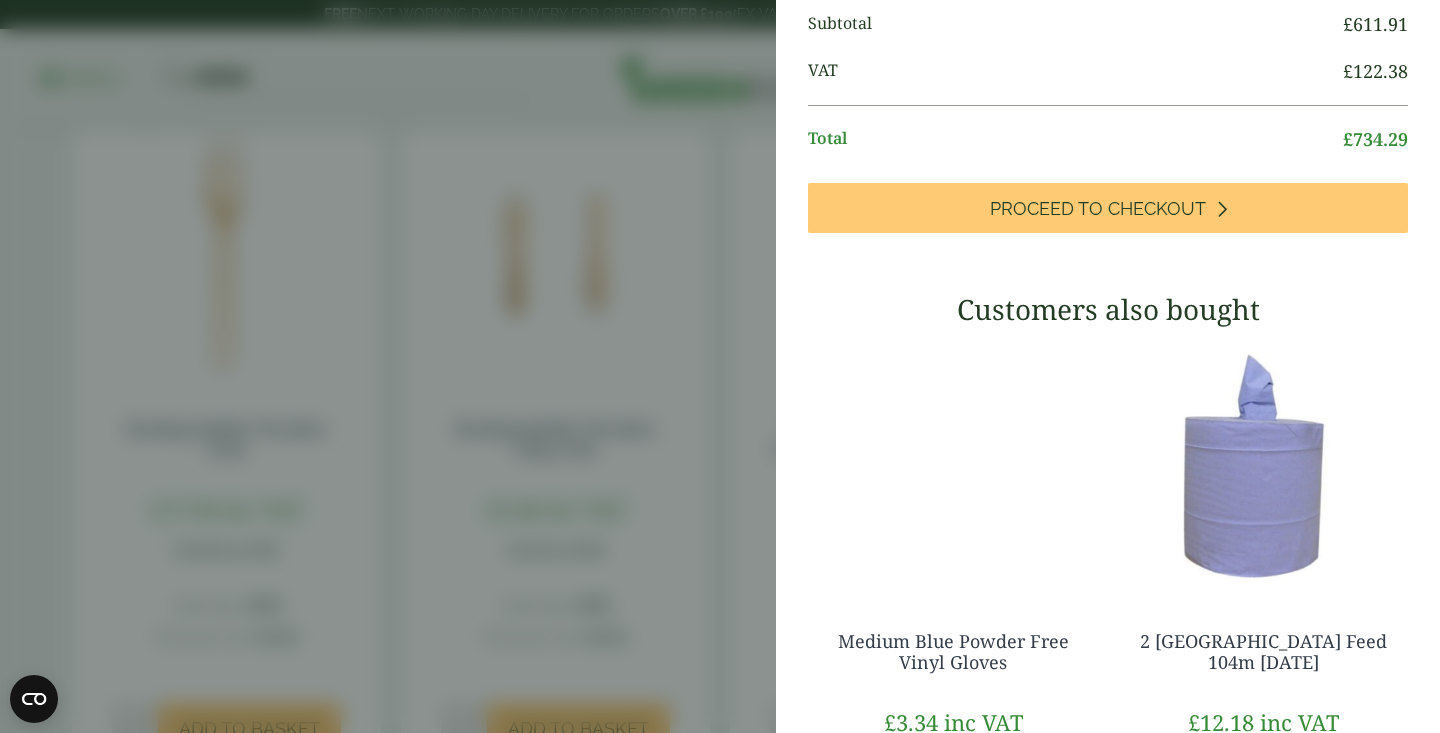 click on "+" at bounding box center [941, -41] 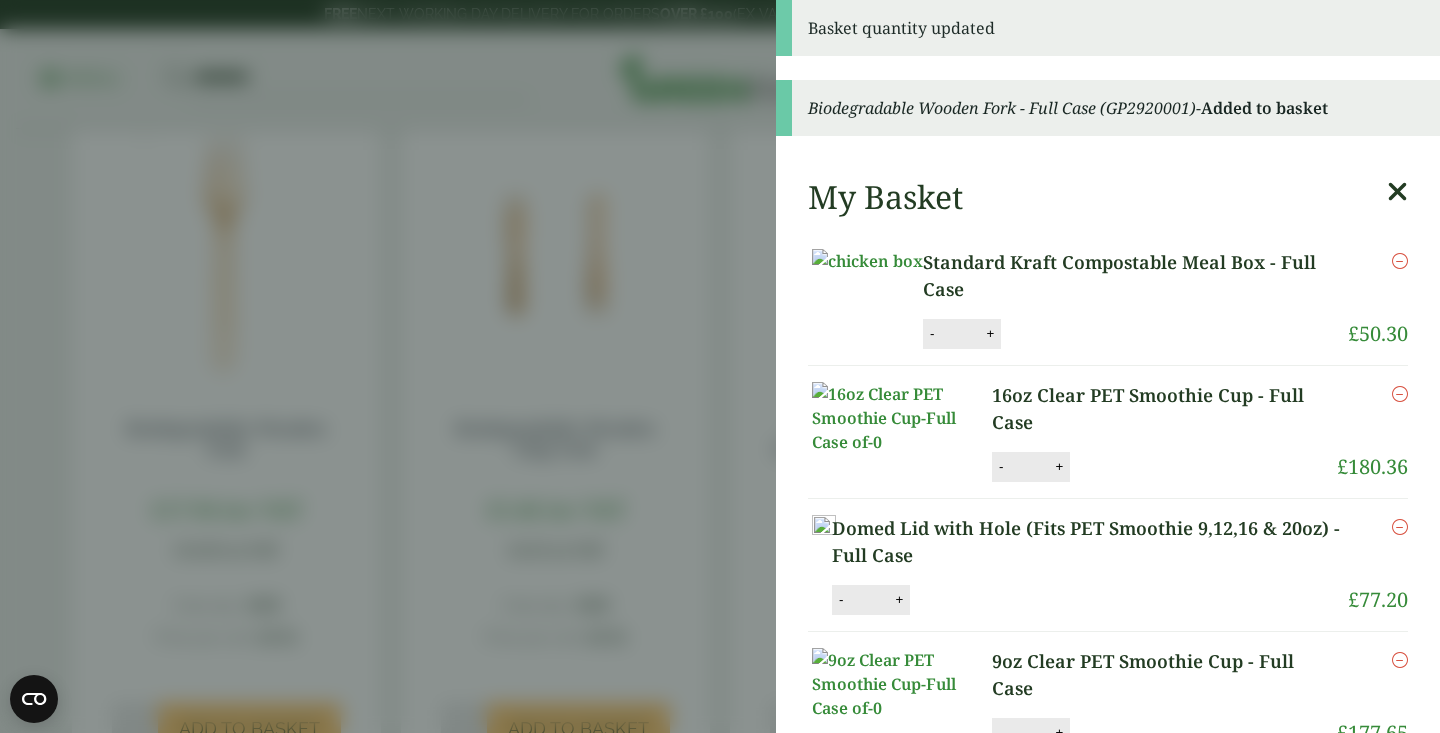 scroll, scrollTop: 0, scrollLeft: 0, axis: both 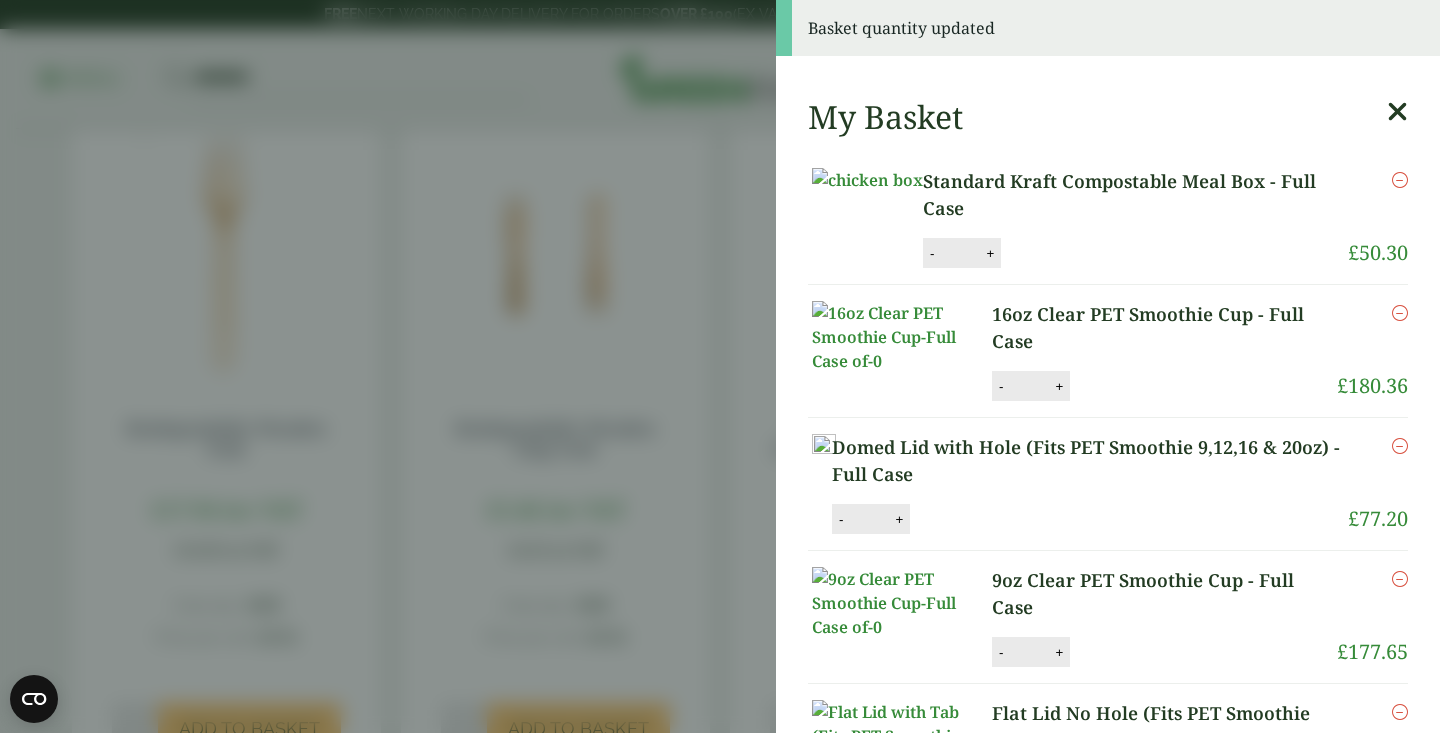 click on "Basket quantity updated
My Basket
Standard Kraft Compostable Meal Box - Full Case
Standard Kraft Compostable Meal Box - Full Case quantity
- * +
Update
Remove
£" at bounding box center (720, 366) 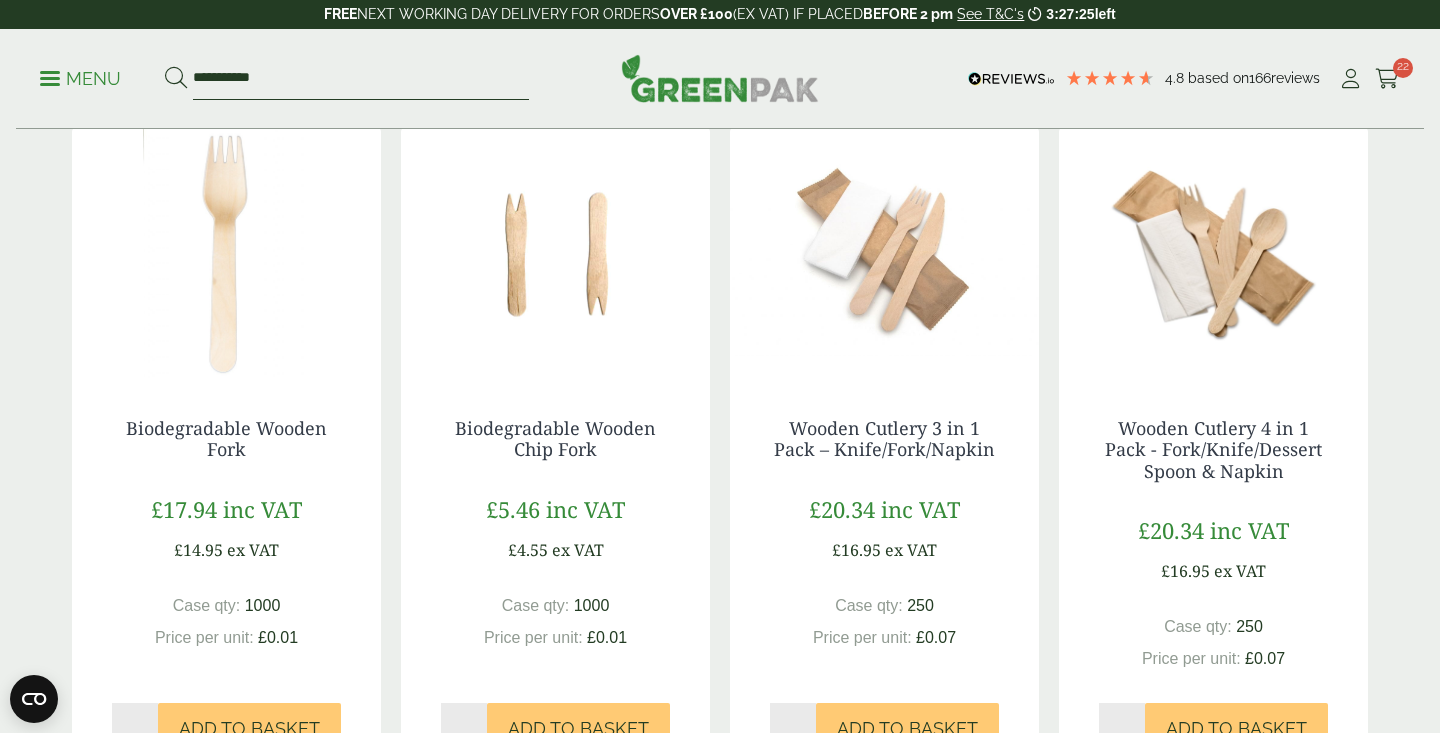 drag, startPoint x: 316, startPoint y: 74, endPoint x: 6, endPoint y: 31, distance: 312.96805 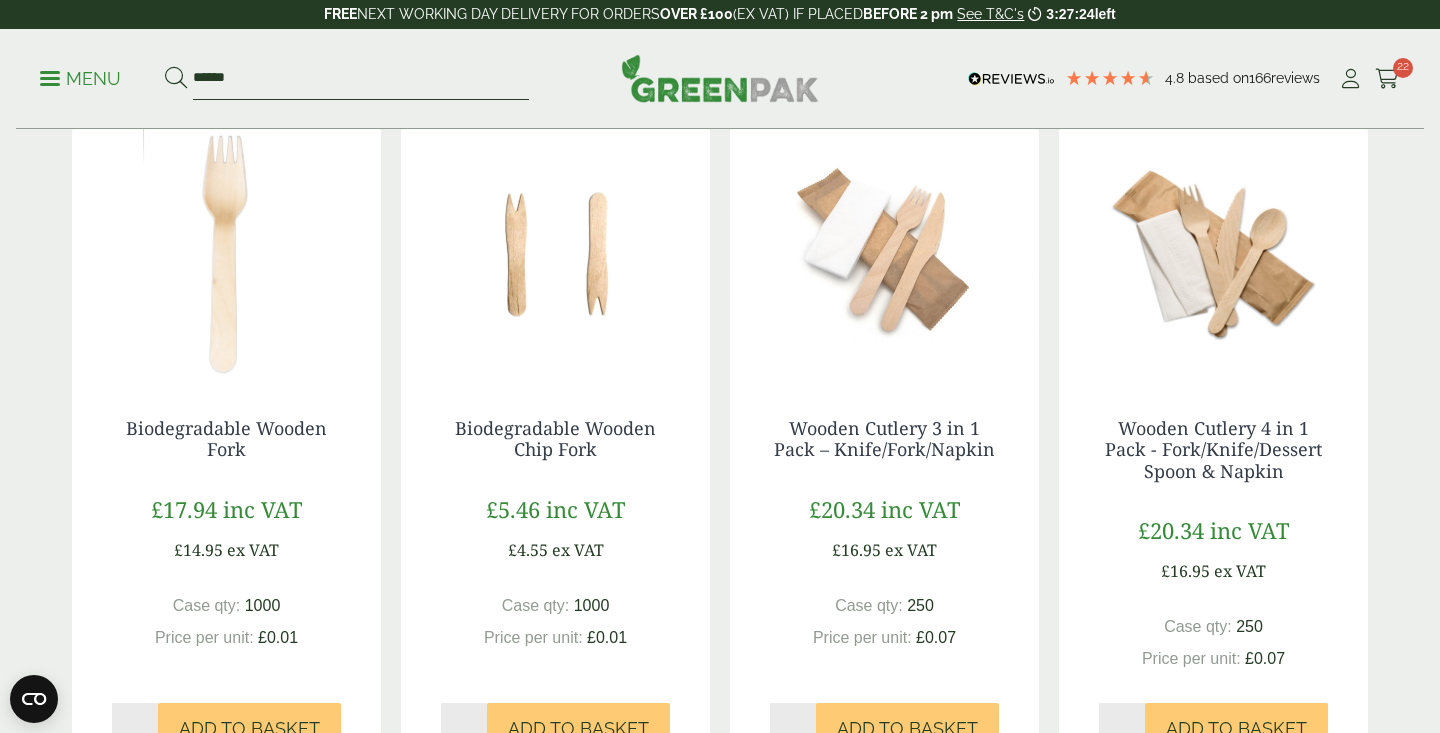 type on "*****" 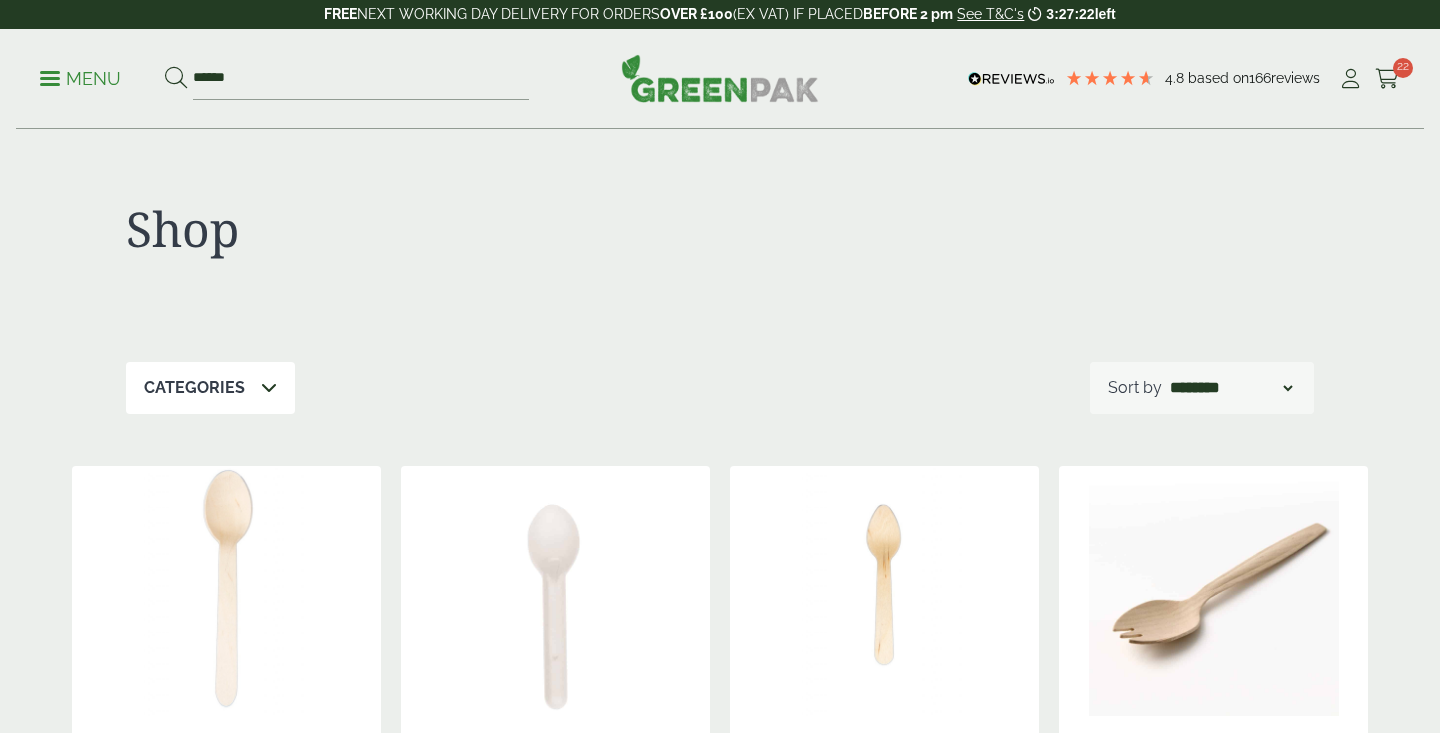 scroll, scrollTop: 0, scrollLeft: 0, axis: both 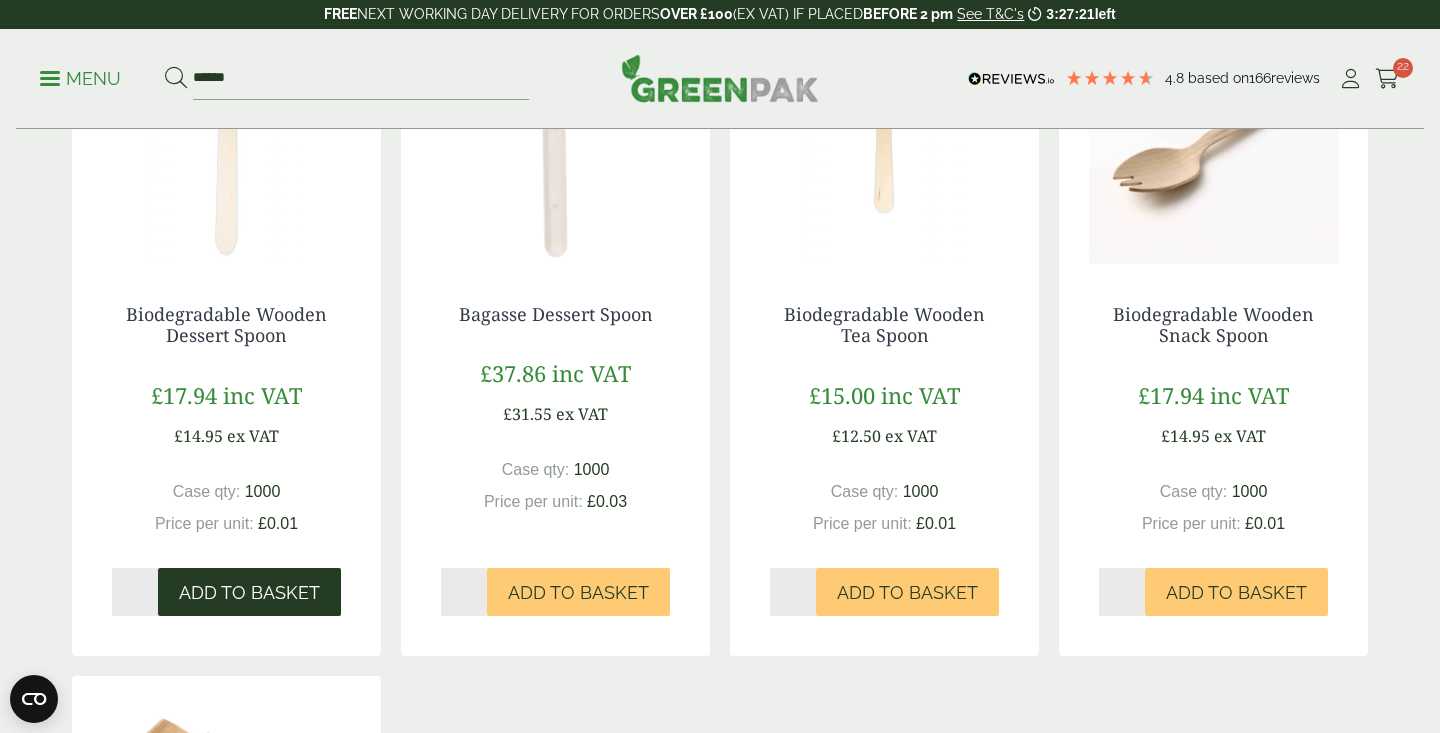 click on "Add to Basket" at bounding box center [249, 593] 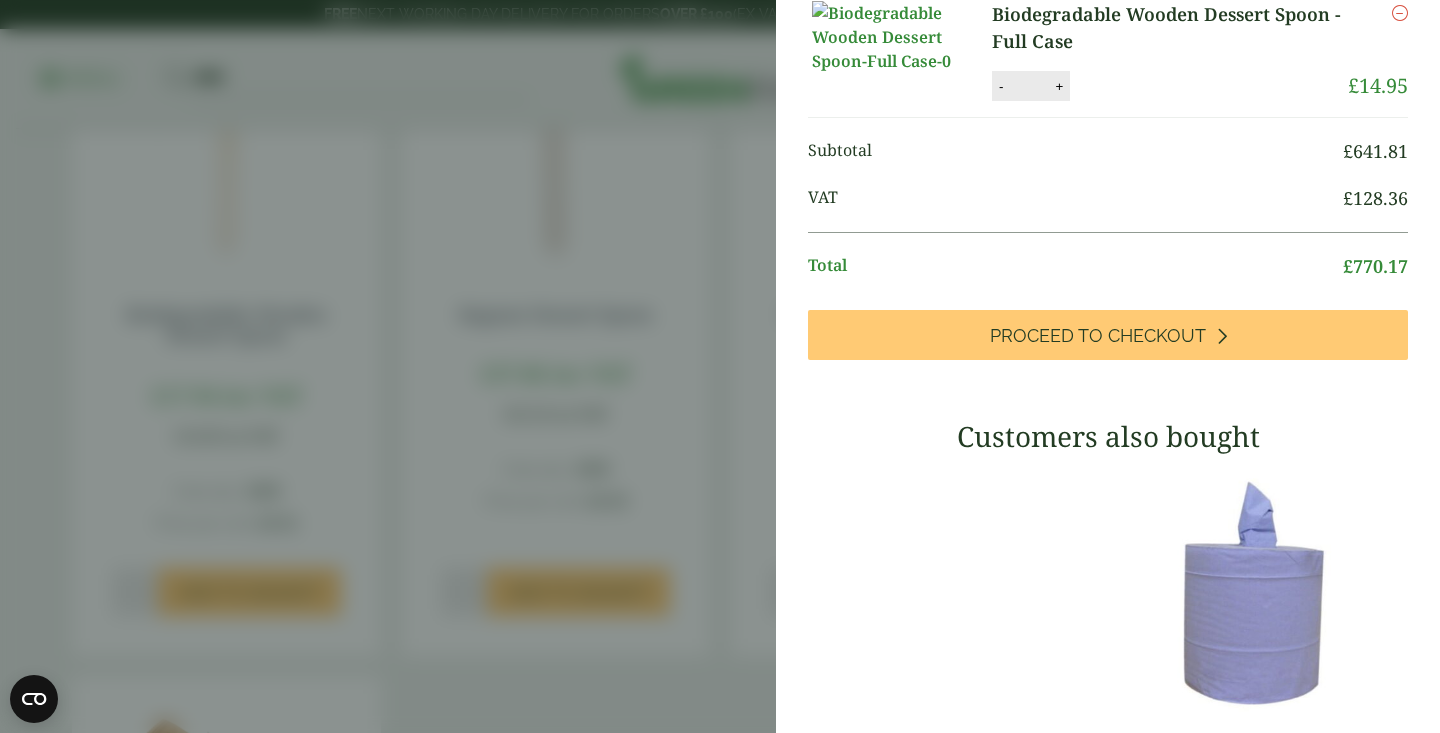 scroll, scrollTop: 949, scrollLeft: 0, axis: vertical 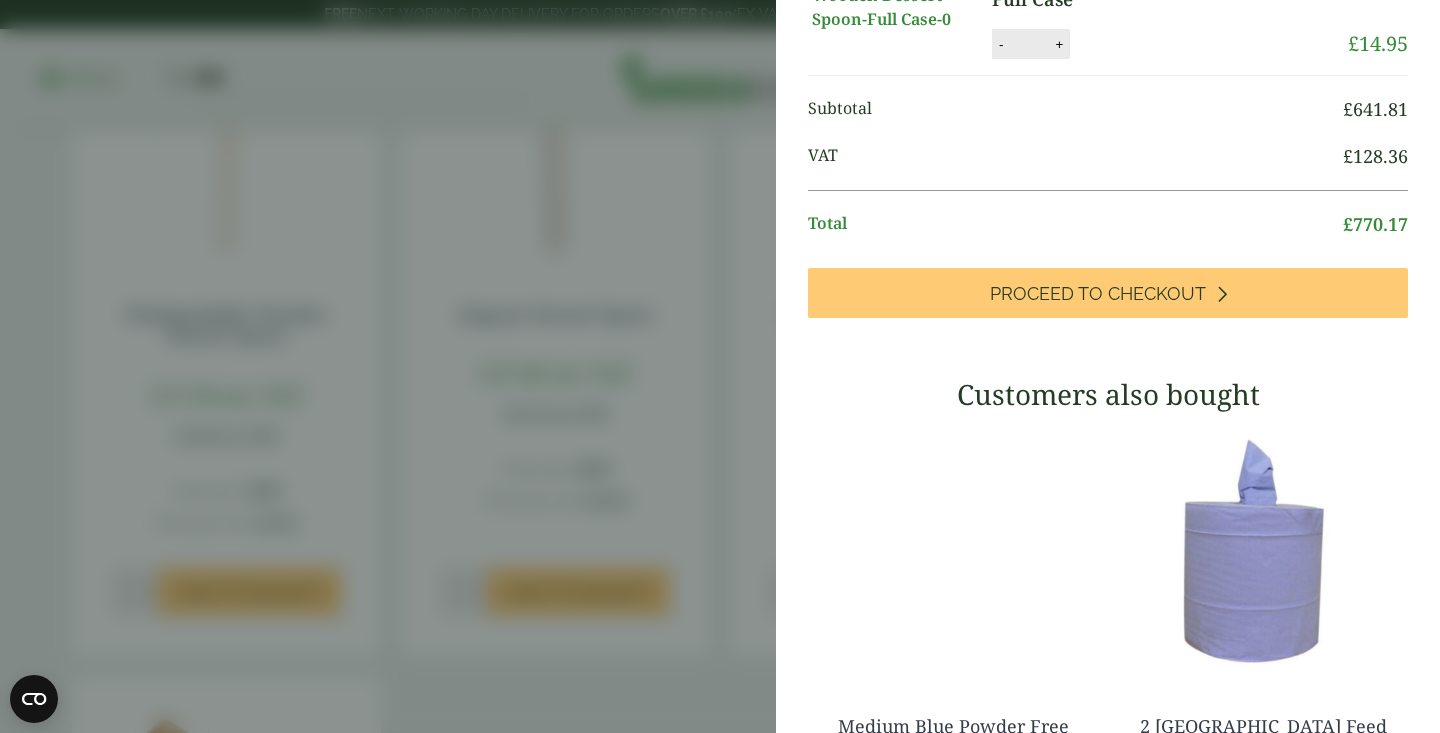 click on "- * +" at bounding box center (1031, 44) 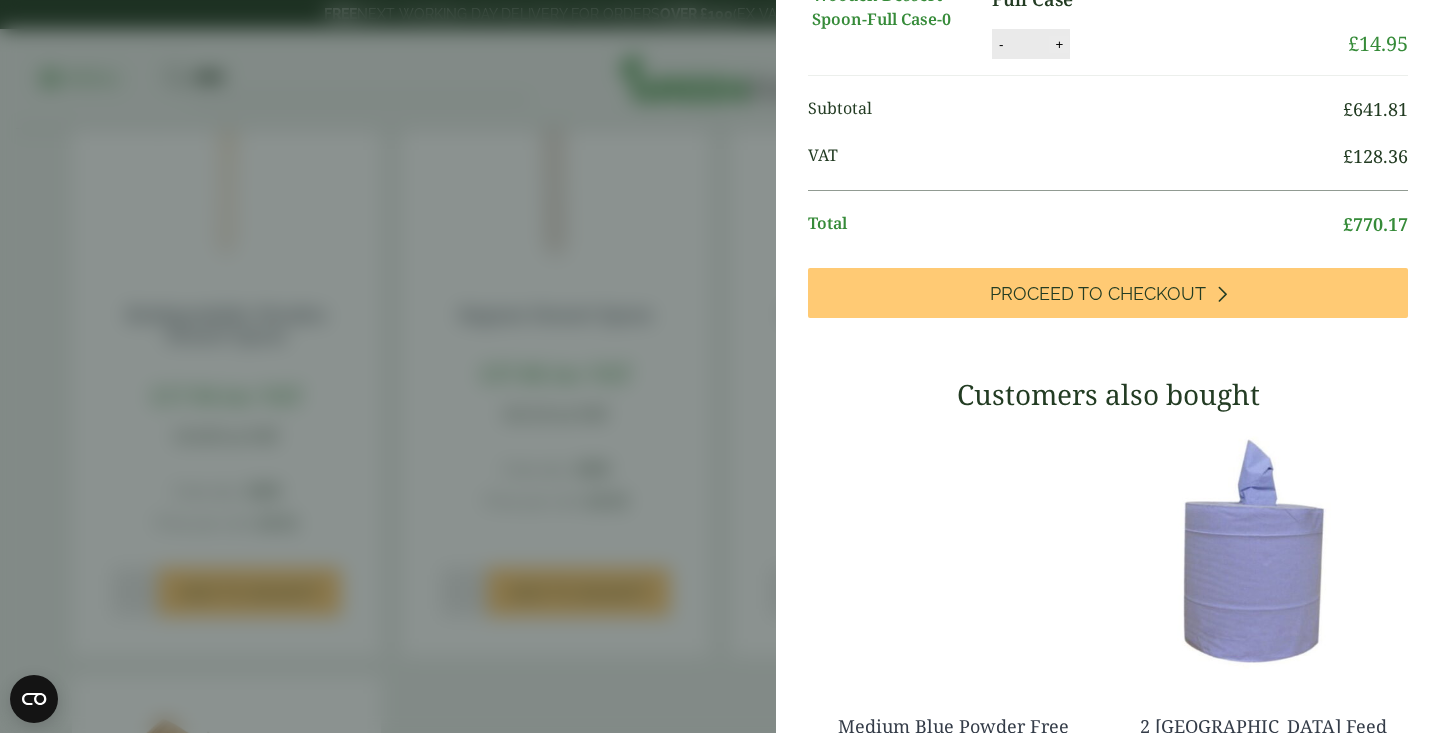 click on "+" at bounding box center (1059, 44) 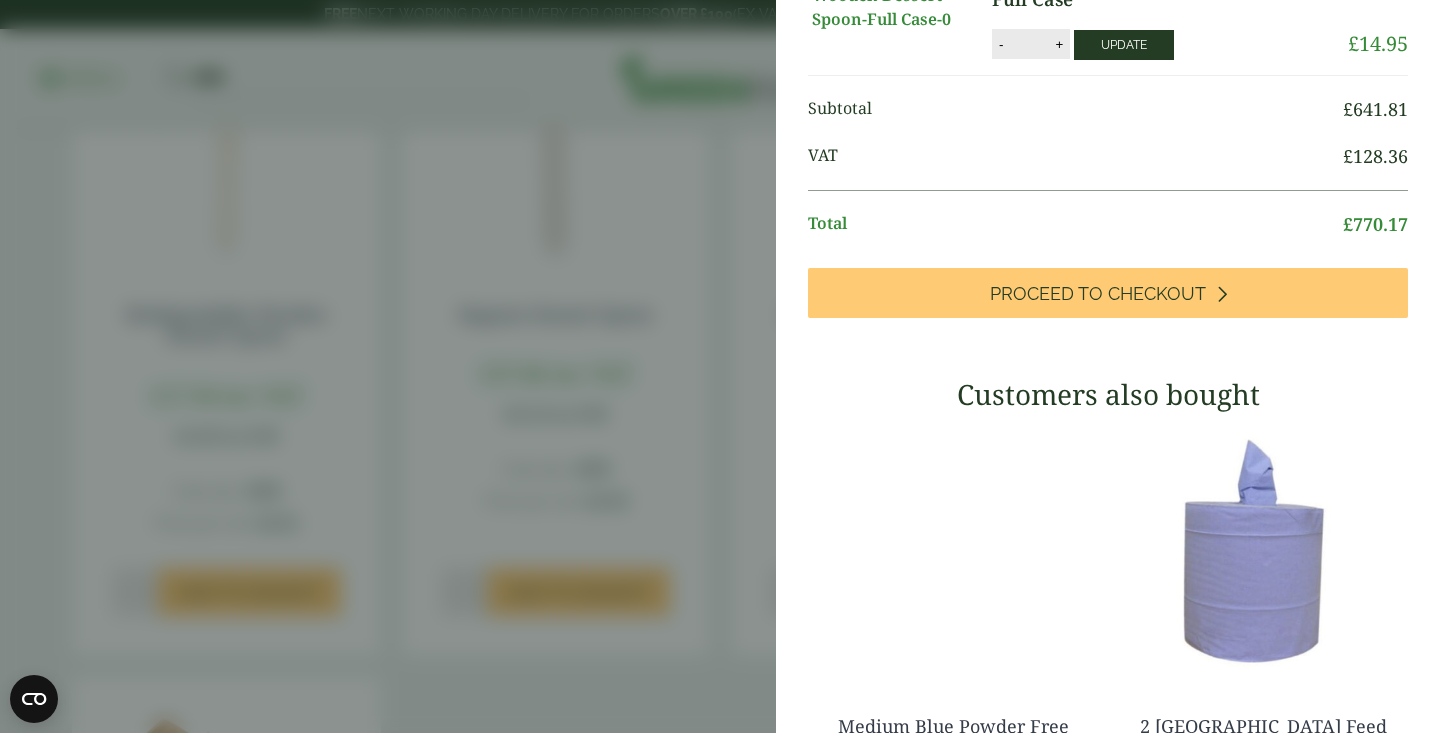 click on "Update" at bounding box center [1124, 45] 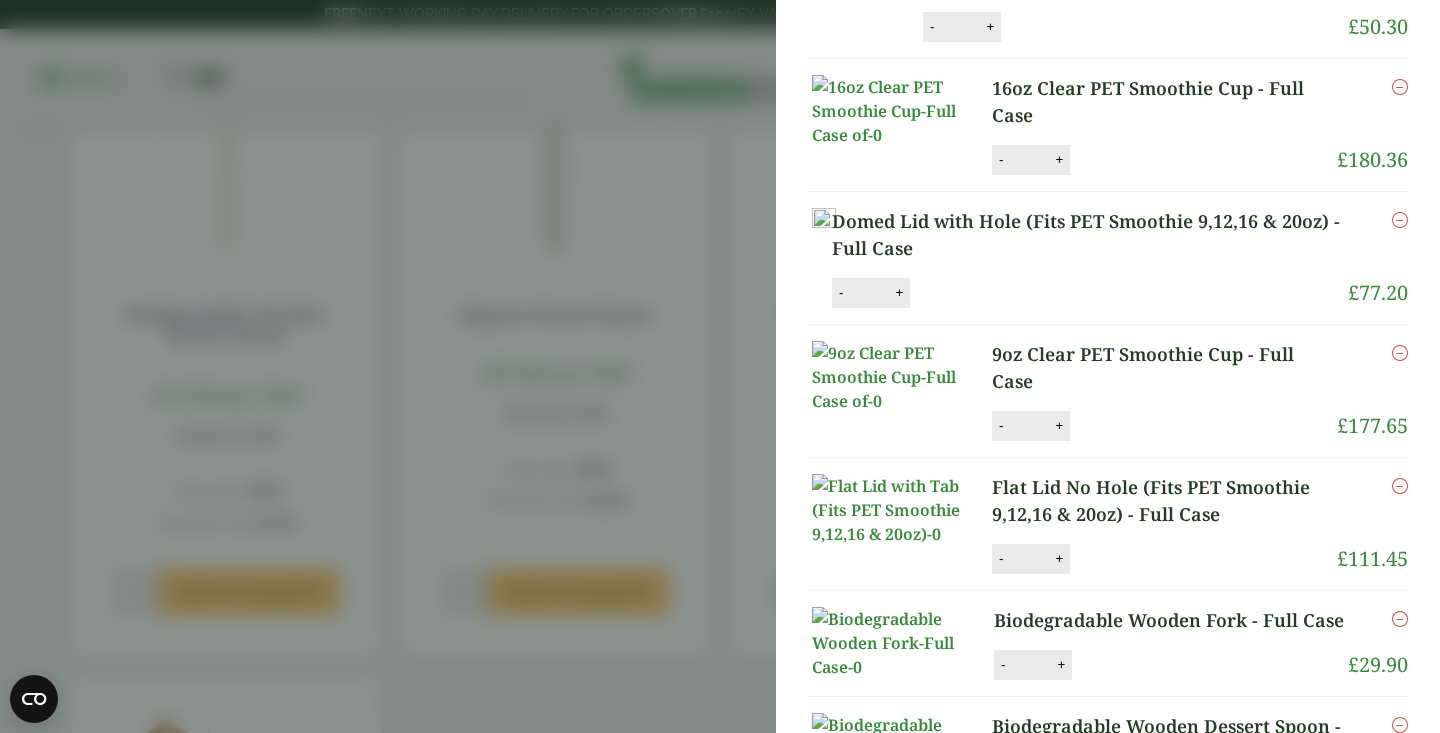 scroll, scrollTop: 0, scrollLeft: 0, axis: both 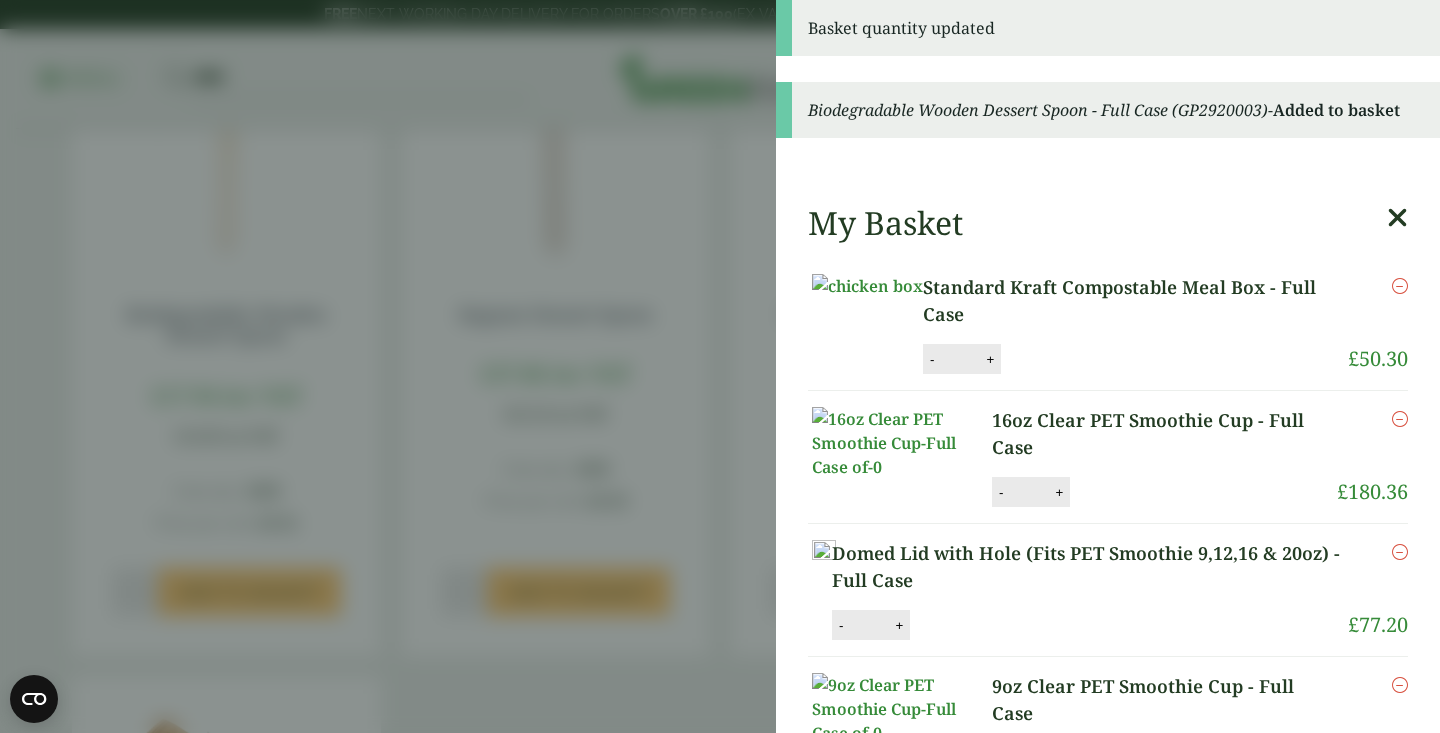 click on "Basket quantity updated Biodegradable Wooden Dessert Spoon - Full Case (GP2920003)  -  Added to basket
My Basket
Standard Kraft Compostable Meal Box - Full Case
Standard Kraft Compostable Meal Box - Full Case quantity
- * +
Update
£" at bounding box center (720, 366) 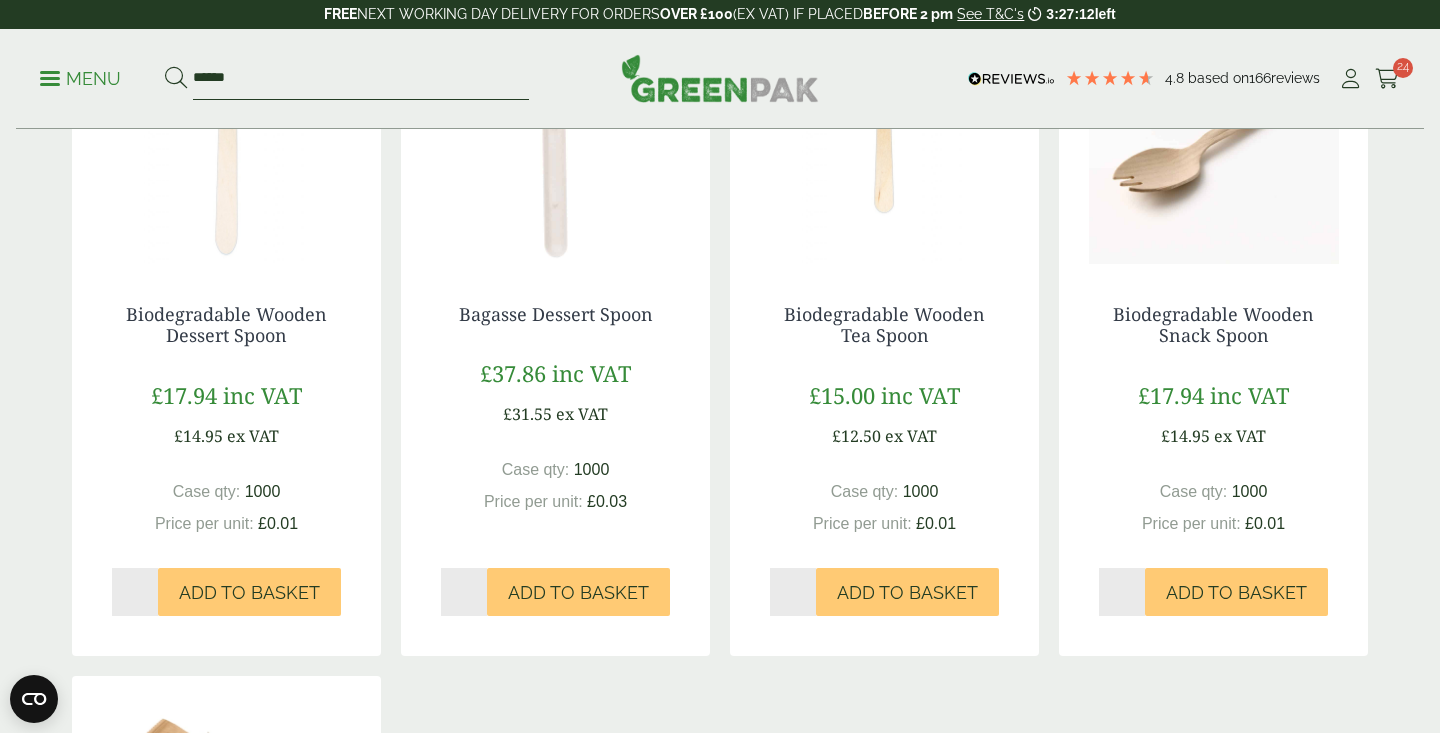 drag, startPoint x: 180, startPoint y: 81, endPoint x: 13, endPoint y: 13, distance: 180.31361 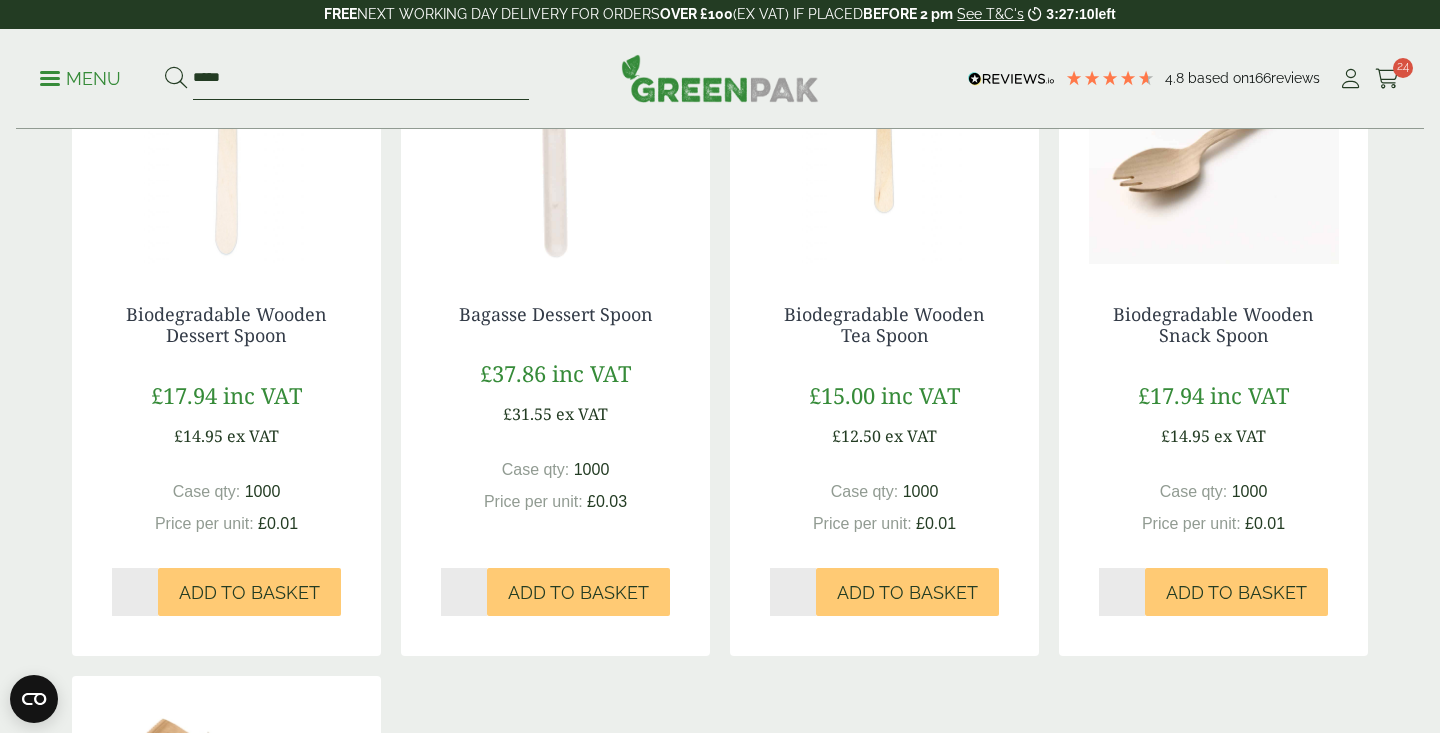 type on "*****" 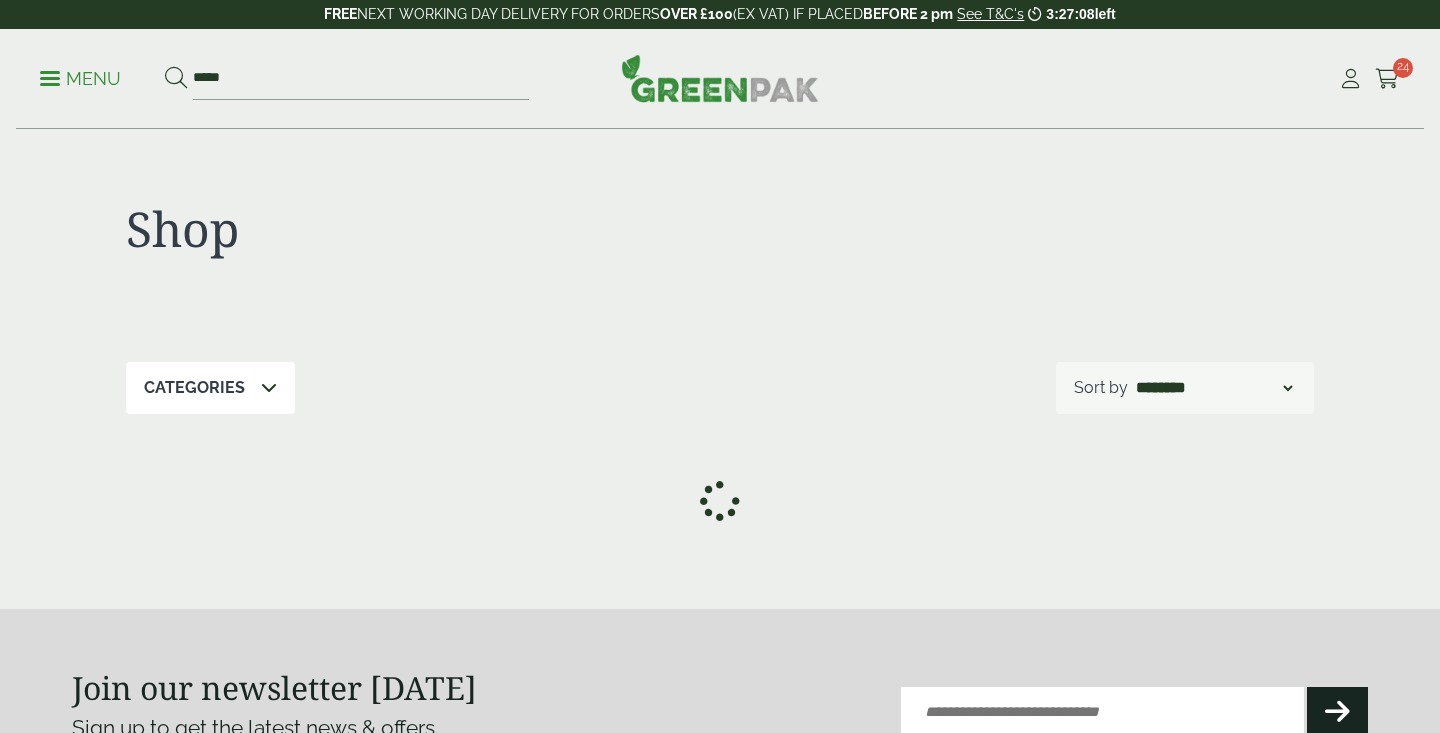 scroll, scrollTop: 0, scrollLeft: 0, axis: both 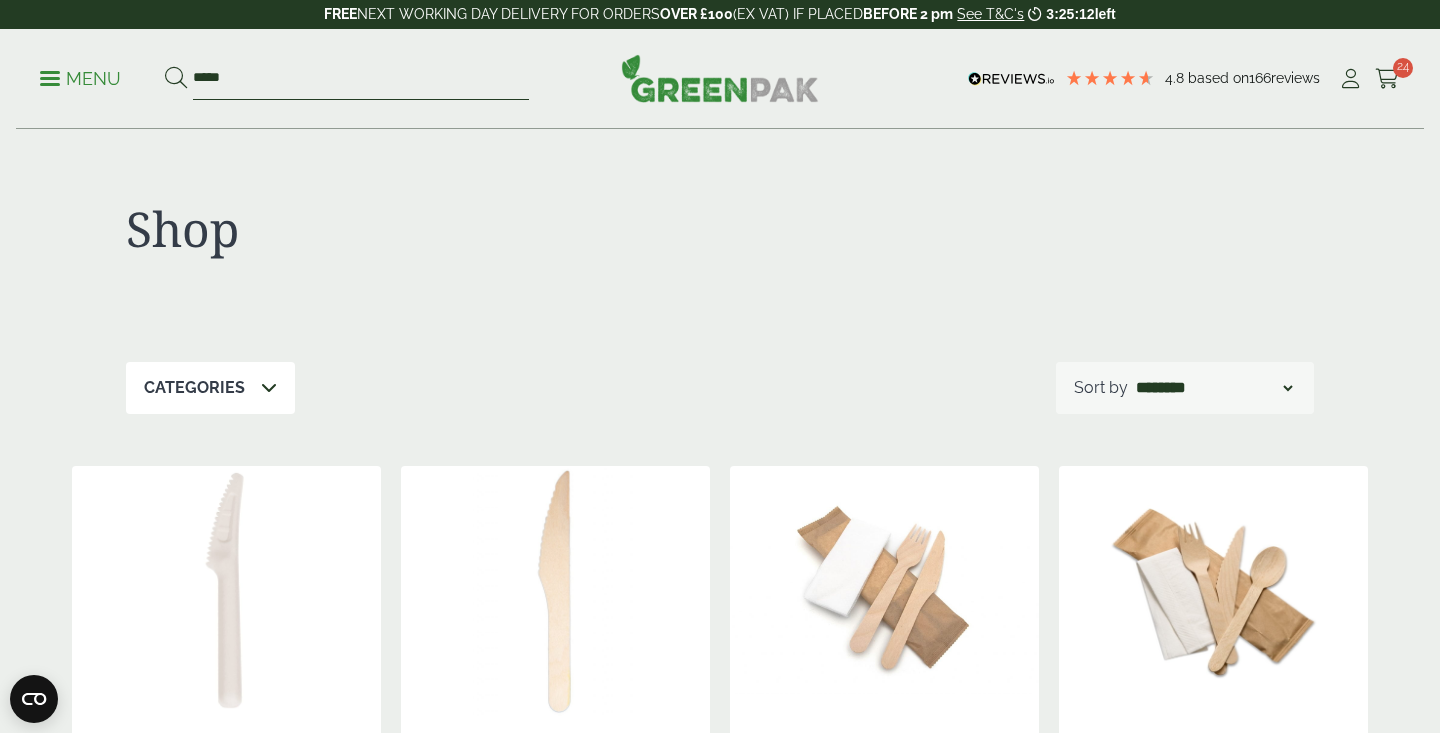 drag, startPoint x: 291, startPoint y: 79, endPoint x: 78, endPoint y: 46, distance: 215.54118 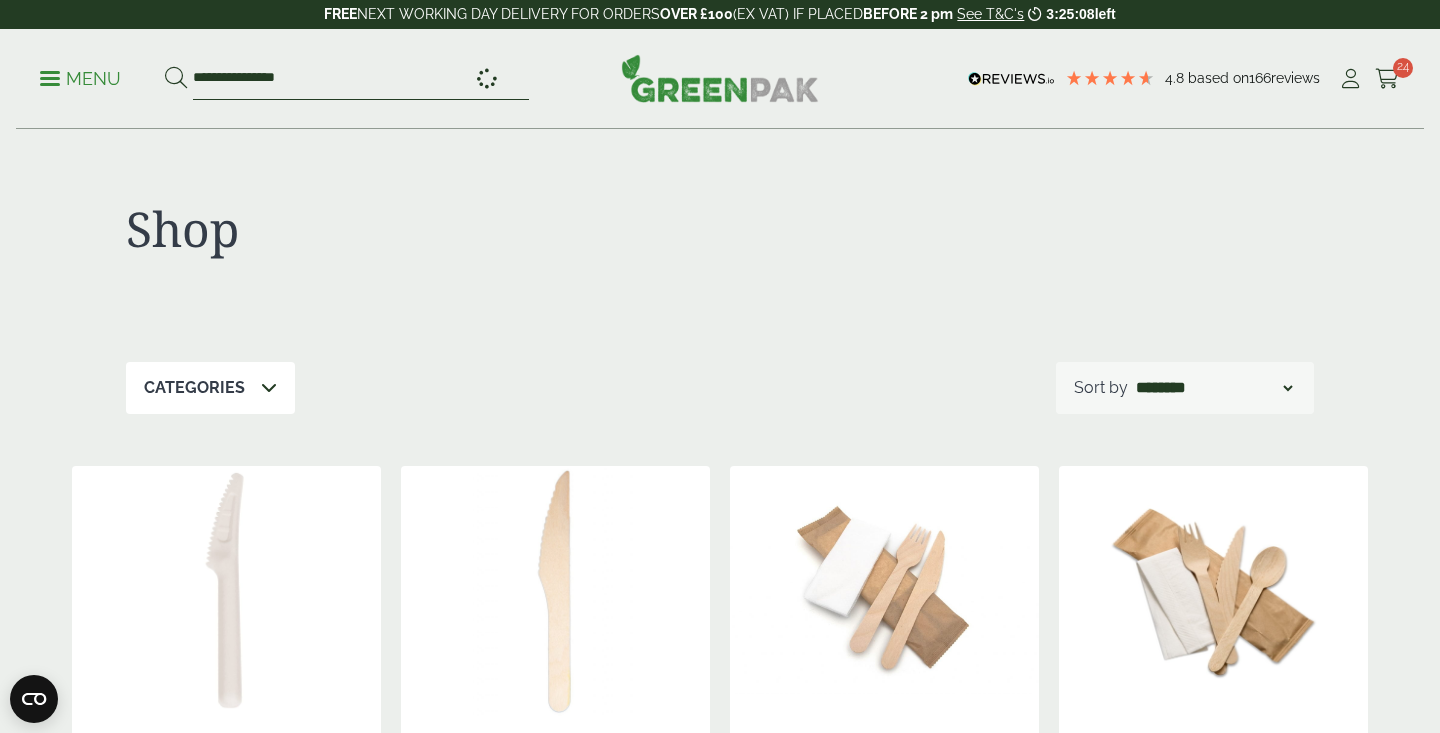 type on "**********" 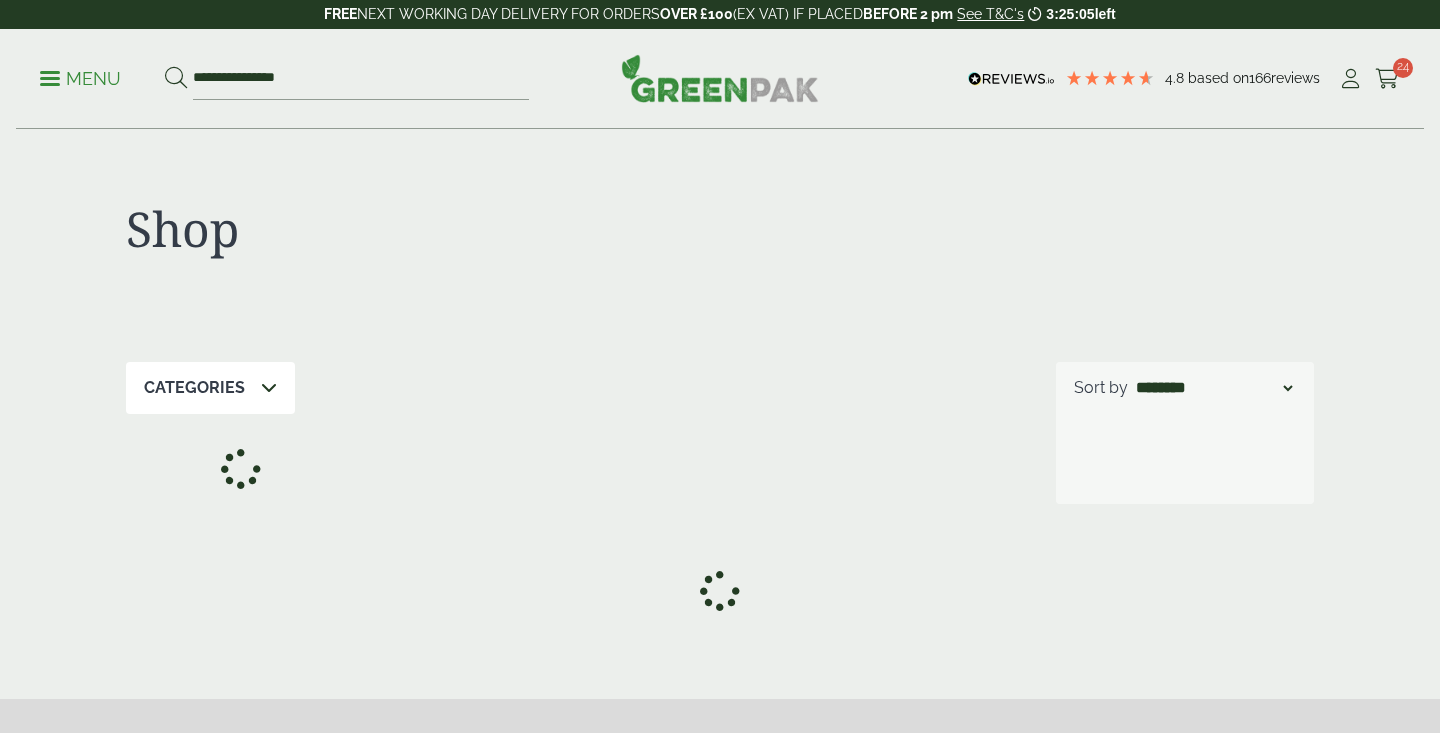scroll, scrollTop: 0, scrollLeft: 0, axis: both 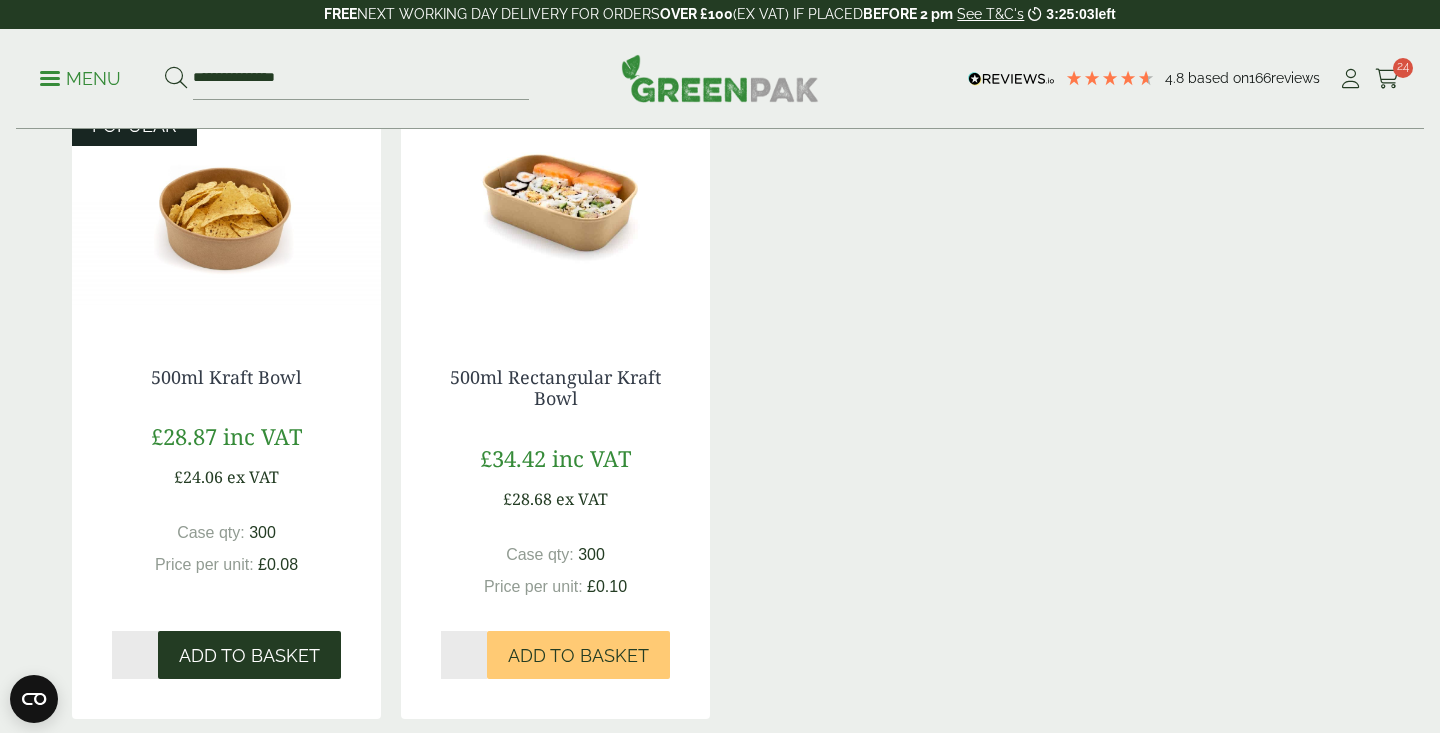 click on "Add to Basket" at bounding box center (249, 656) 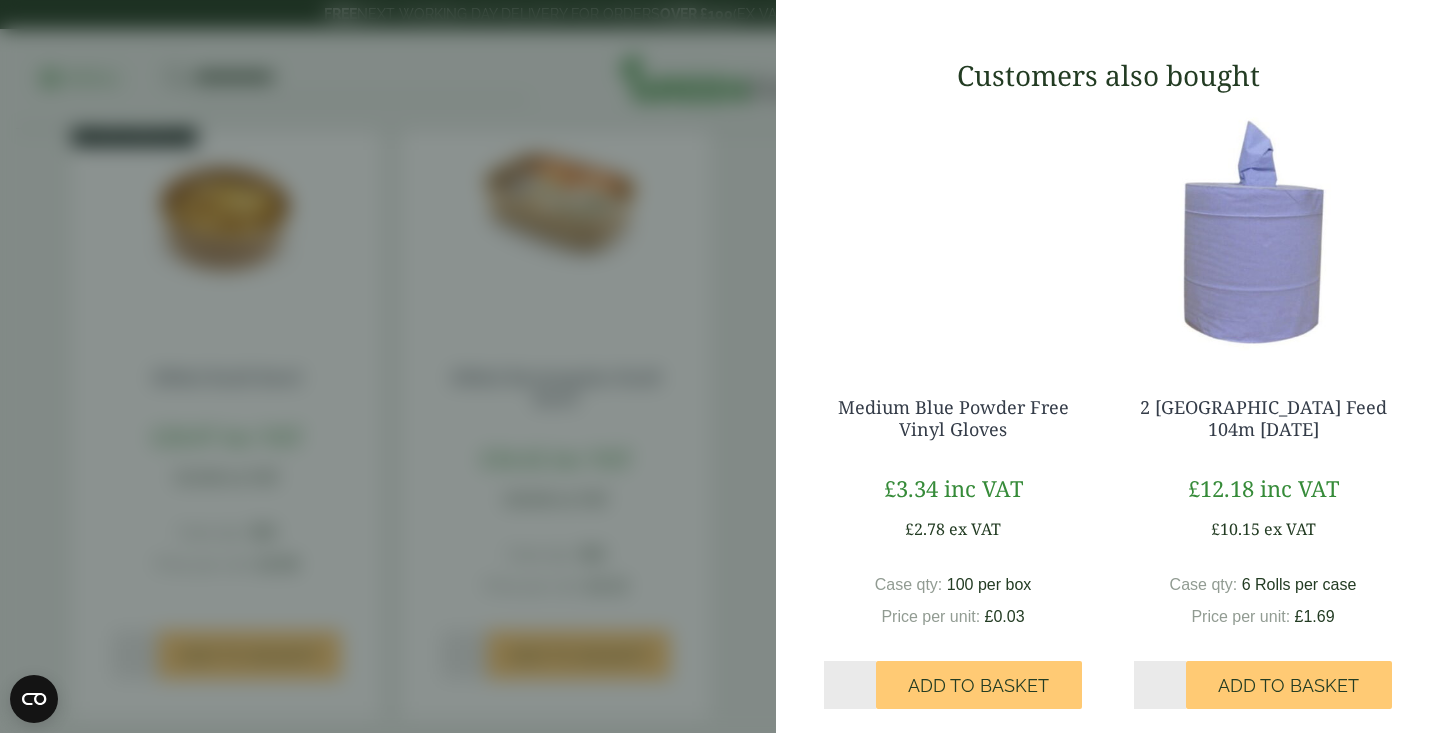 scroll, scrollTop: 1329, scrollLeft: 0, axis: vertical 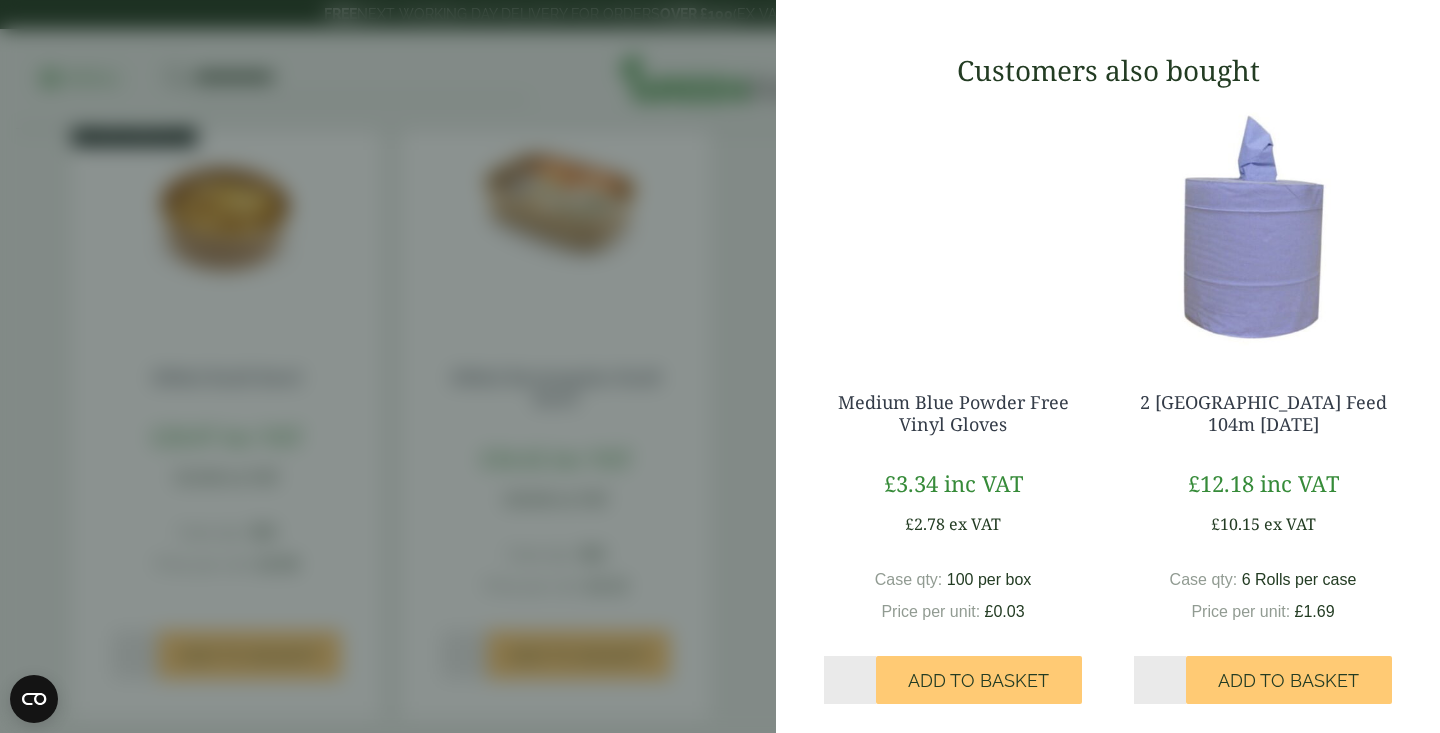click on "+" at bounding box center (974, -280) 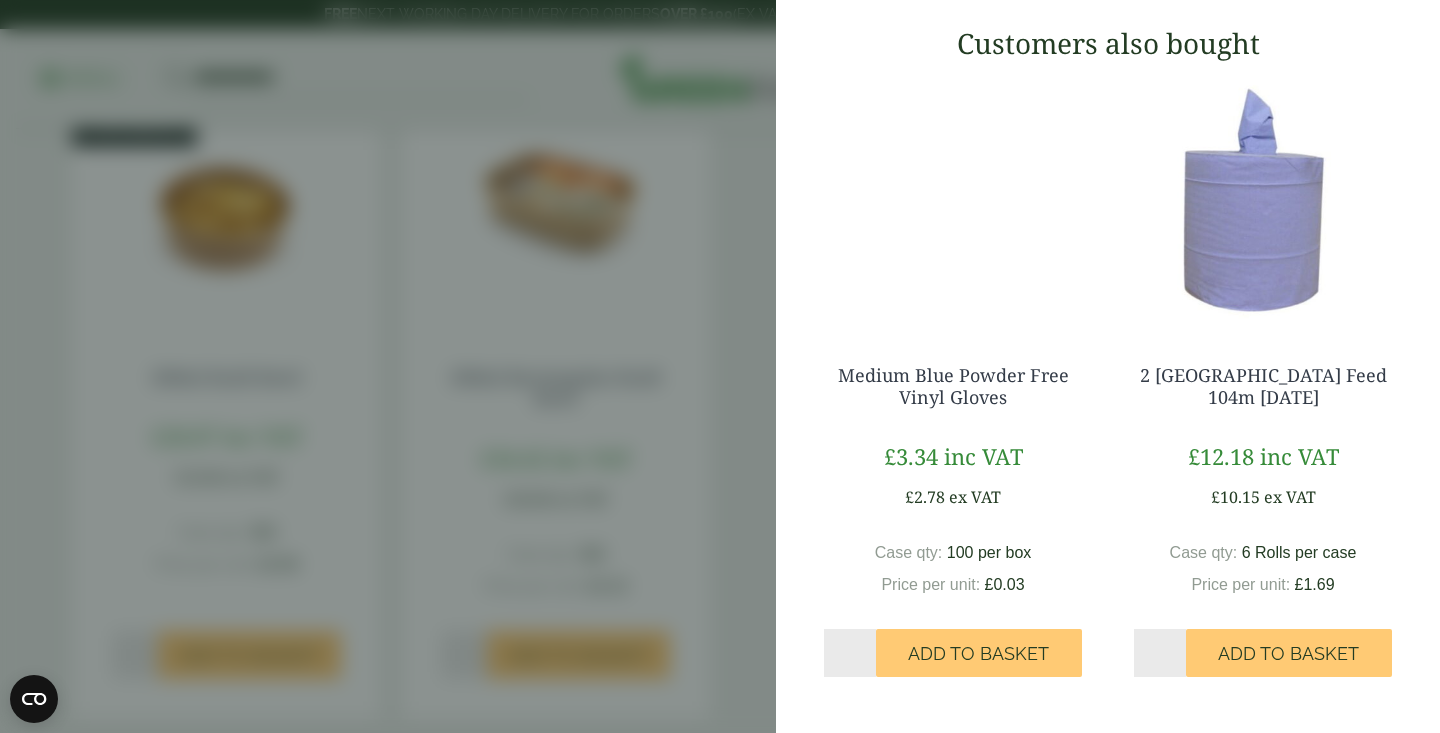 scroll, scrollTop: 1408, scrollLeft: 0, axis: vertical 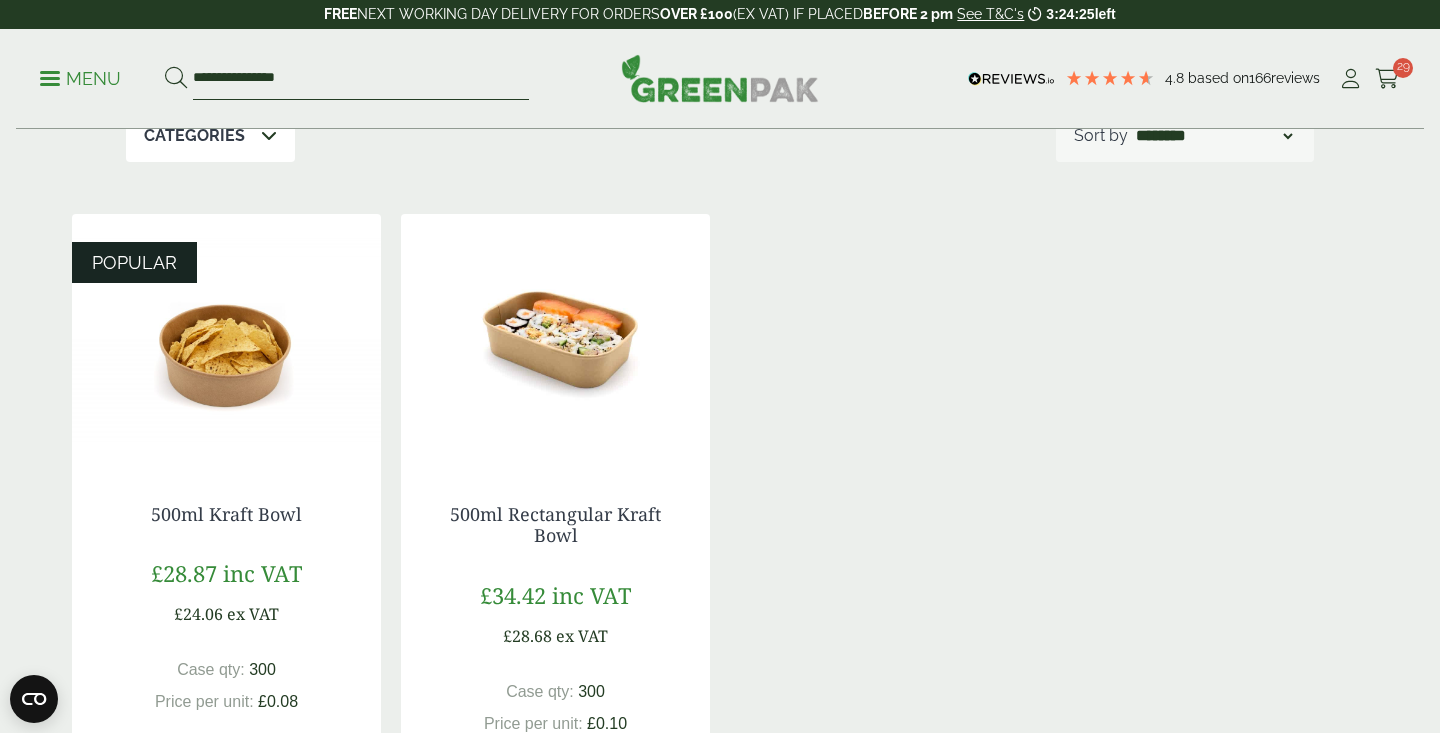 drag, startPoint x: 364, startPoint y: 77, endPoint x: 117, endPoint y: 32, distance: 251.06573 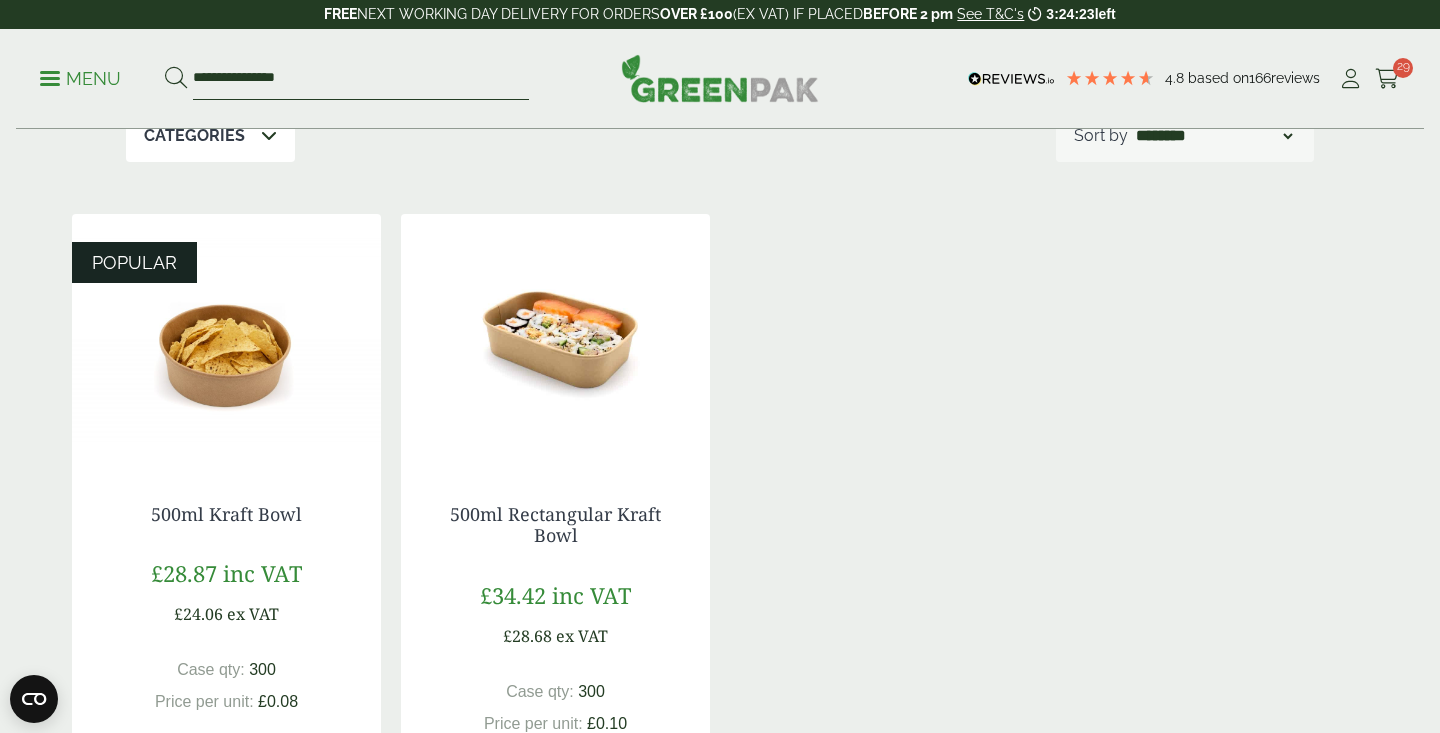 type on "**********" 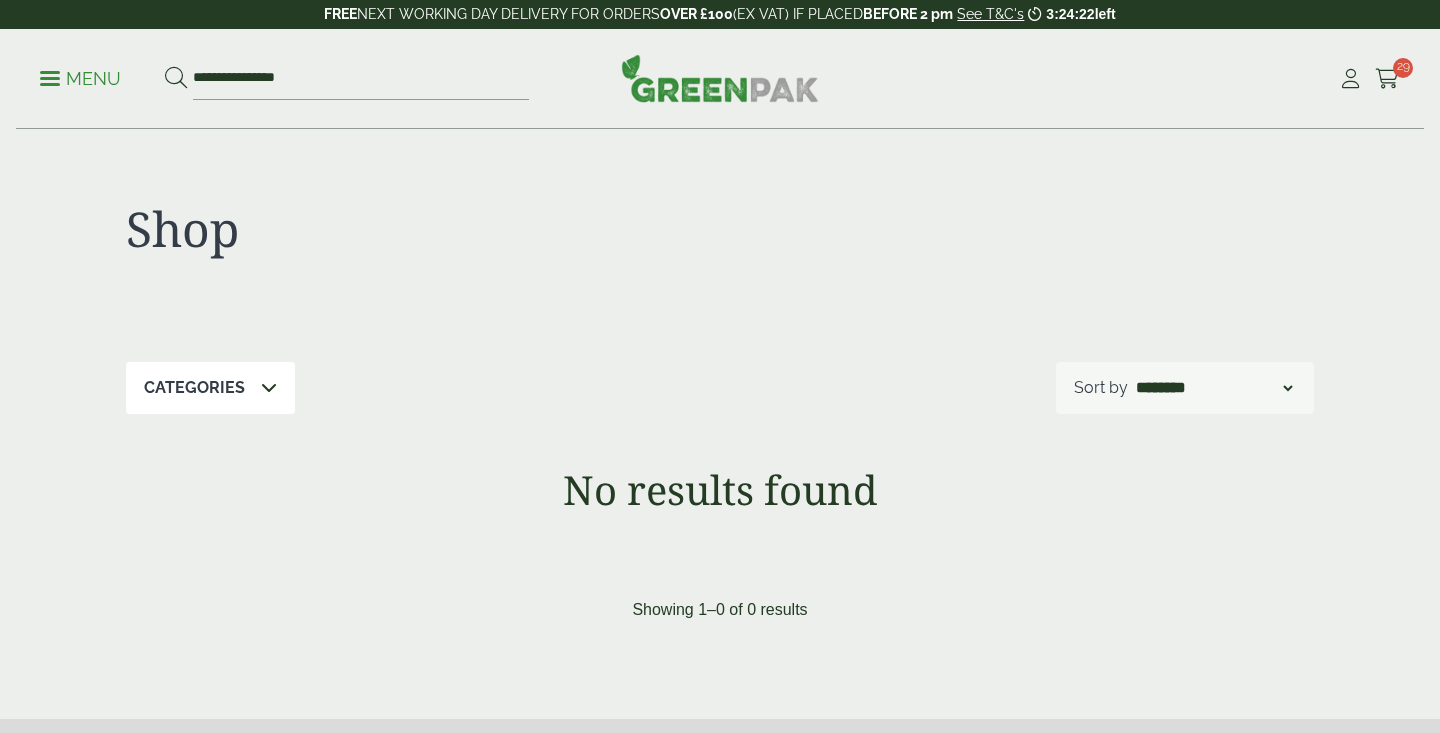 scroll, scrollTop: 0, scrollLeft: 0, axis: both 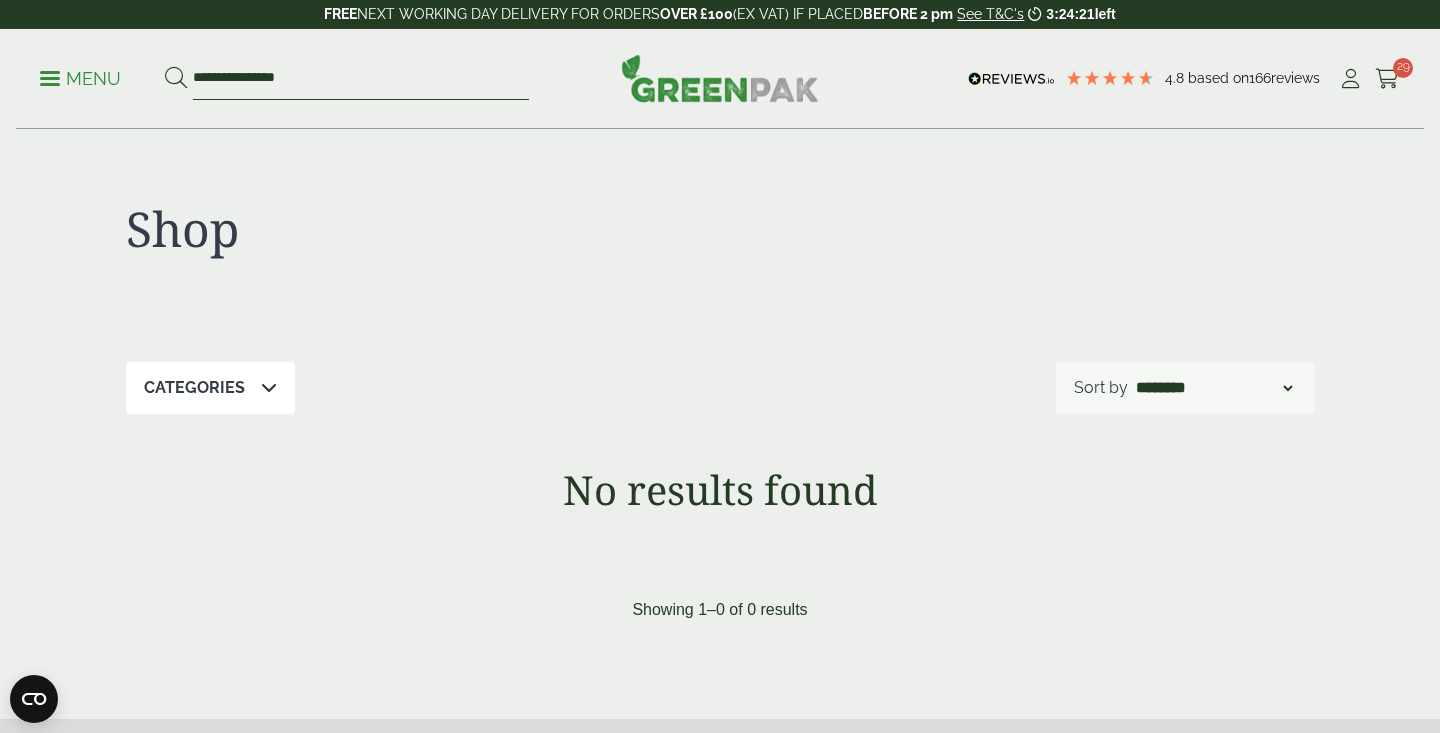 click on "**********" at bounding box center [361, 79] 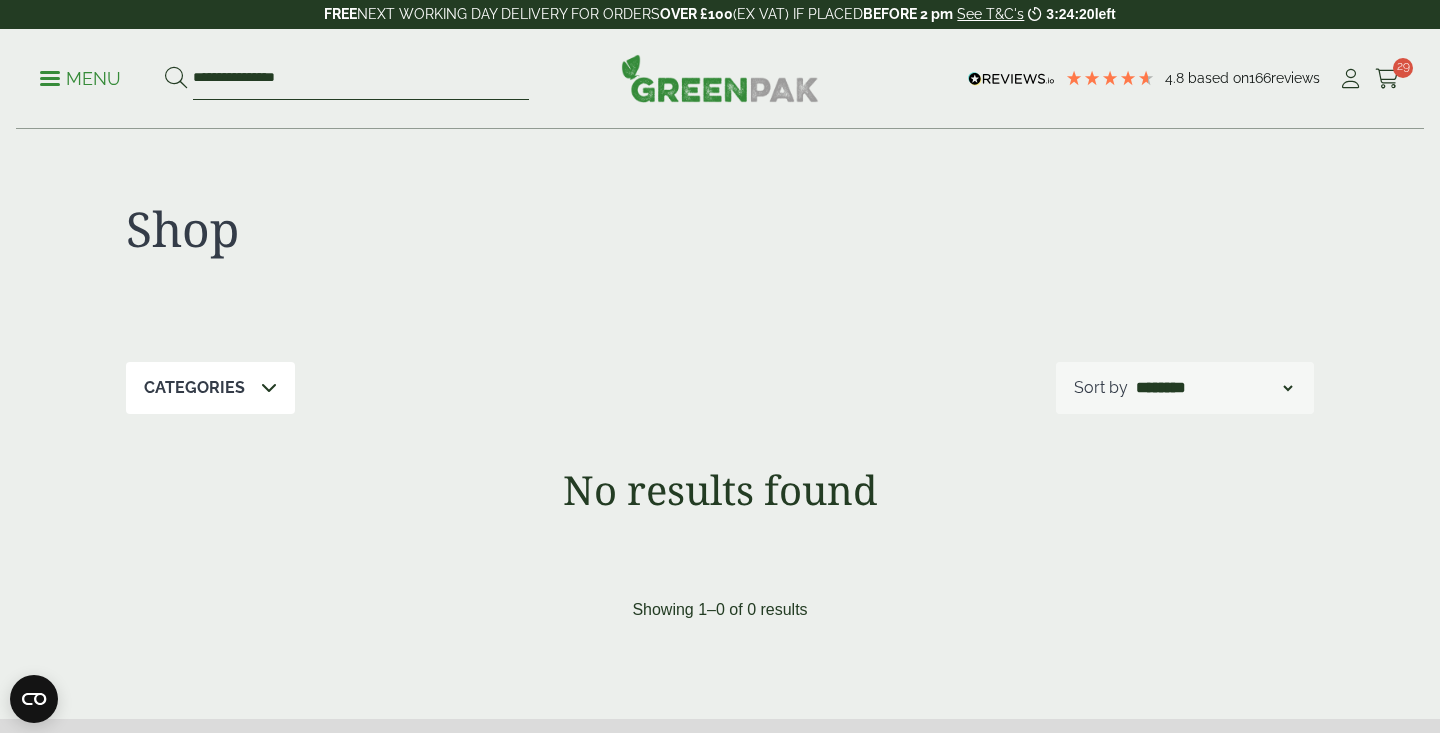 click on "**********" at bounding box center [361, 79] 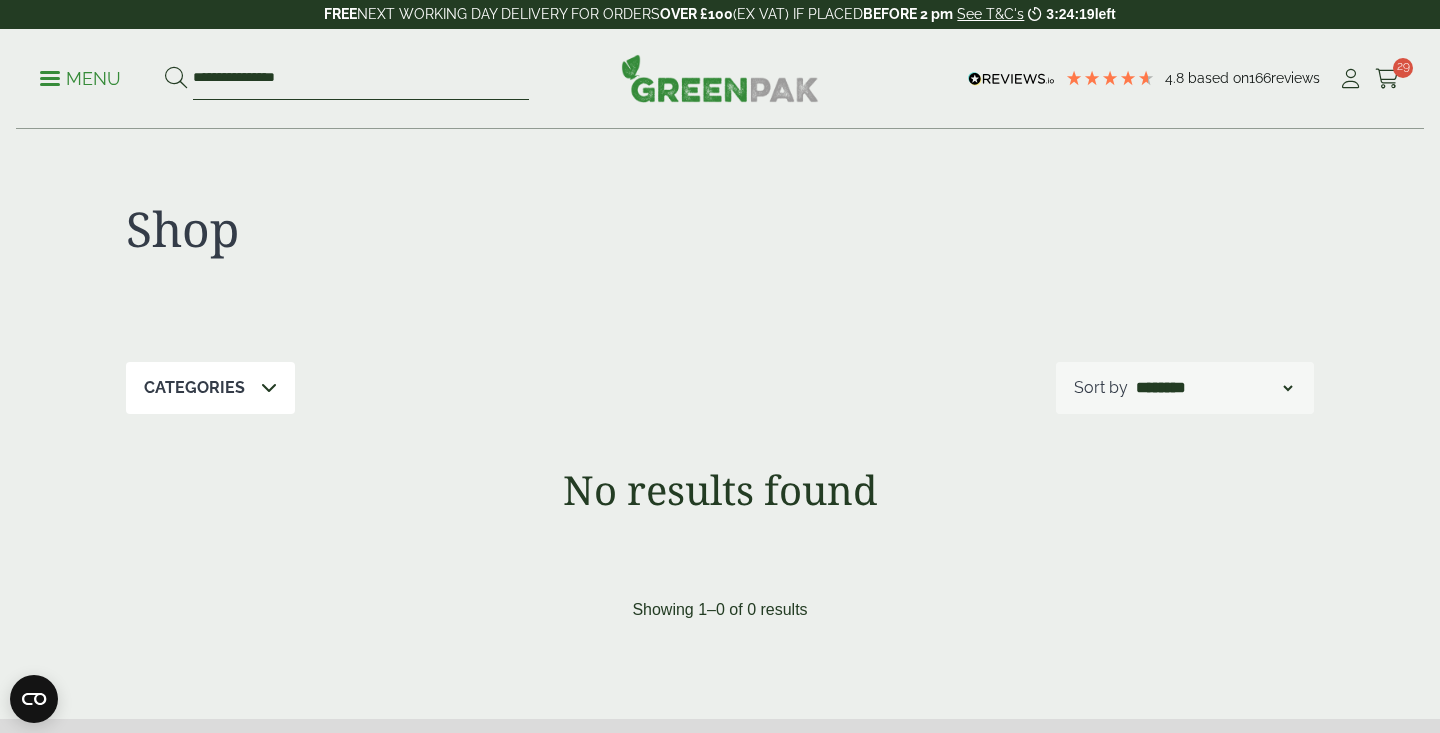 click on "**********" at bounding box center (361, 79) 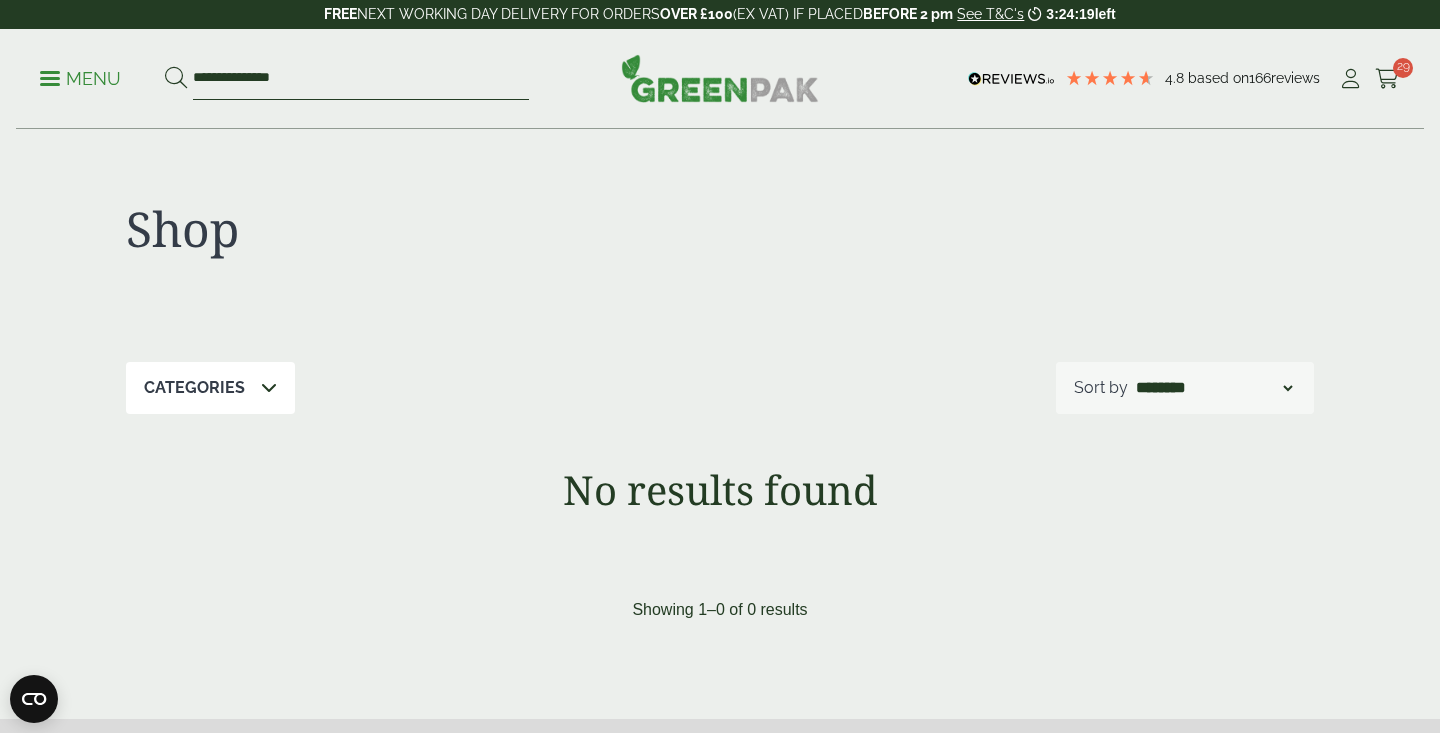 type on "**********" 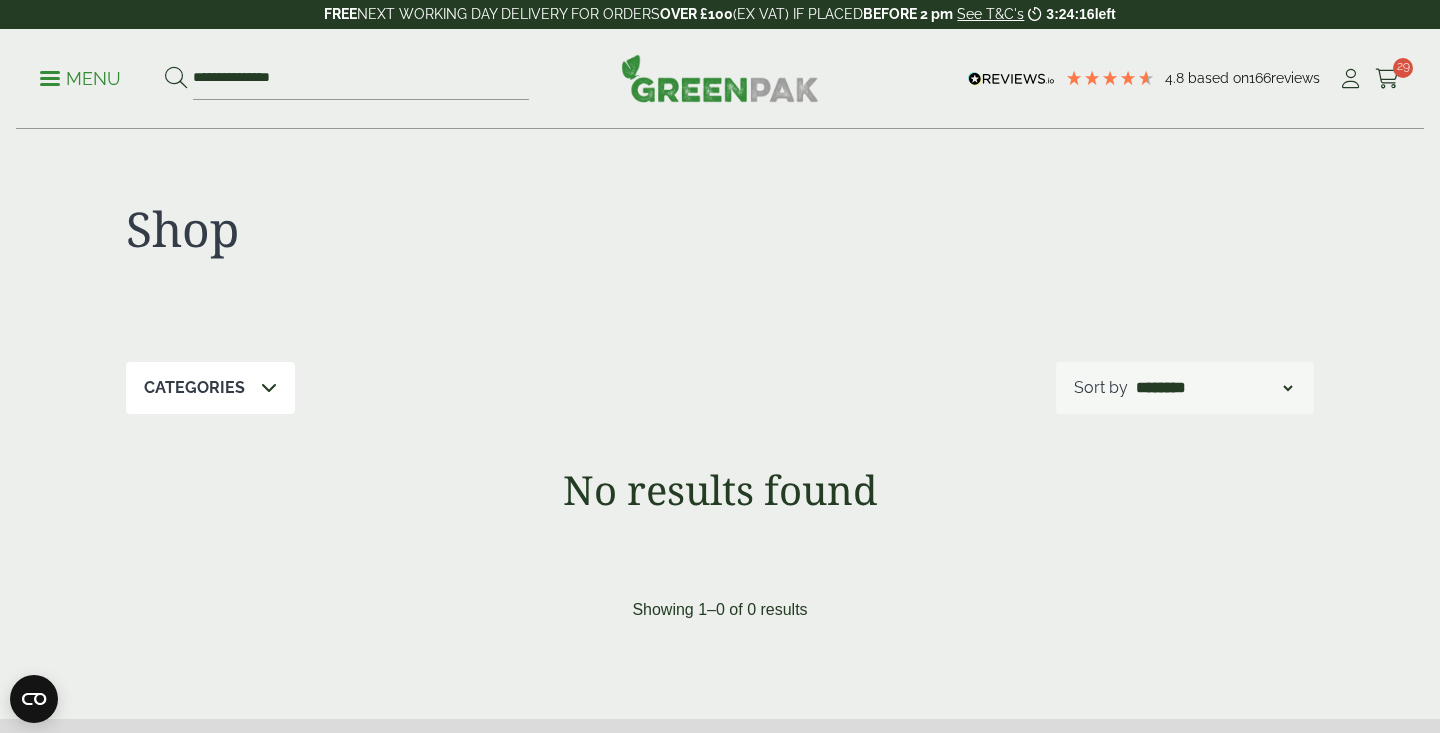 scroll, scrollTop: 0, scrollLeft: 0, axis: both 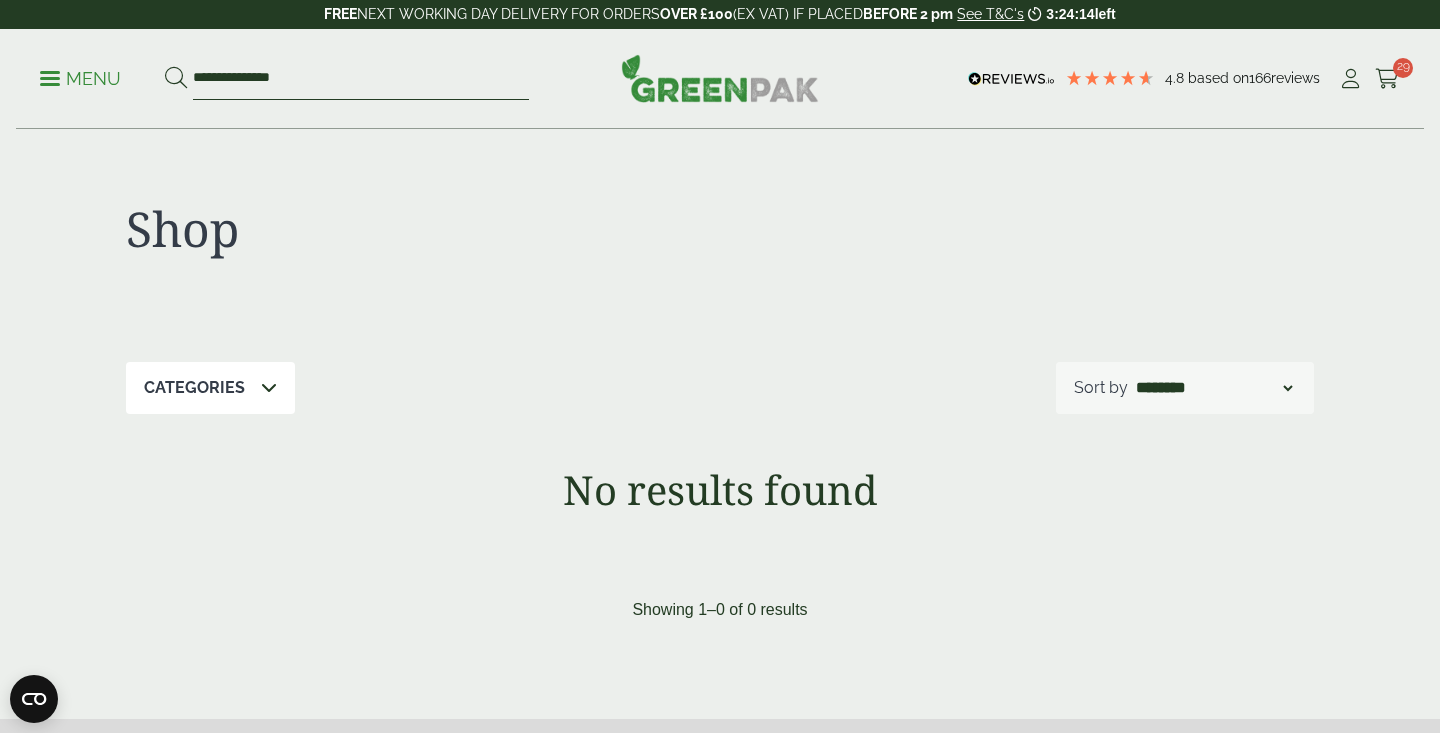 drag, startPoint x: 326, startPoint y: 68, endPoint x: 304, endPoint y: 75, distance: 23.086792 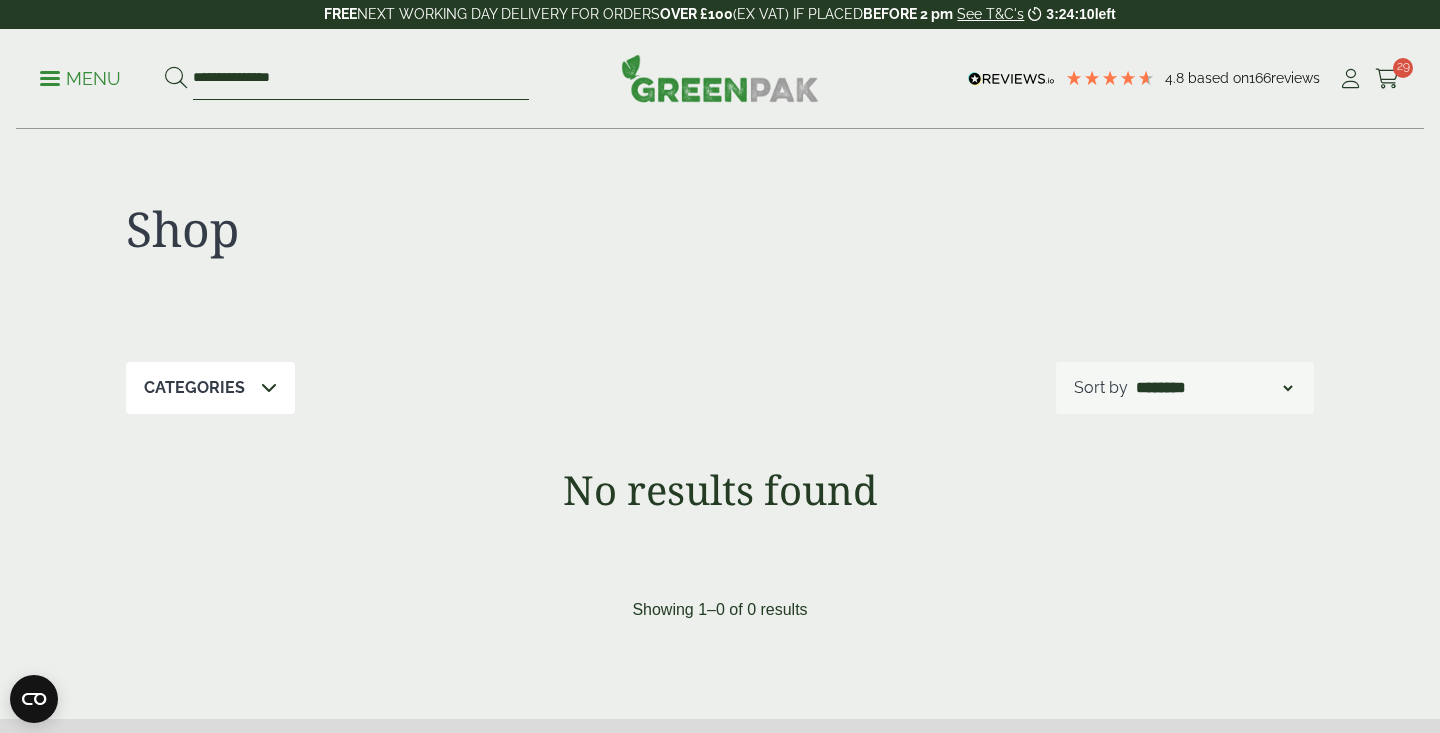 type on "*" 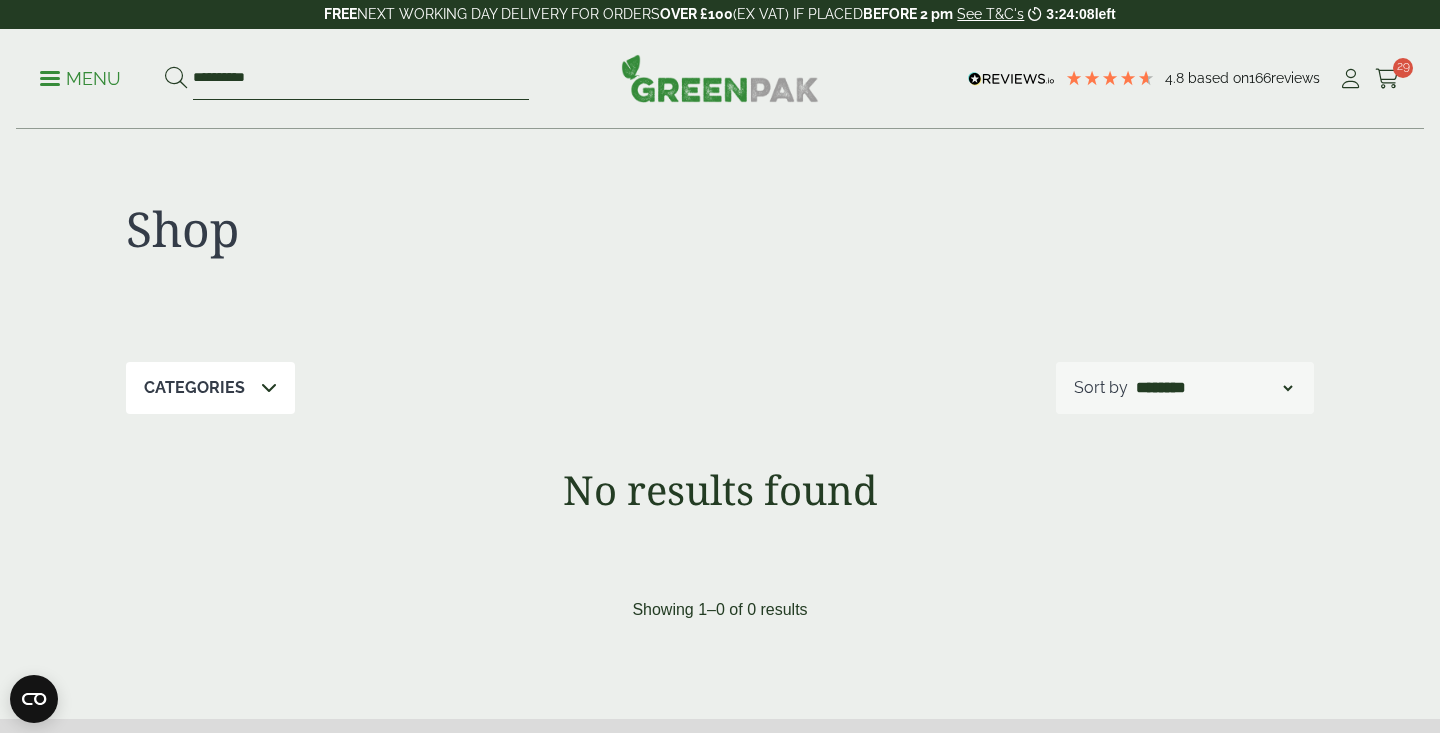 type on "**********" 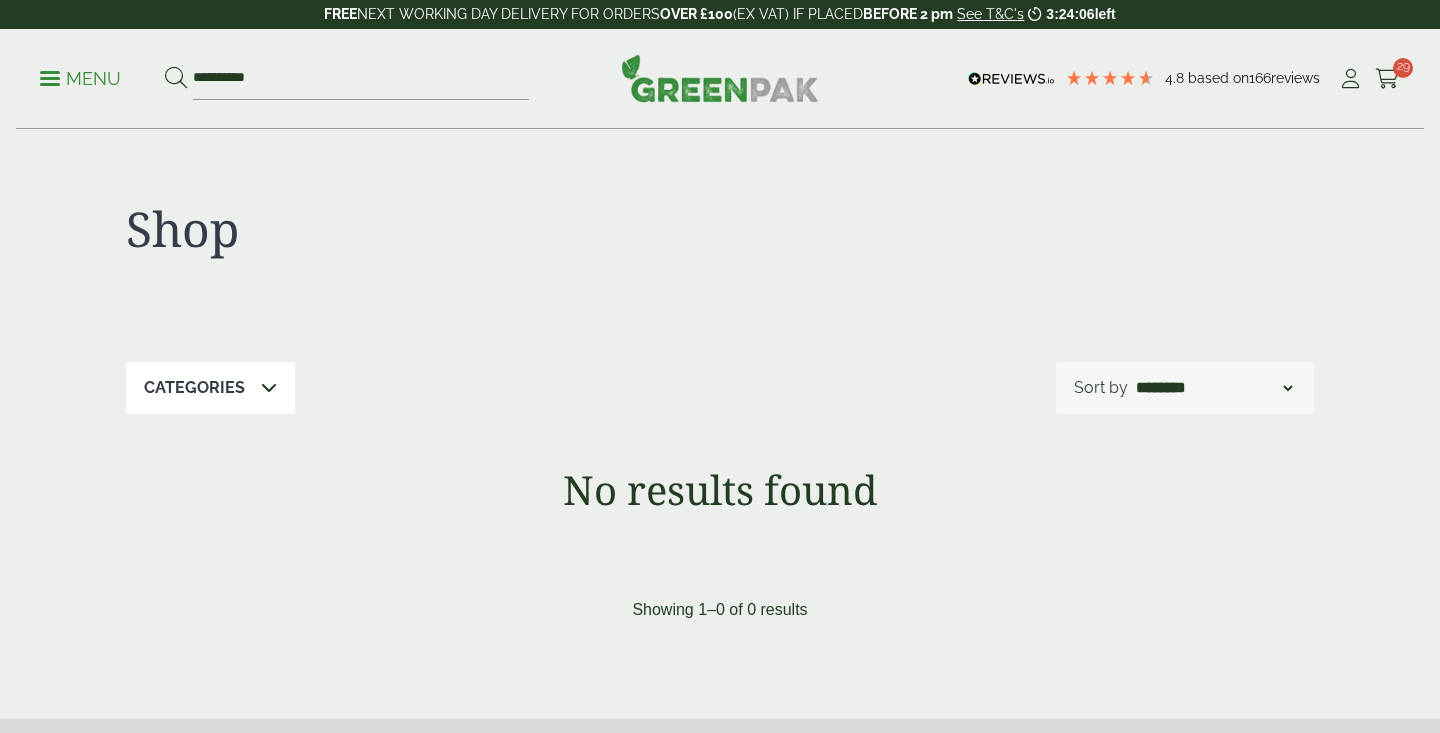 scroll, scrollTop: 0, scrollLeft: 0, axis: both 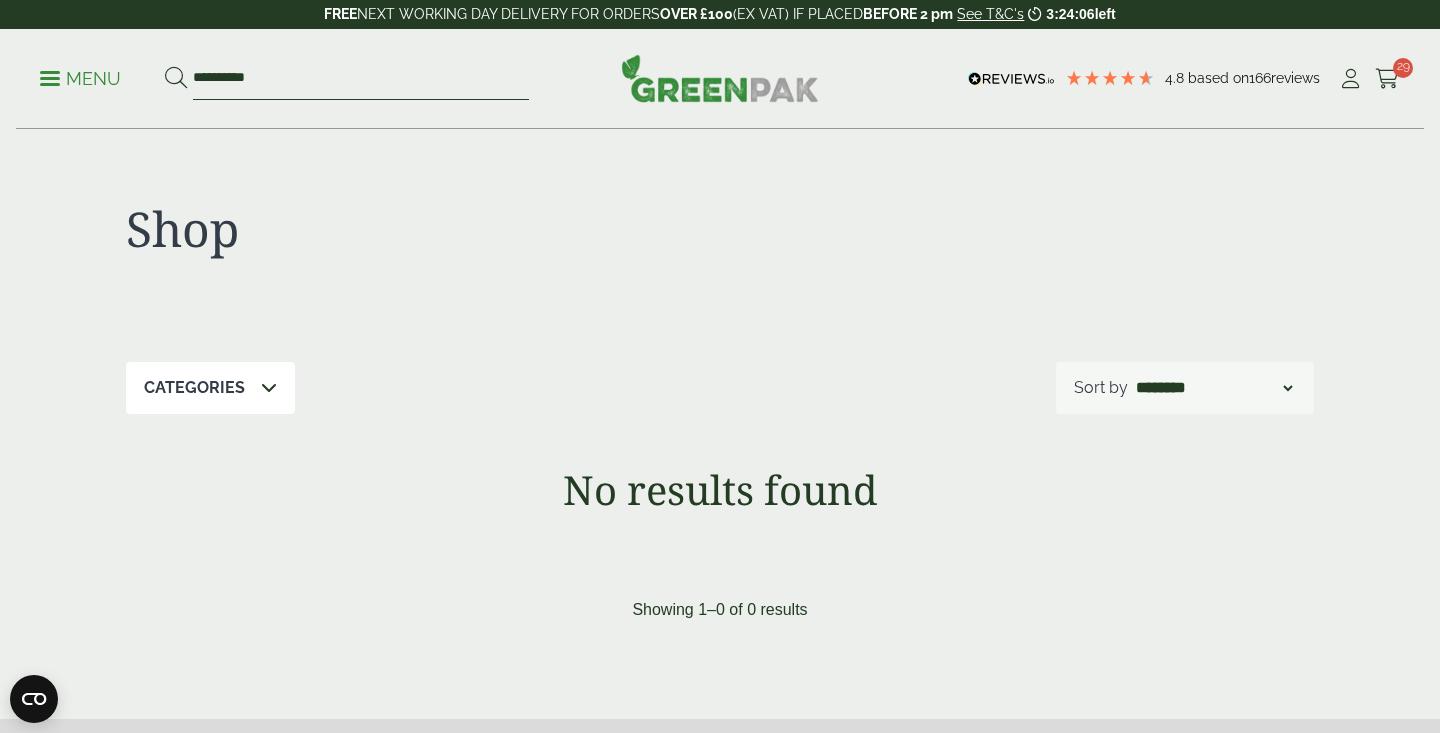 click on "**********" at bounding box center [361, 79] 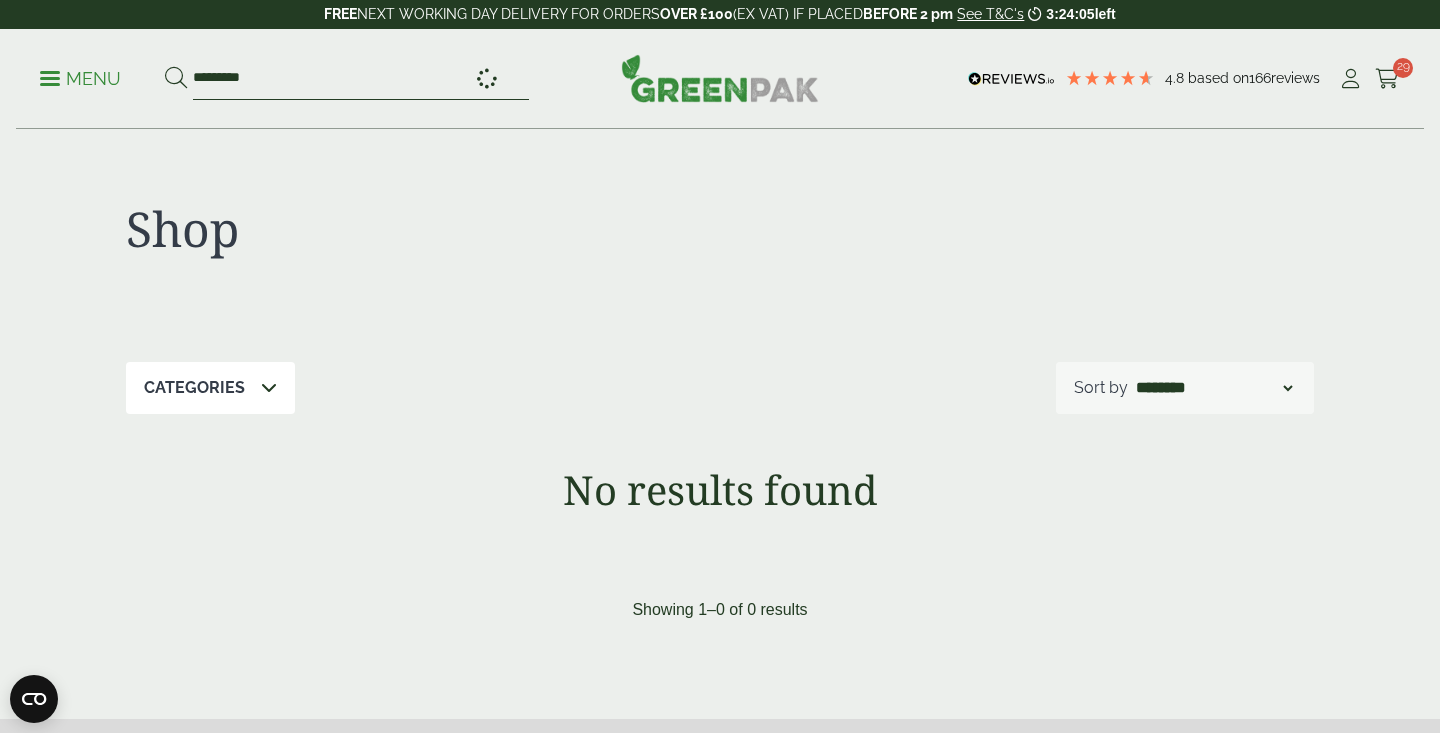 type on "*********" 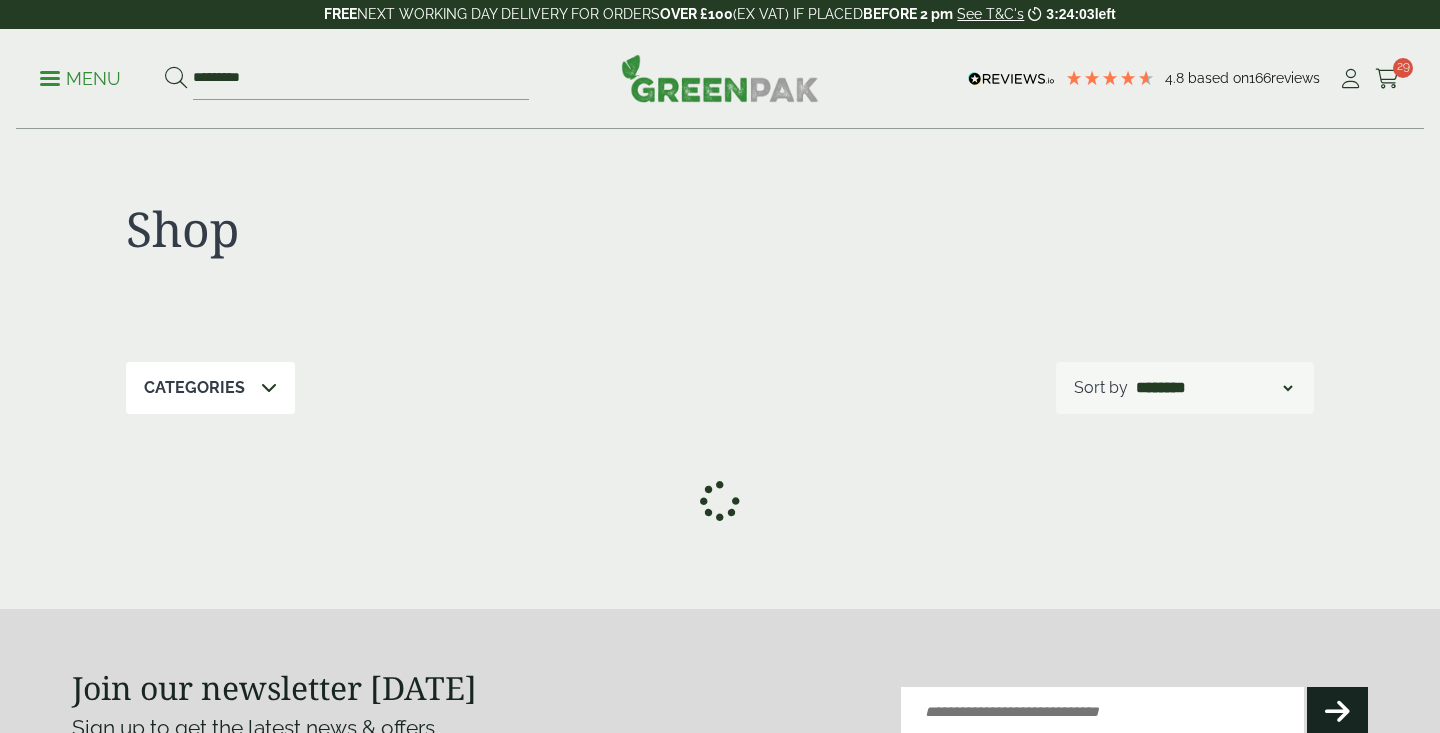 scroll, scrollTop: 0, scrollLeft: 0, axis: both 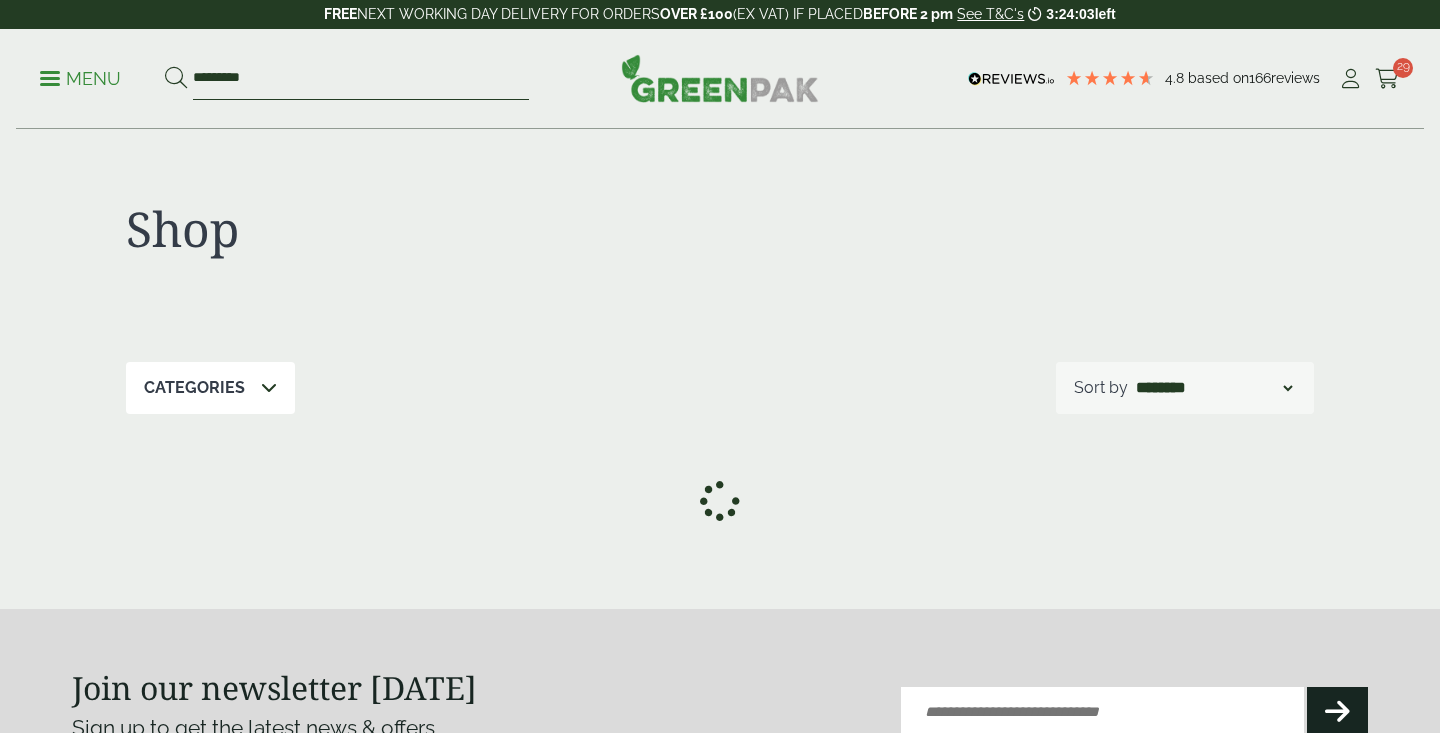 click on "*********" at bounding box center [361, 79] 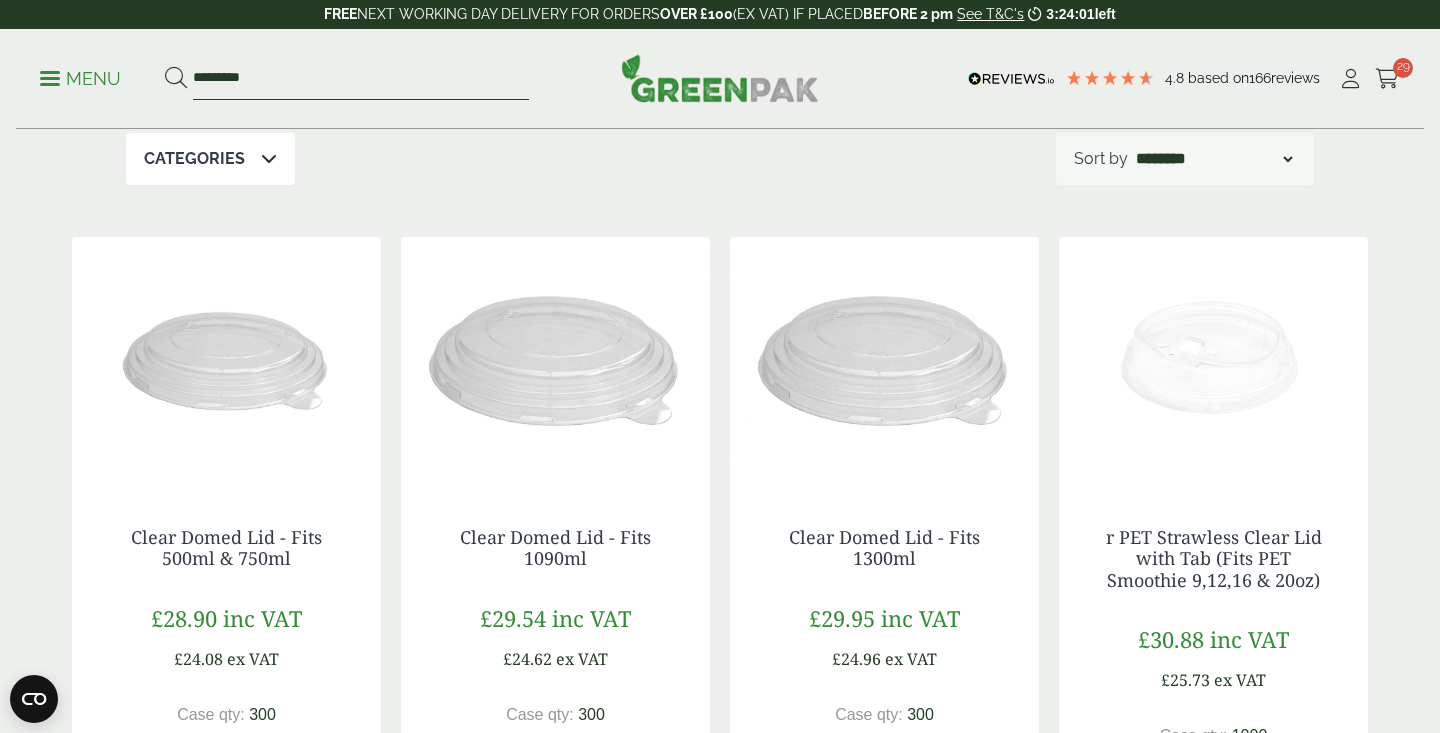 scroll, scrollTop: 228, scrollLeft: 0, axis: vertical 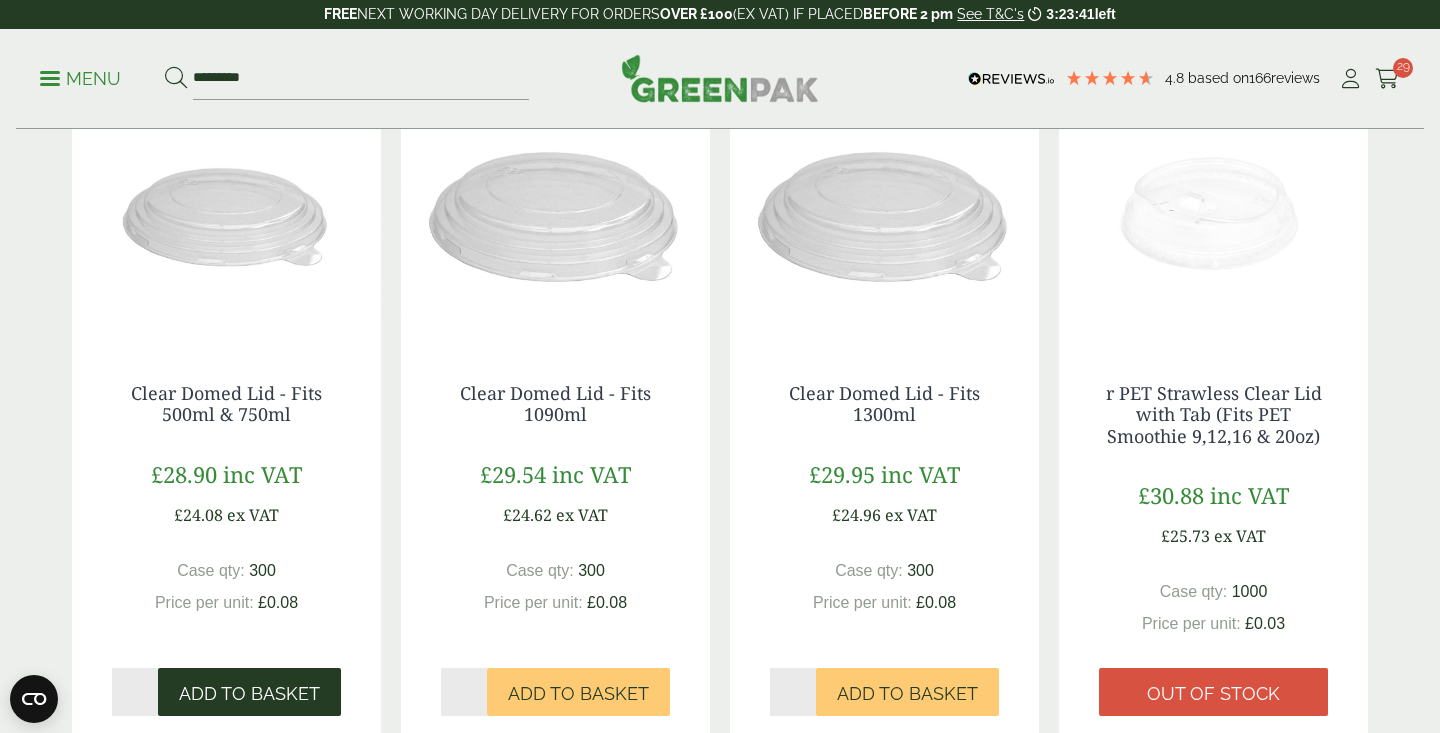 click on "Add to Basket" at bounding box center (249, 694) 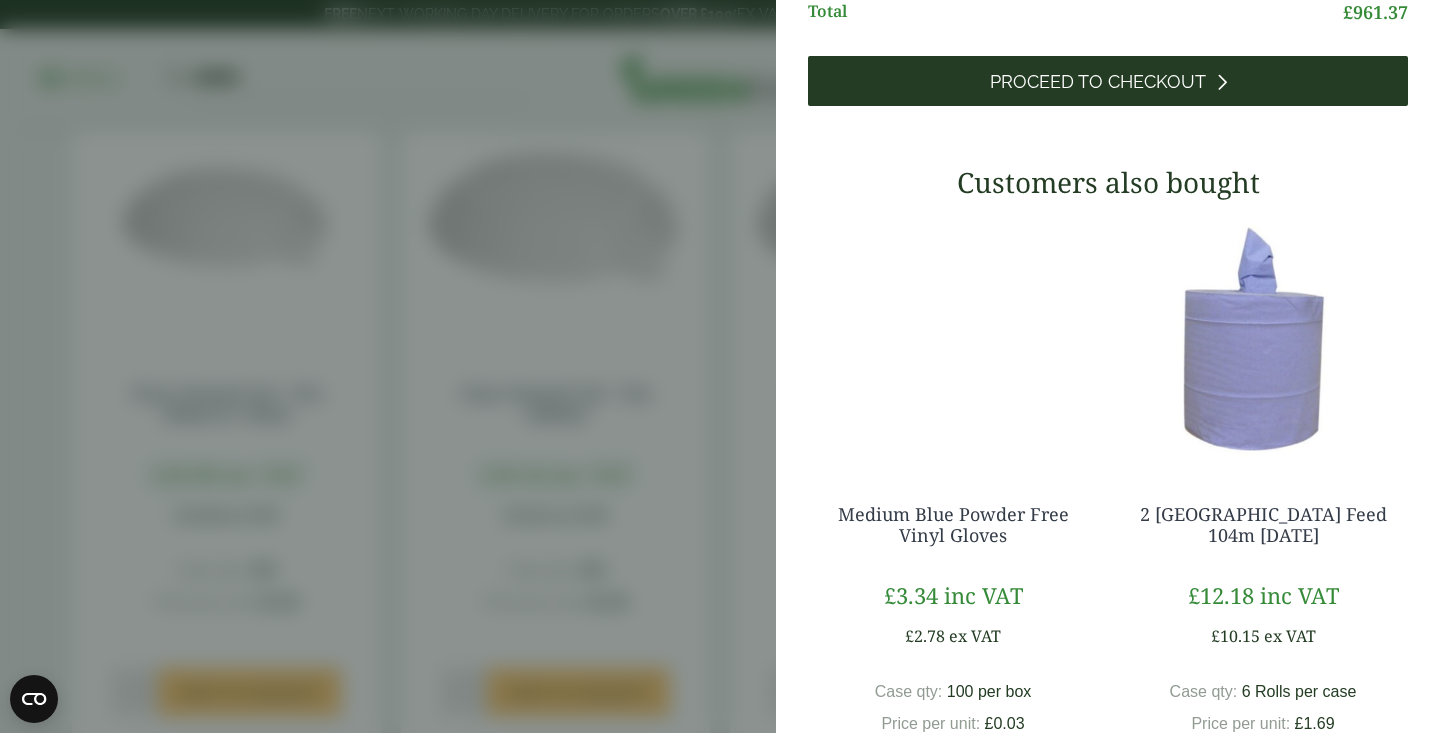 scroll, scrollTop: 1331, scrollLeft: 0, axis: vertical 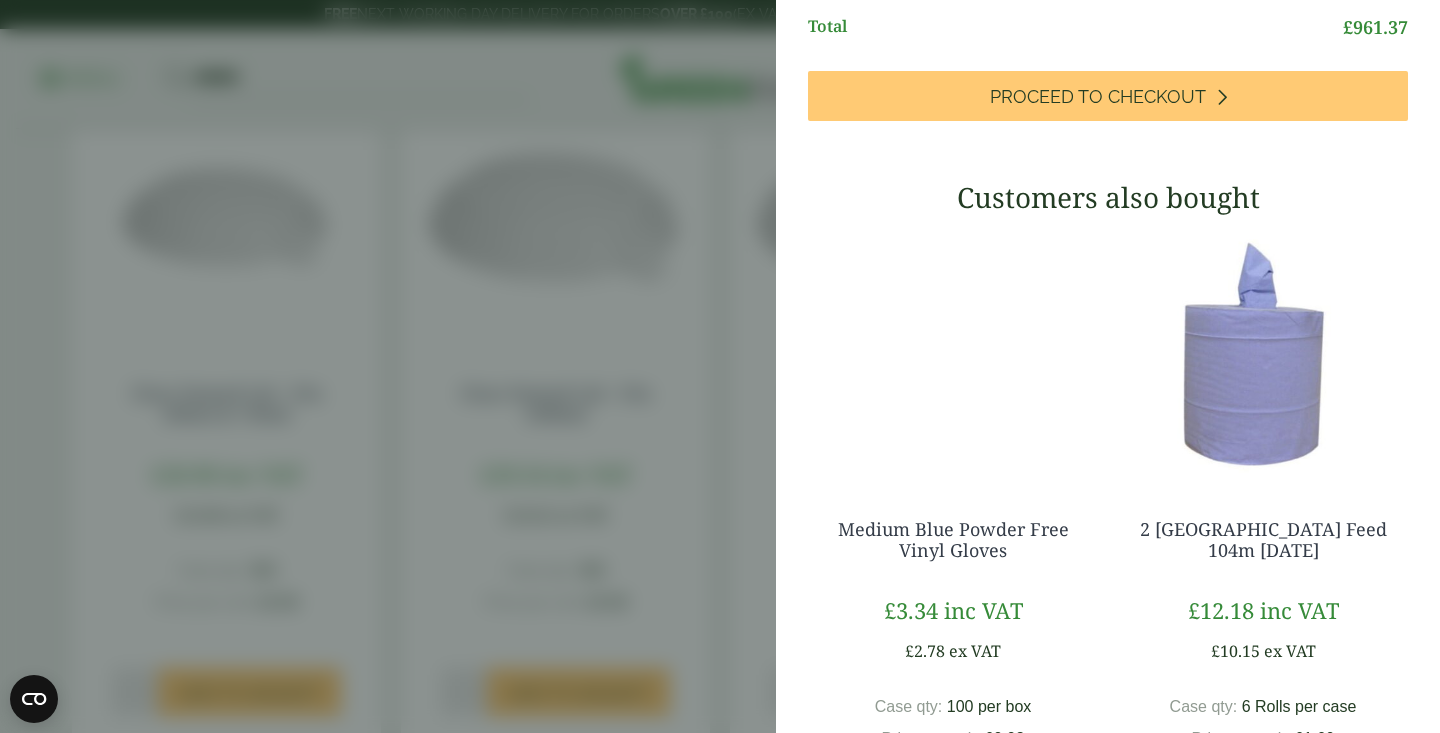 click on "+" at bounding box center (971, -259) 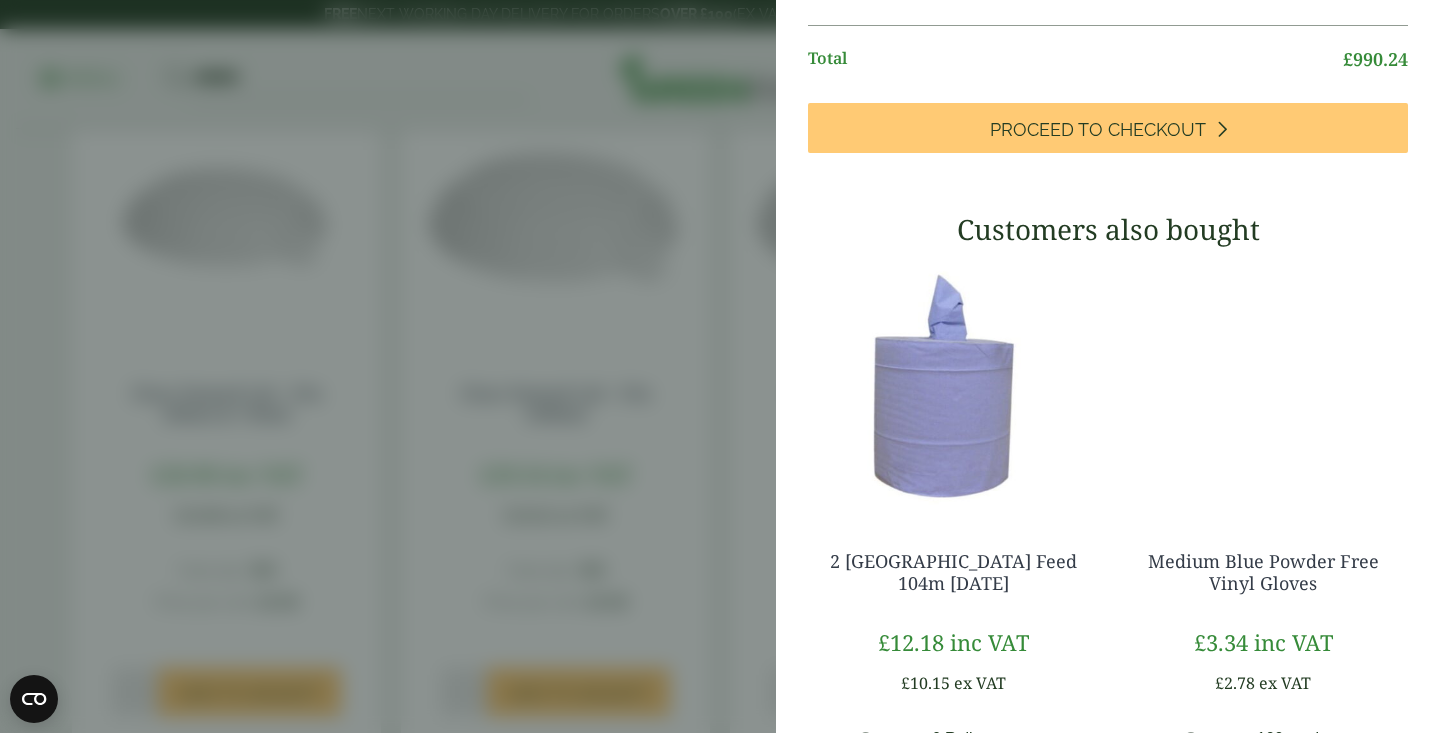 scroll, scrollTop: 1487, scrollLeft: 0, axis: vertical 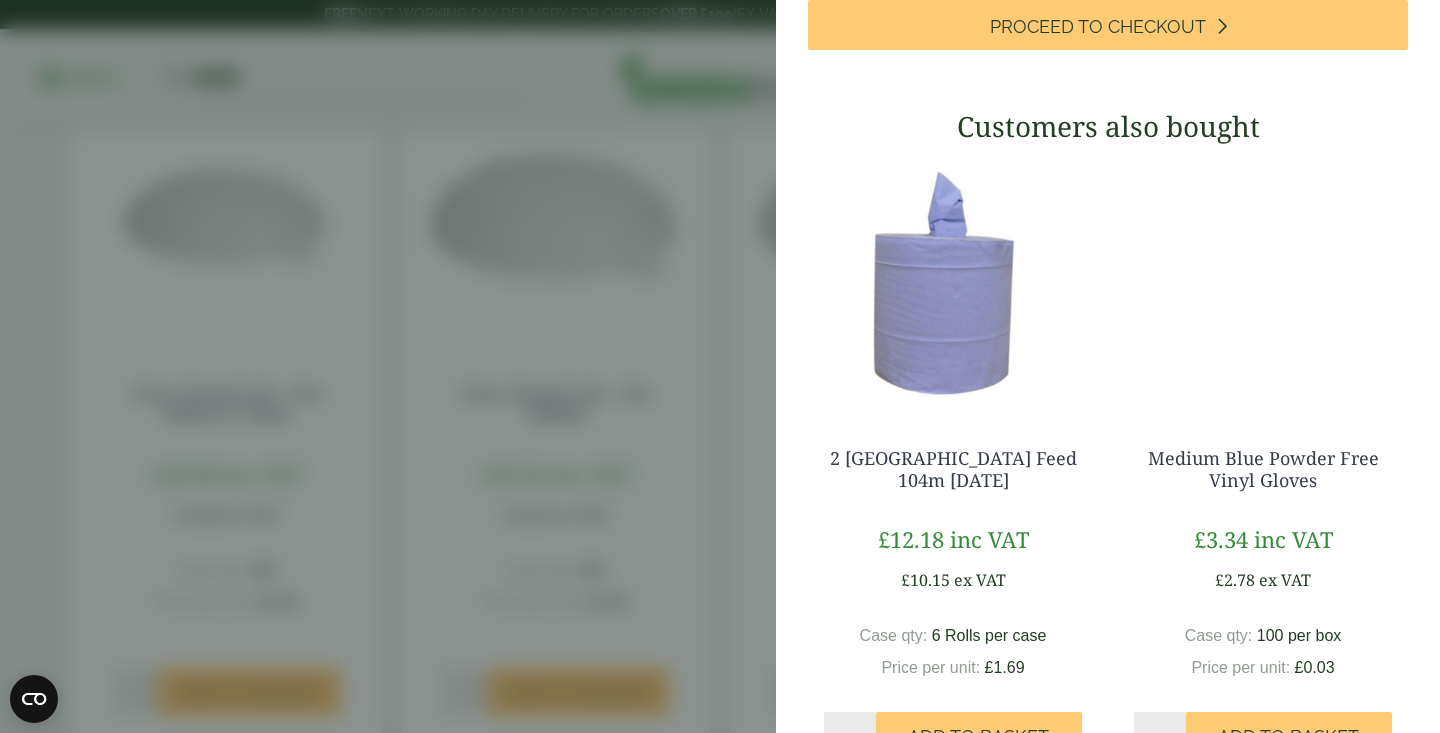 click on "+" at bounding box center [1059, -224] 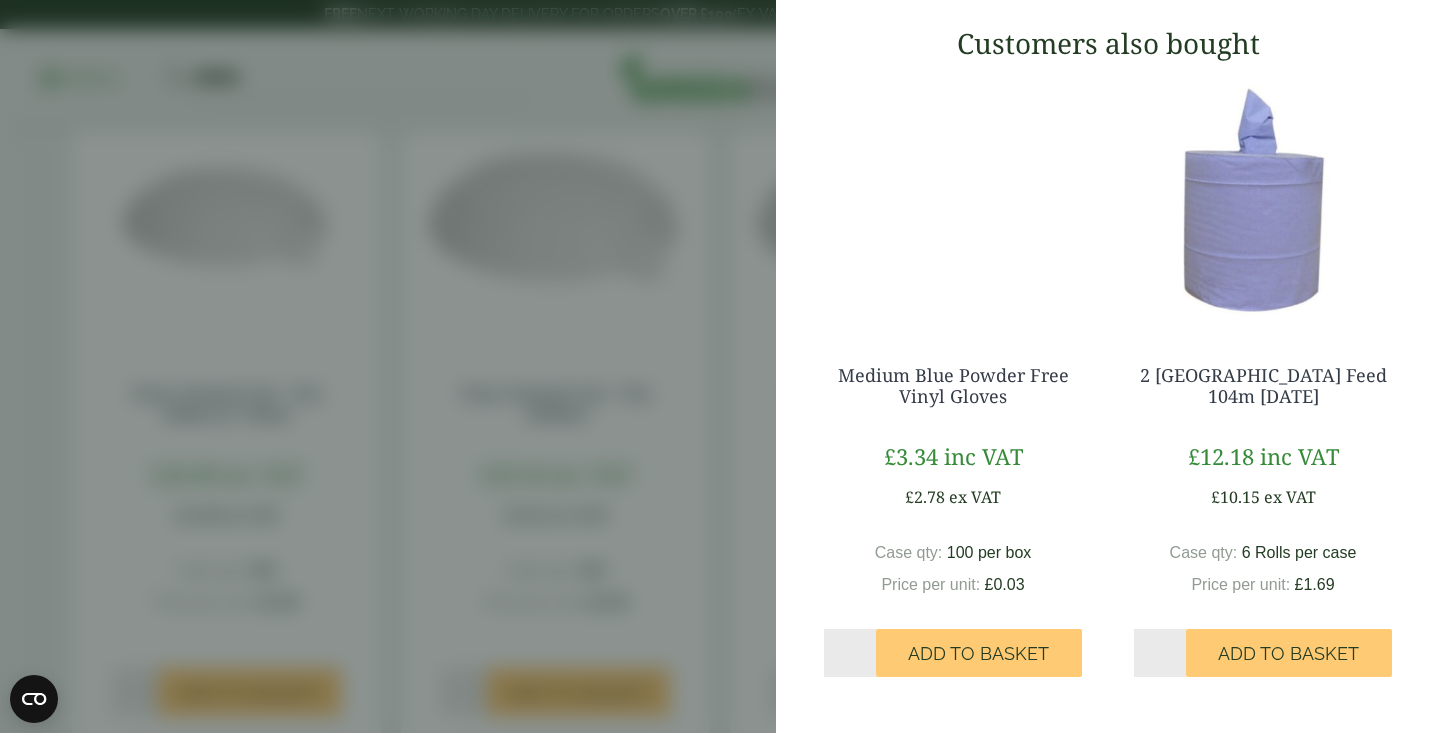 scroll, scrollTop: 0, scrollLeft: 0, axis: both 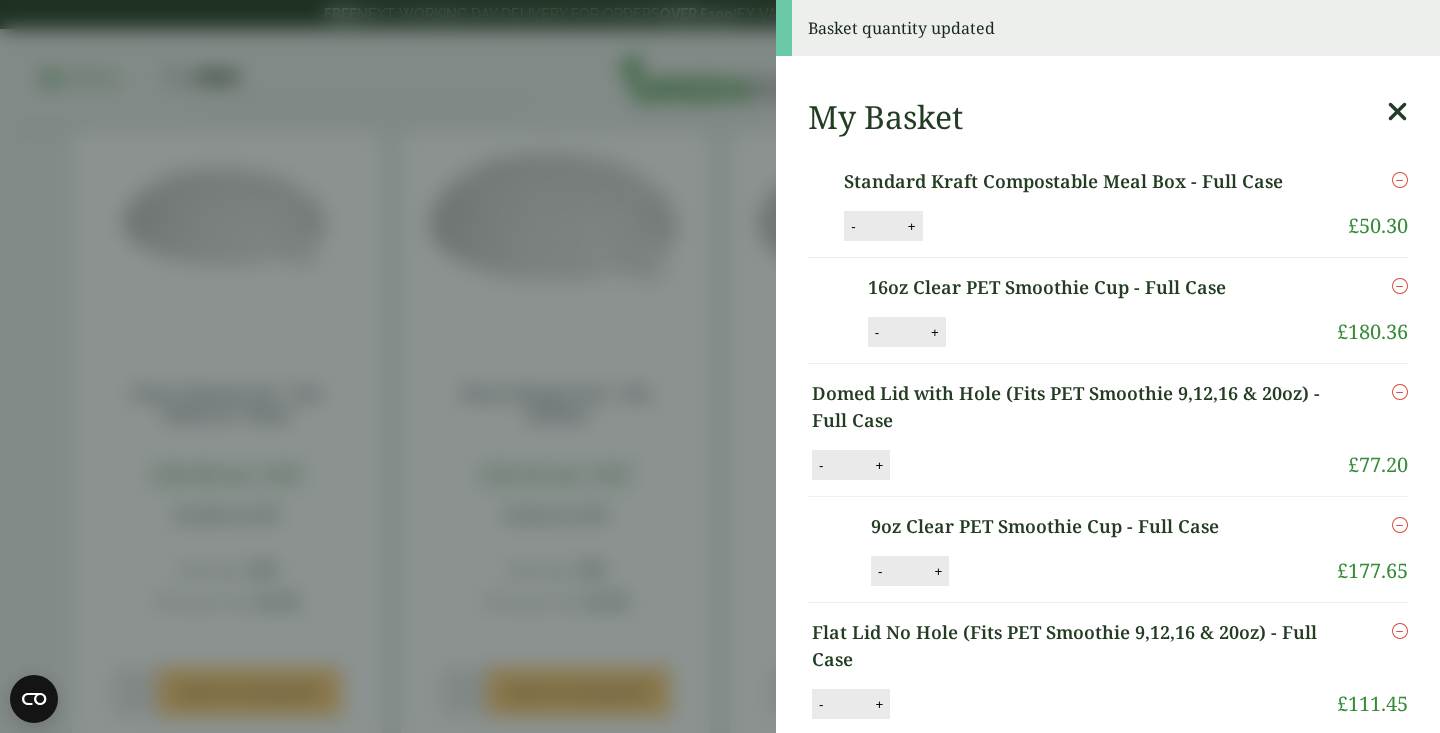 click on "Basket quantity updated
My Basket
Standard Kraft Compostable Meal Box - Full Case
Standard Kraft Compostable Meal Box - Full Case quantity
- * +
Update
Remove
£" at bounding box center (720, 366) 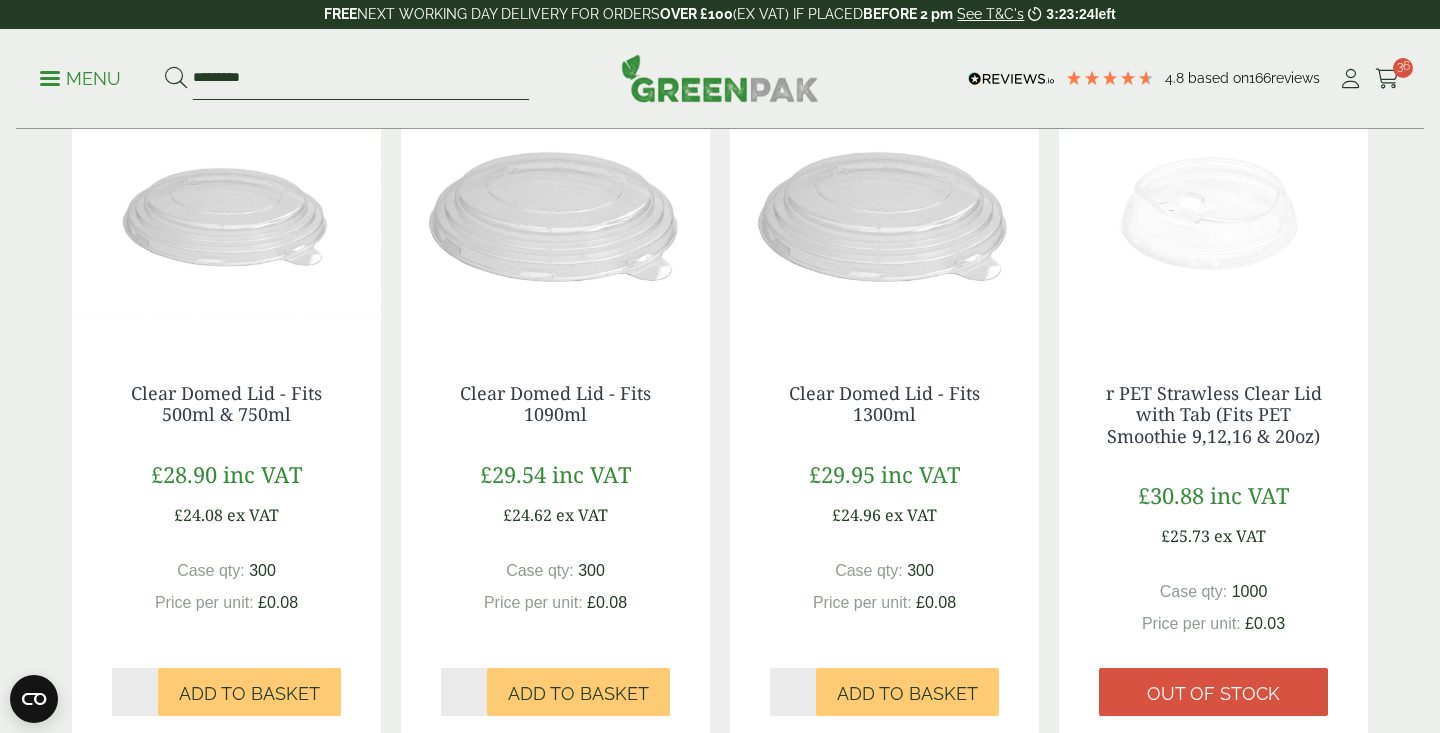 drag, startPoint x: 361, startPoint y: 74, endPoint x: 64, endPoint y: 1, distance: 305.8398 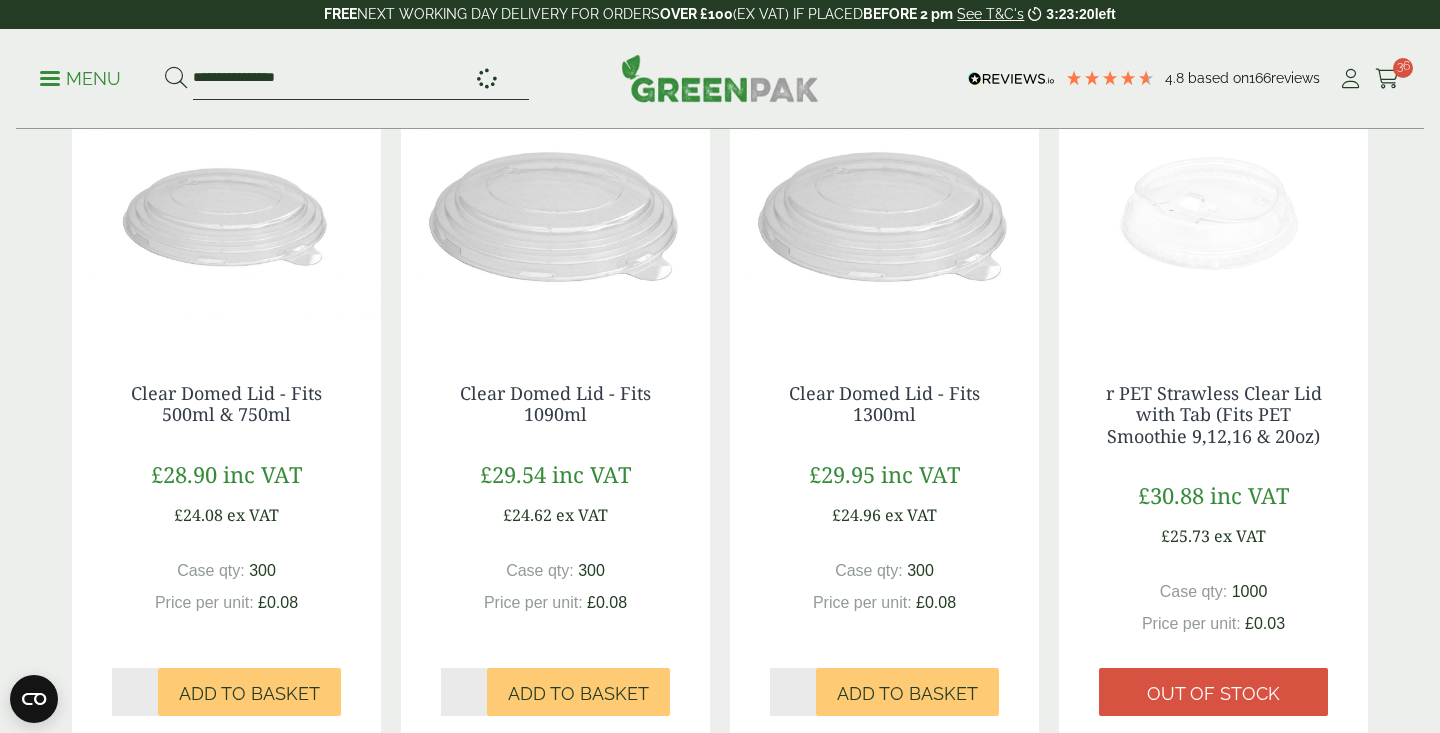 type on "**********" 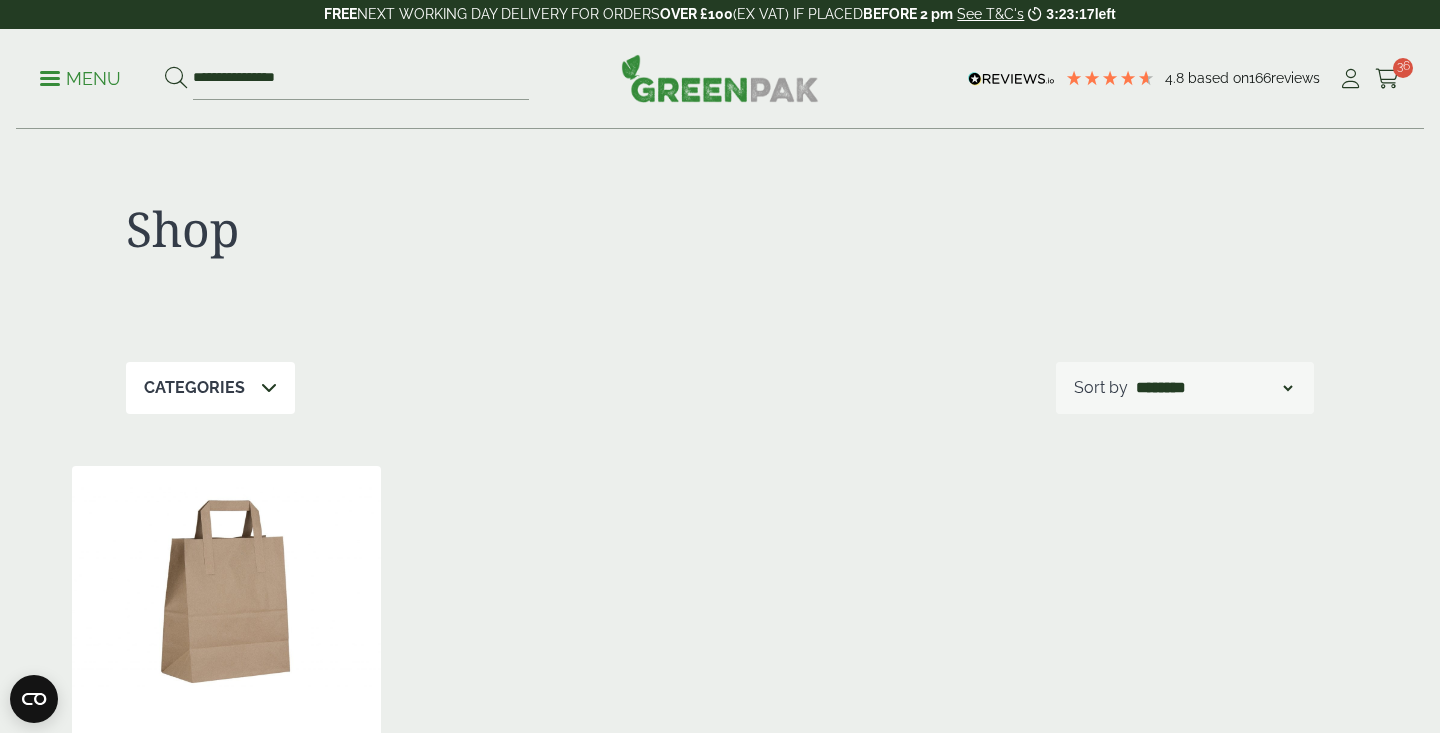 scroll, scrollTop: 0, scrollLeft: 0, axis: both 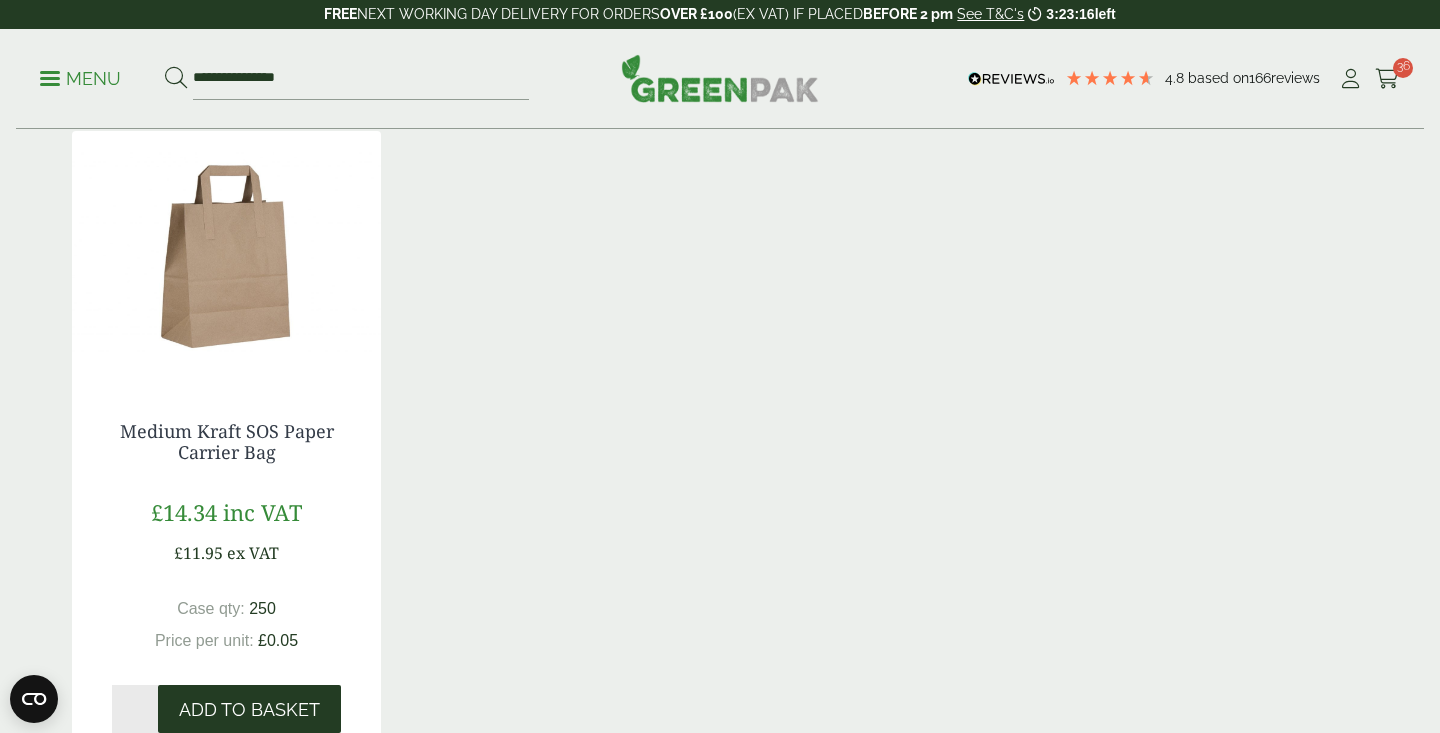 click on "Add to Basket" at bounding box center (249, 710) 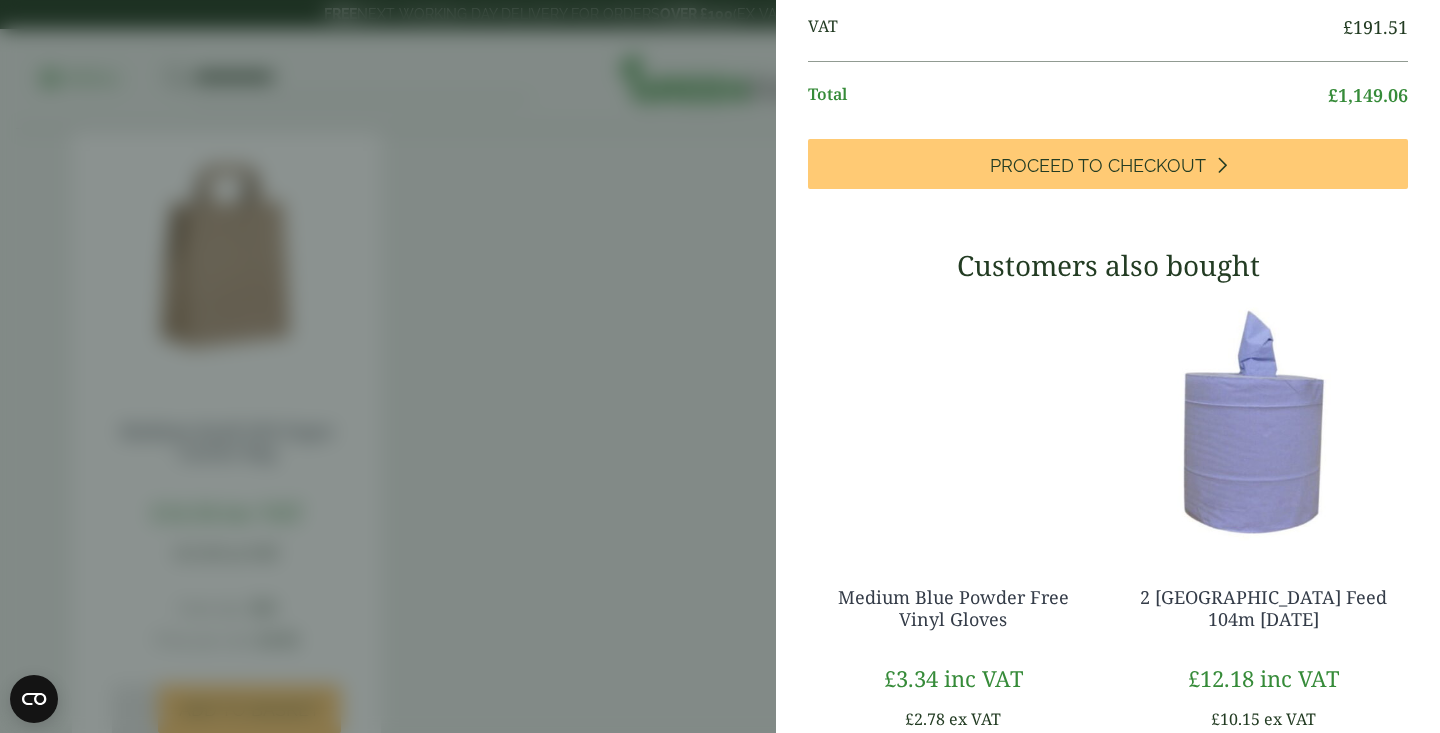 scroll, scrollTop: 1513, scrollLeft: 0, axis: vertical 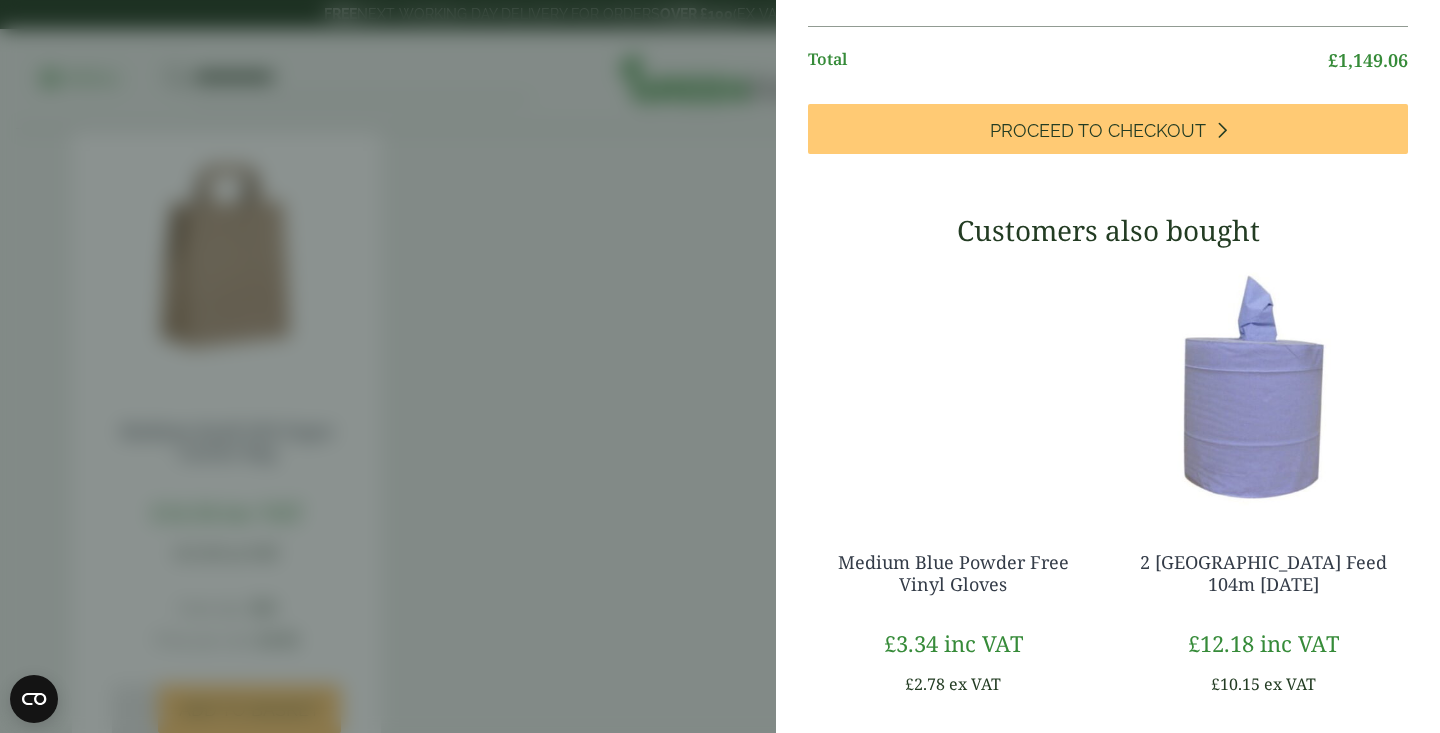 click on "*" at bounding box center [886, -120] 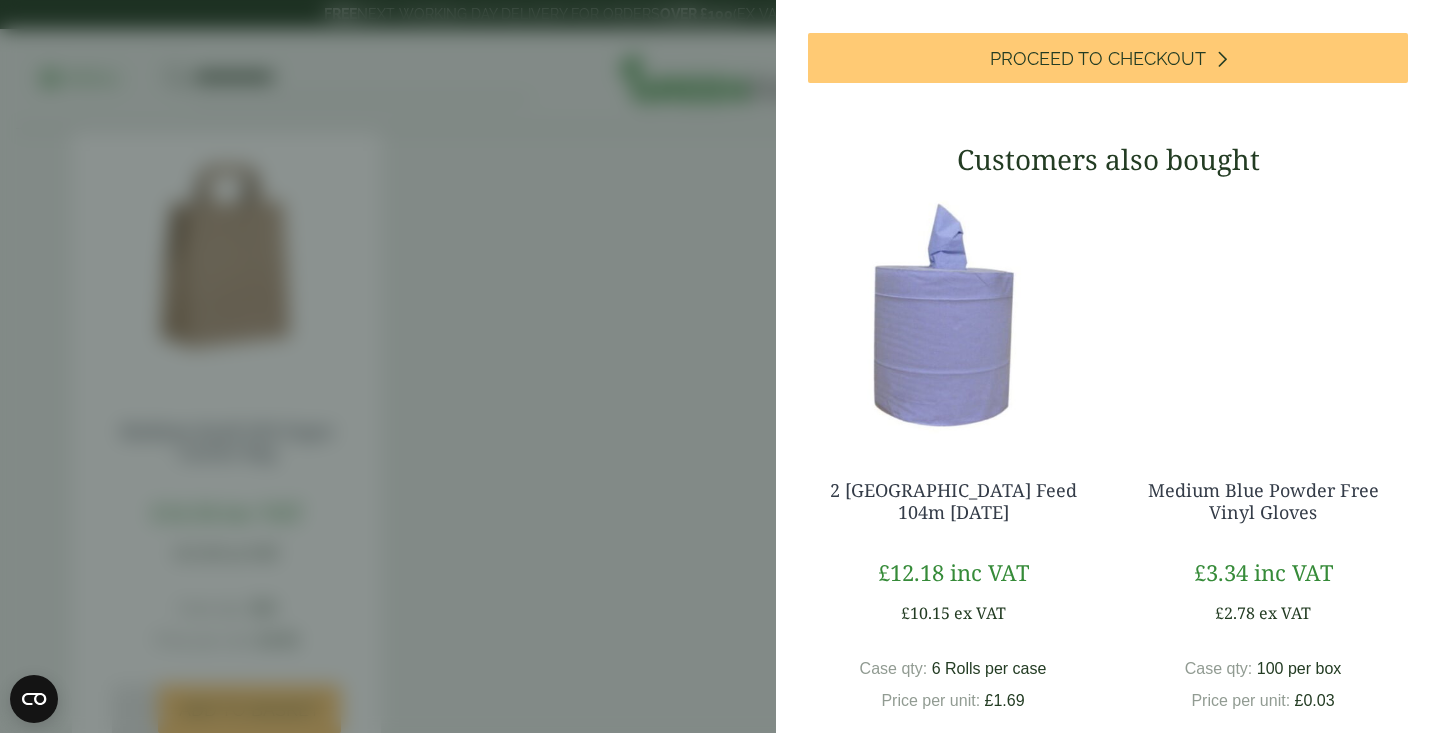 scroll, scrollTop: 0, scrollLeft: 0, axis: both 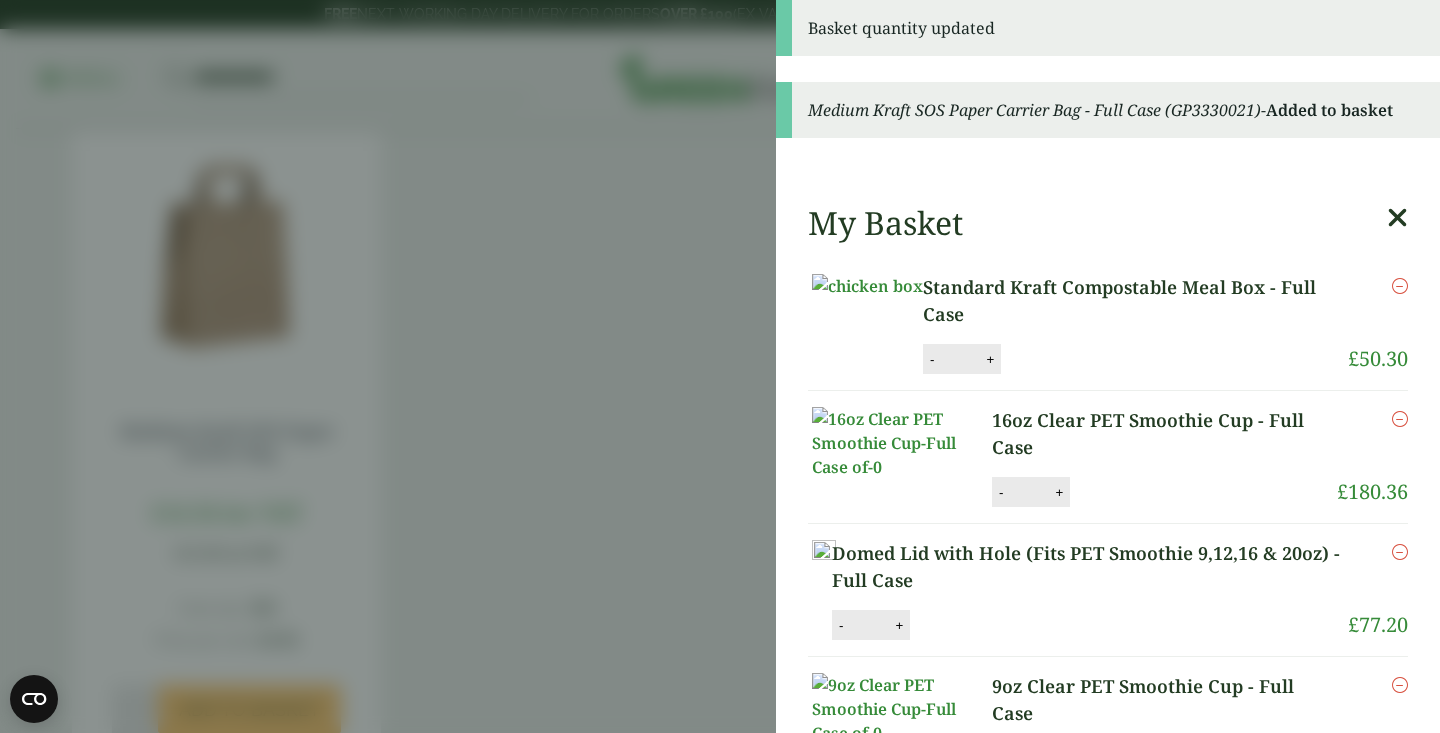 click on "Basket quantity updated Medium Kraft SOS Paper Carrier Bag - Full Case (GP3330021)  -  Added to basket
My Basket
Standard Kraft Compostable Meal Box - Full Case
Standard Kraft Compostable Meal Box - Full Case quantity
- * +
Update
£" at bounding box center (720, 366) 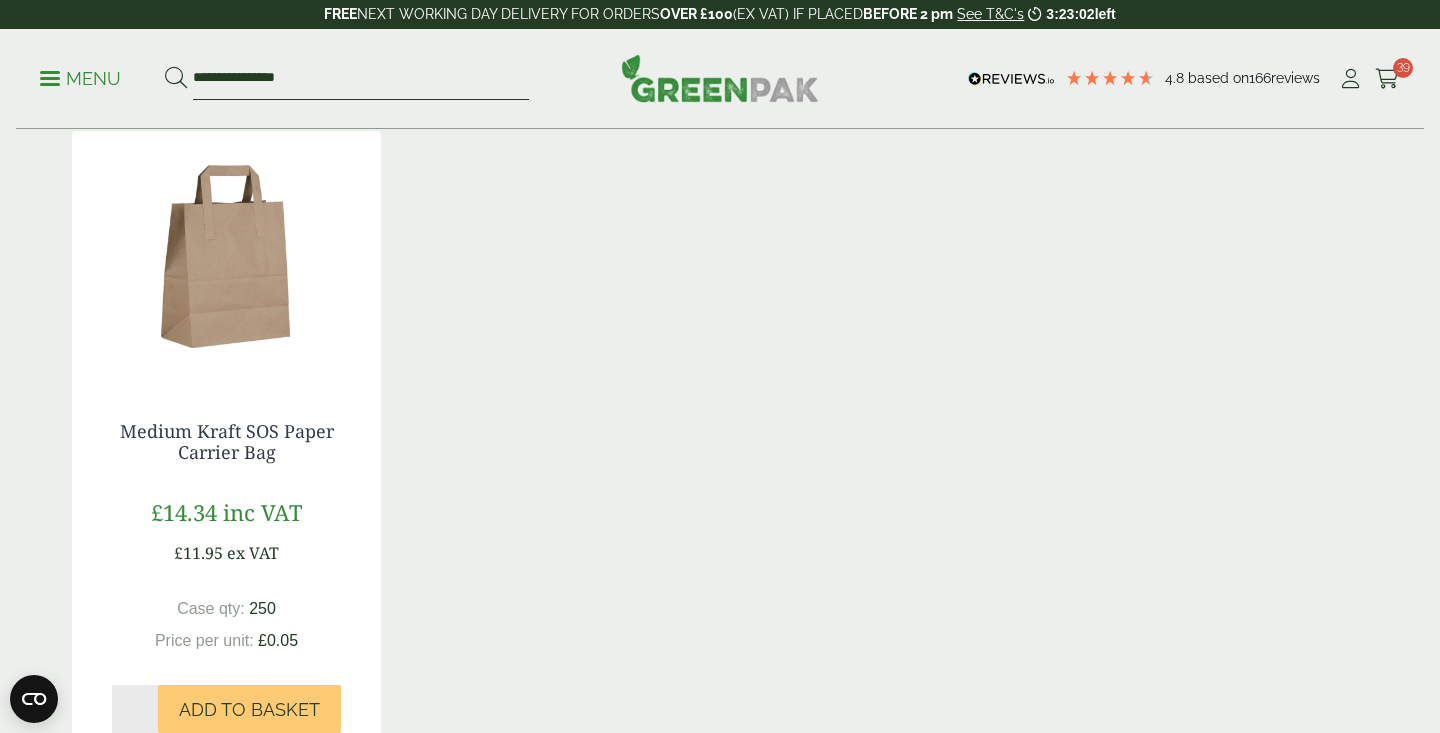 drag, startPoint x: 471, startPoint y: 93, endPoint x: 135, endPoint y: 33, distance: 341.3151 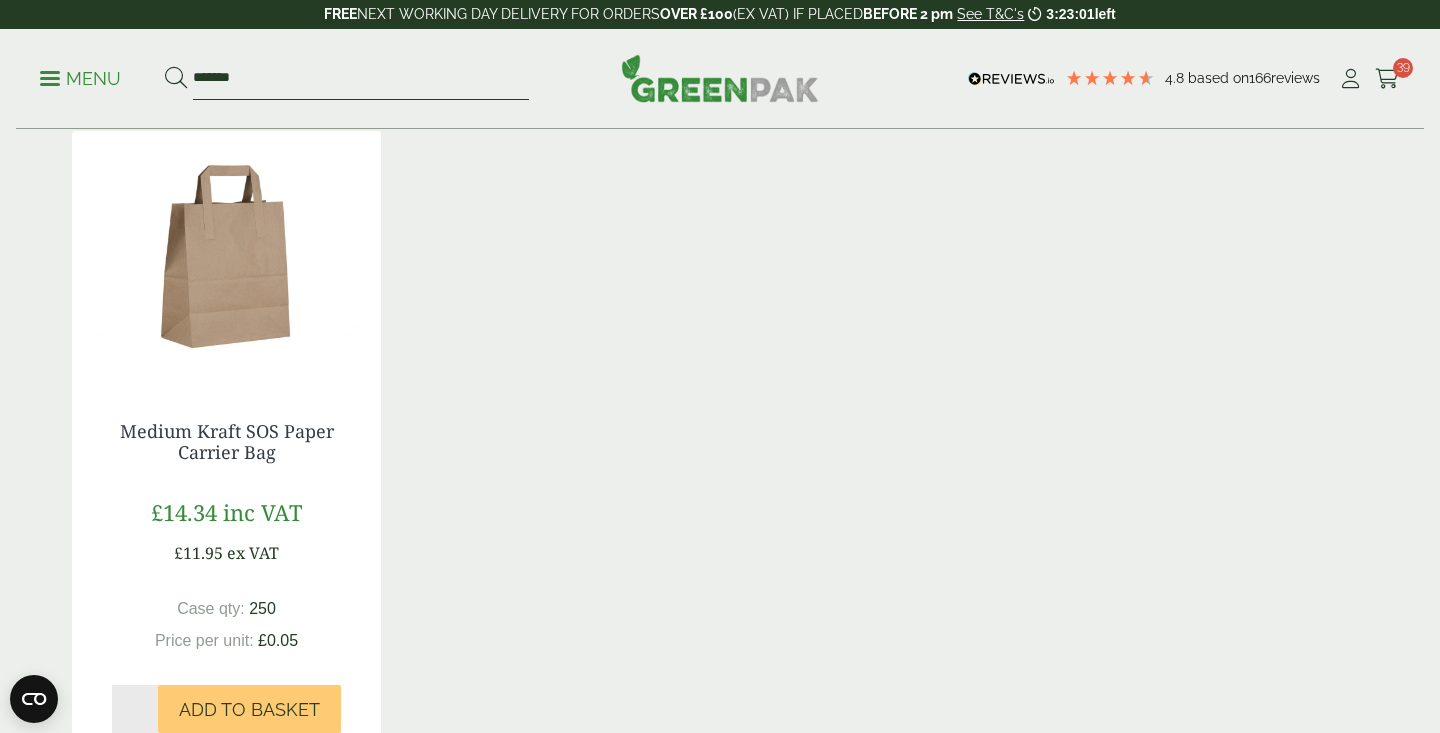 type on "*******" 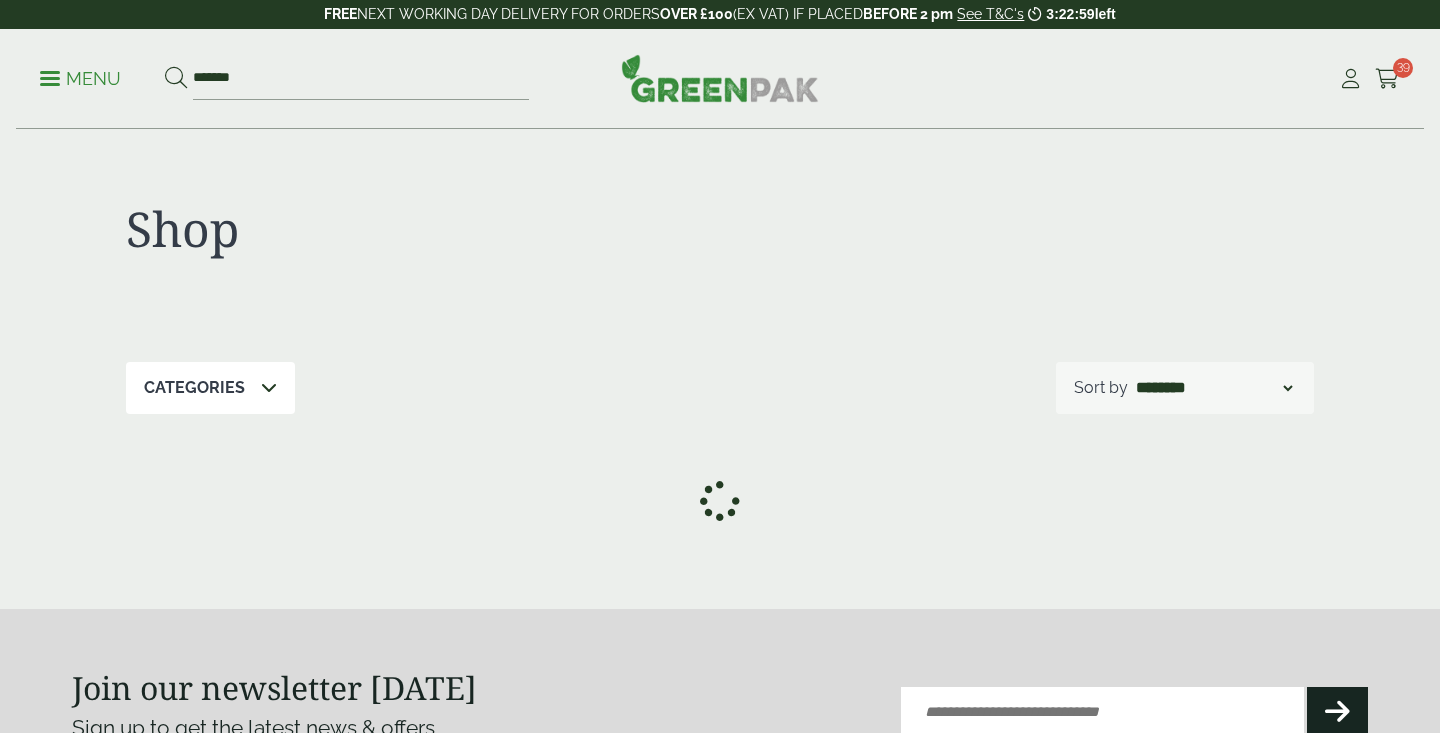 scroll, scrollTop: 0, scrollLeft: 0, axis: both 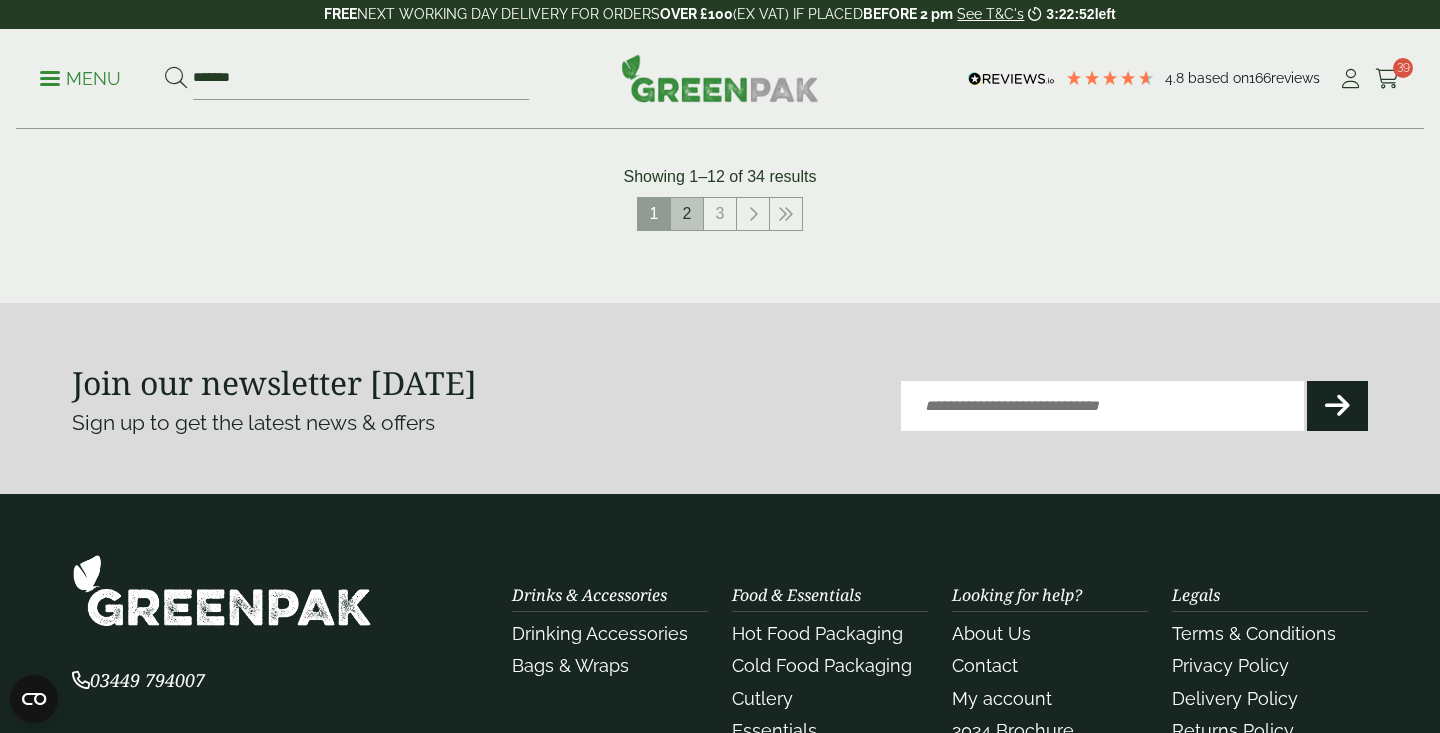 click on "2" at bounding box center (687, 214) 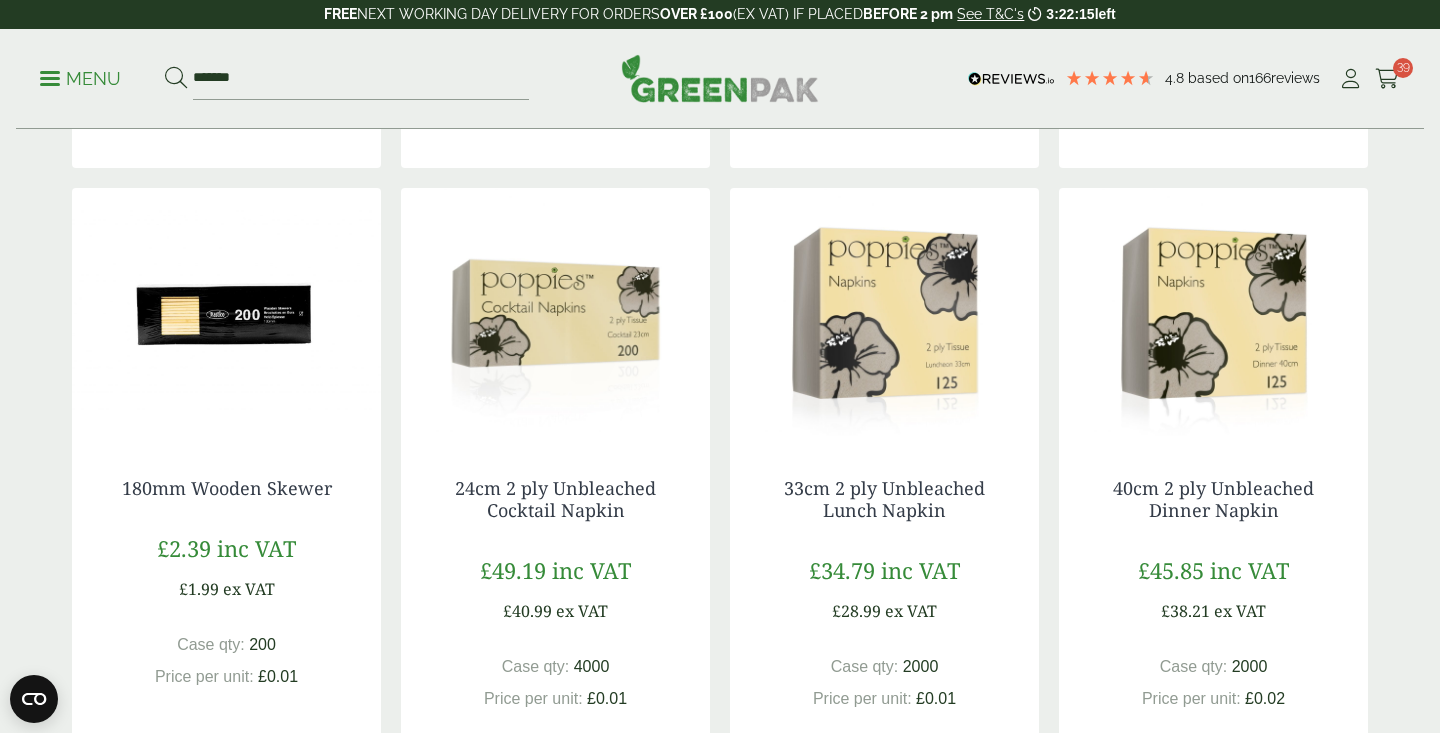 scroll, scrollTop: 964, scrollLeft: 0, axis: vertical 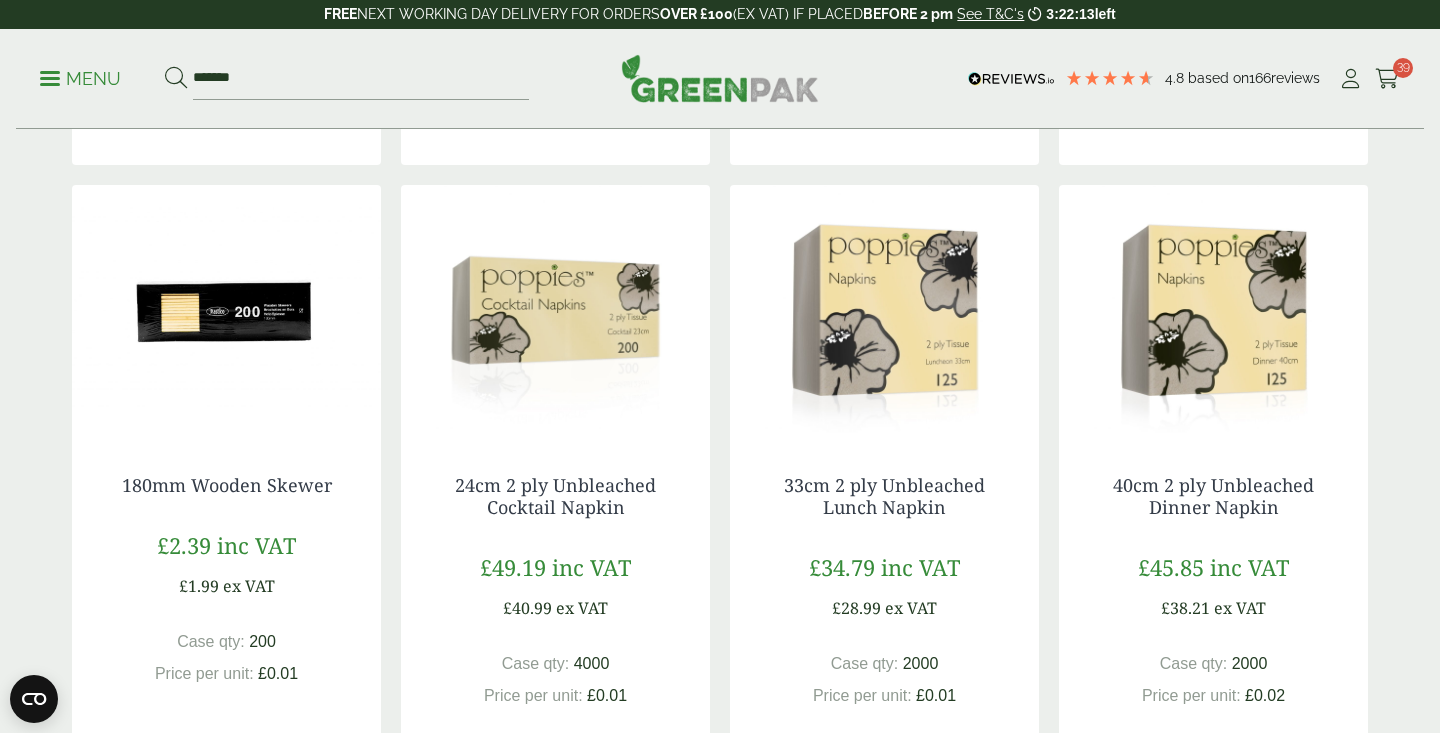 click at bounding box center (555, 310) 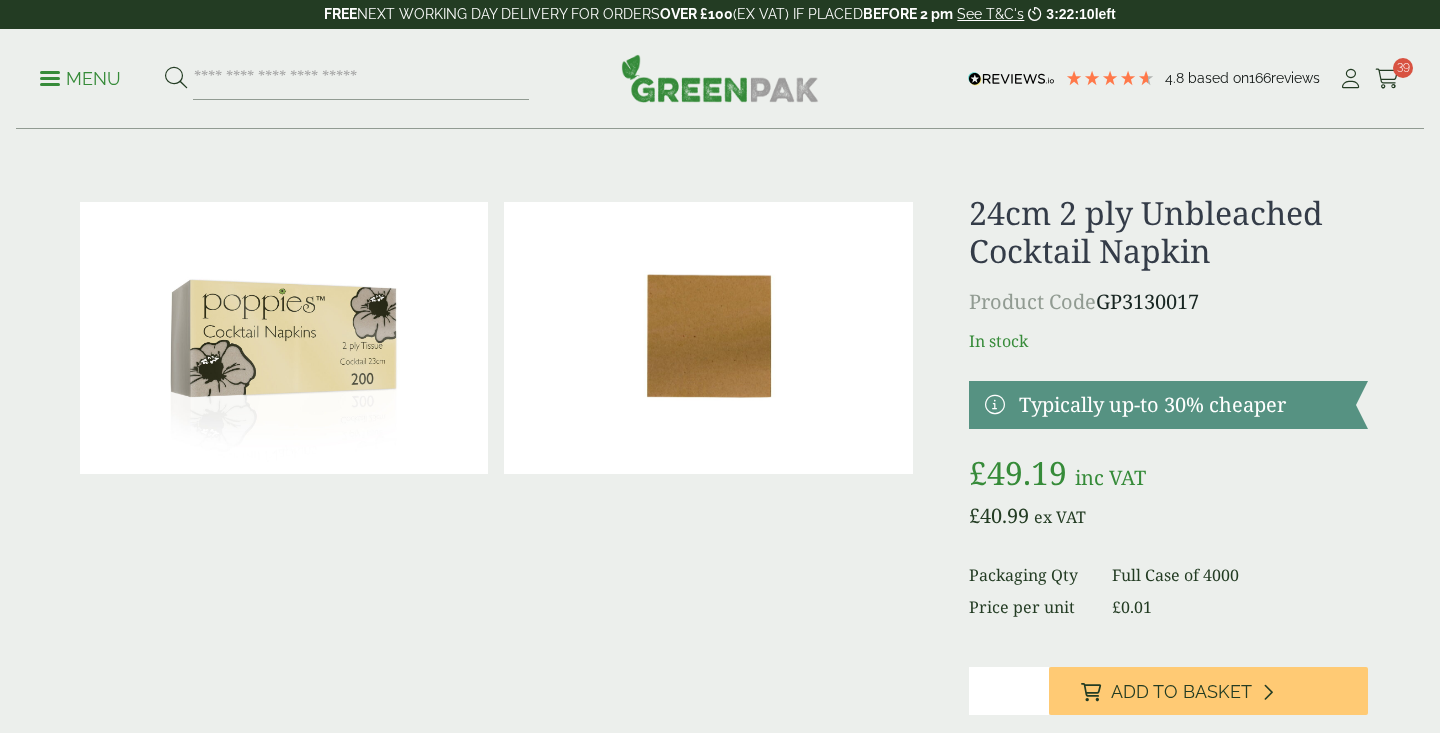 scroll, scrollTop: 0, scrollLeft: 0, axis: both 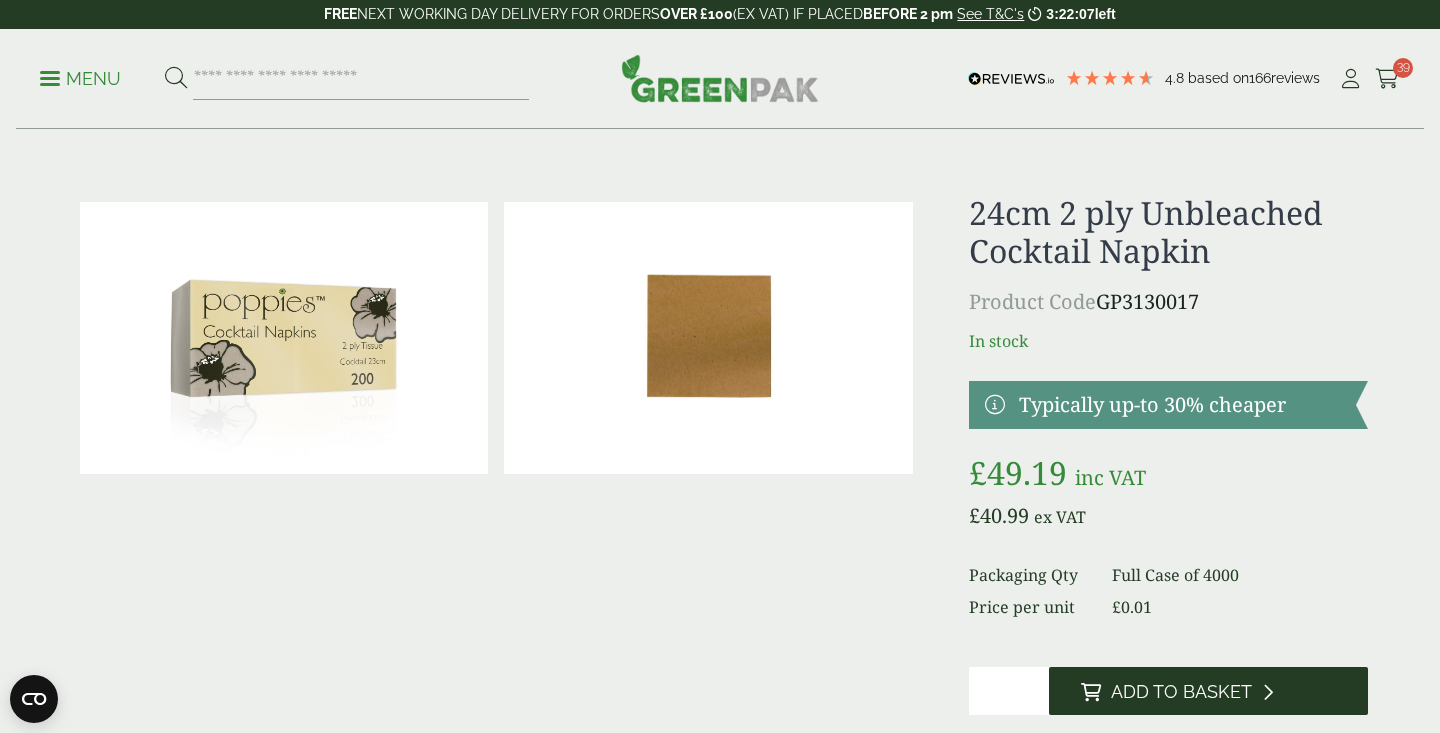 click on "Add to Basket" at bounding box center [1181, 692] 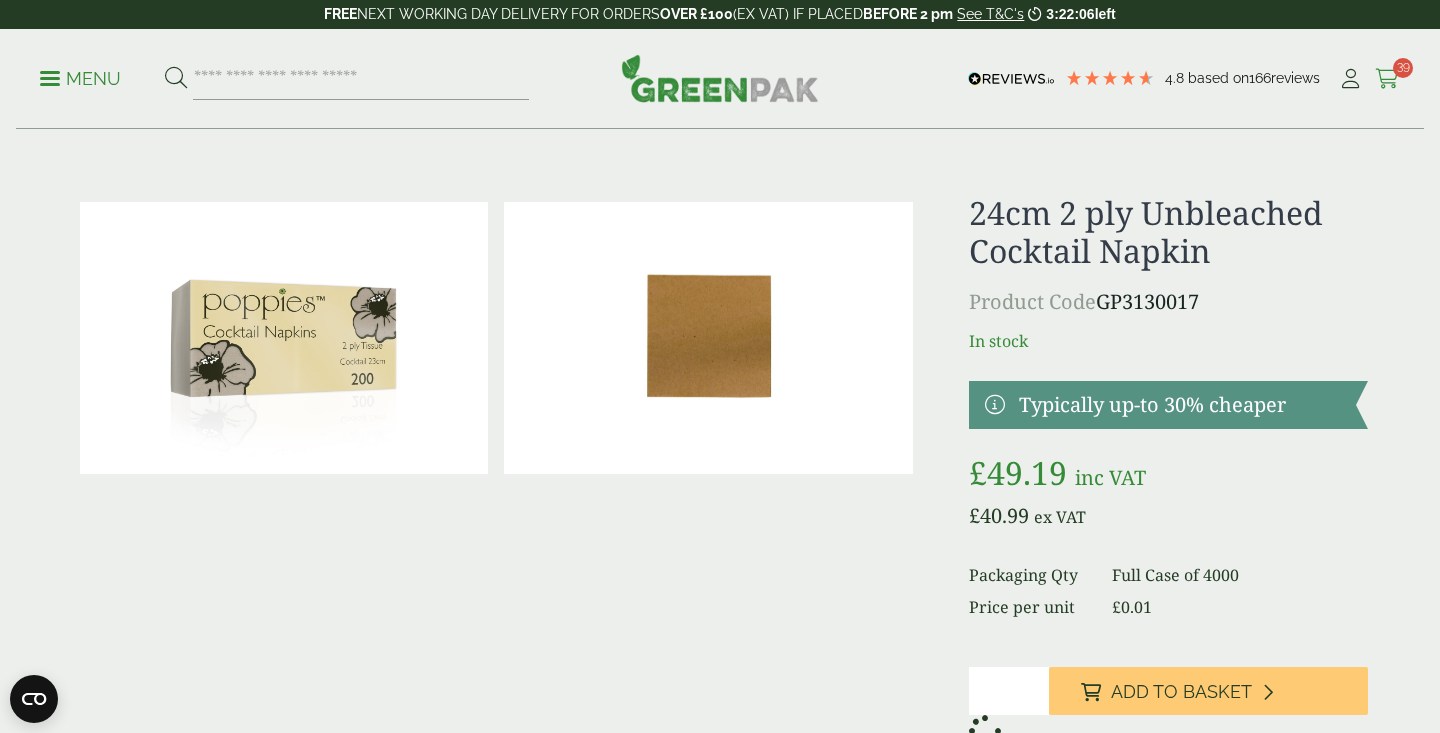 click at bounding box center [1387, 79] 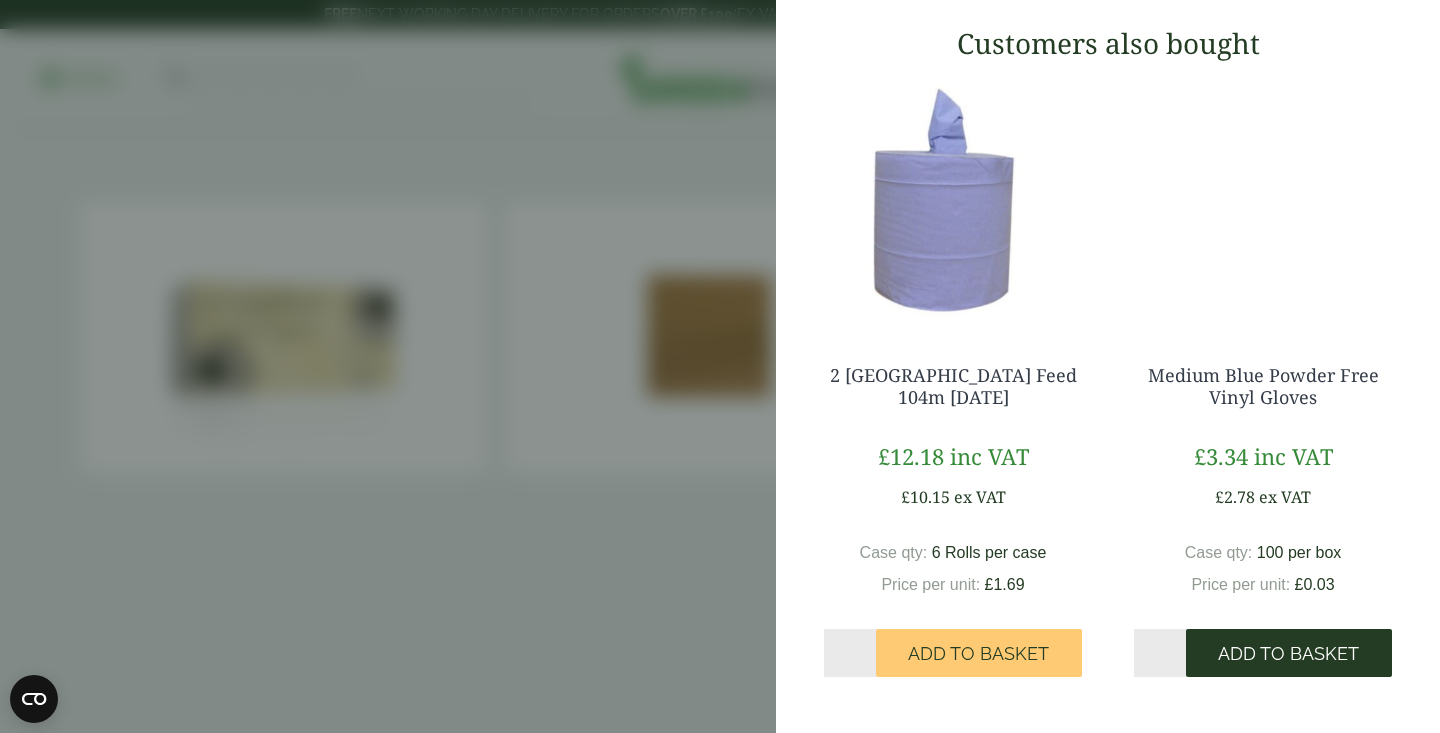 scroll, scrollTop: 2065, scrollLeft: 0, axis: vertical 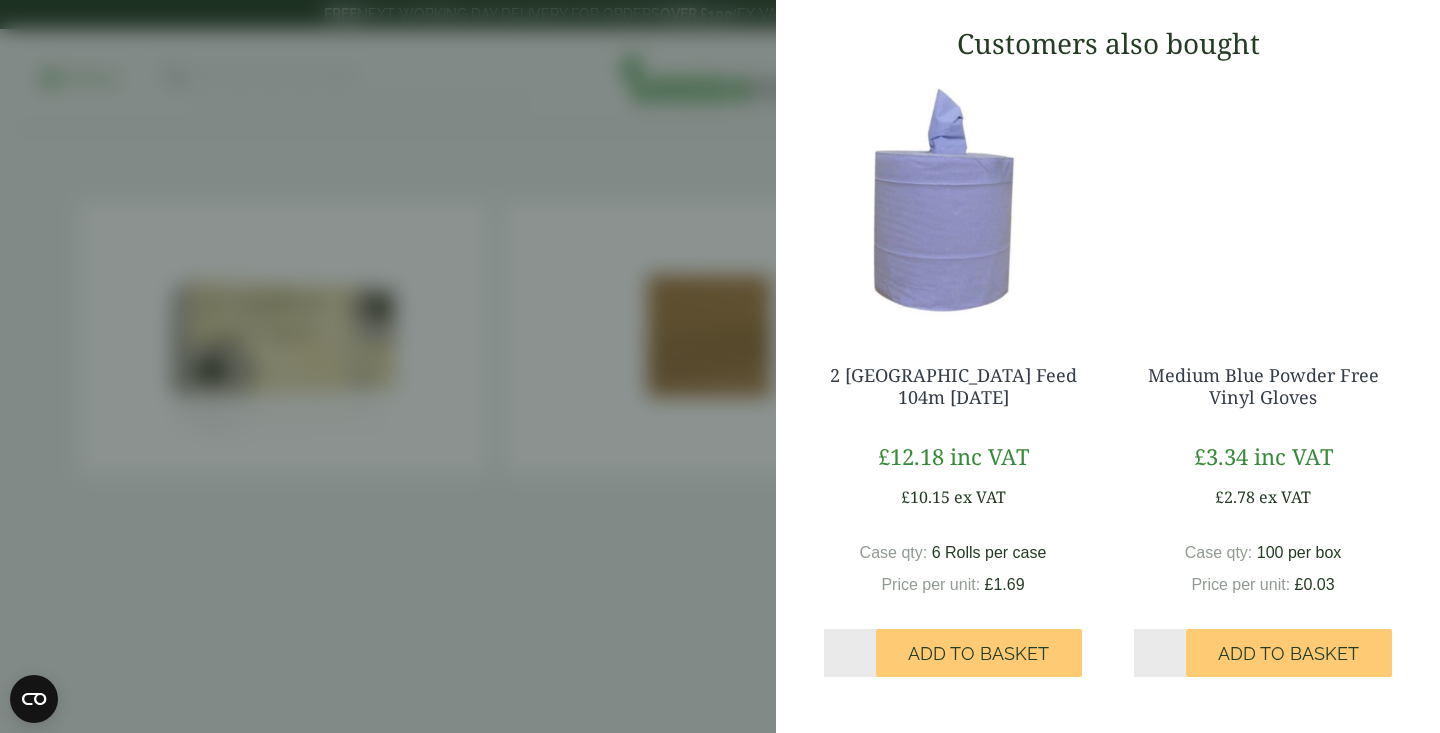 click on "Proceed to Checkout" at bounding box center (1098, -56) 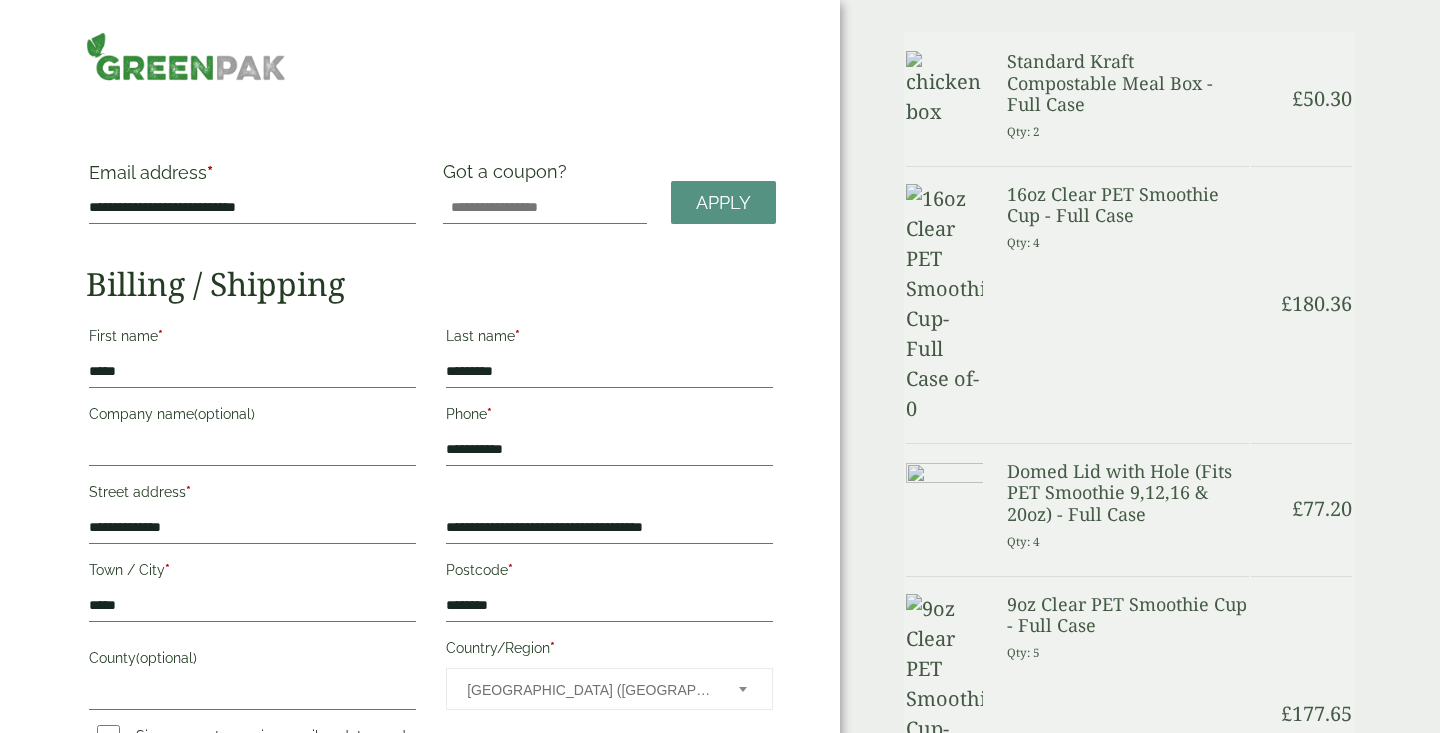 scroll, scrollTop: 0, scrollLeft: 0, axis: both 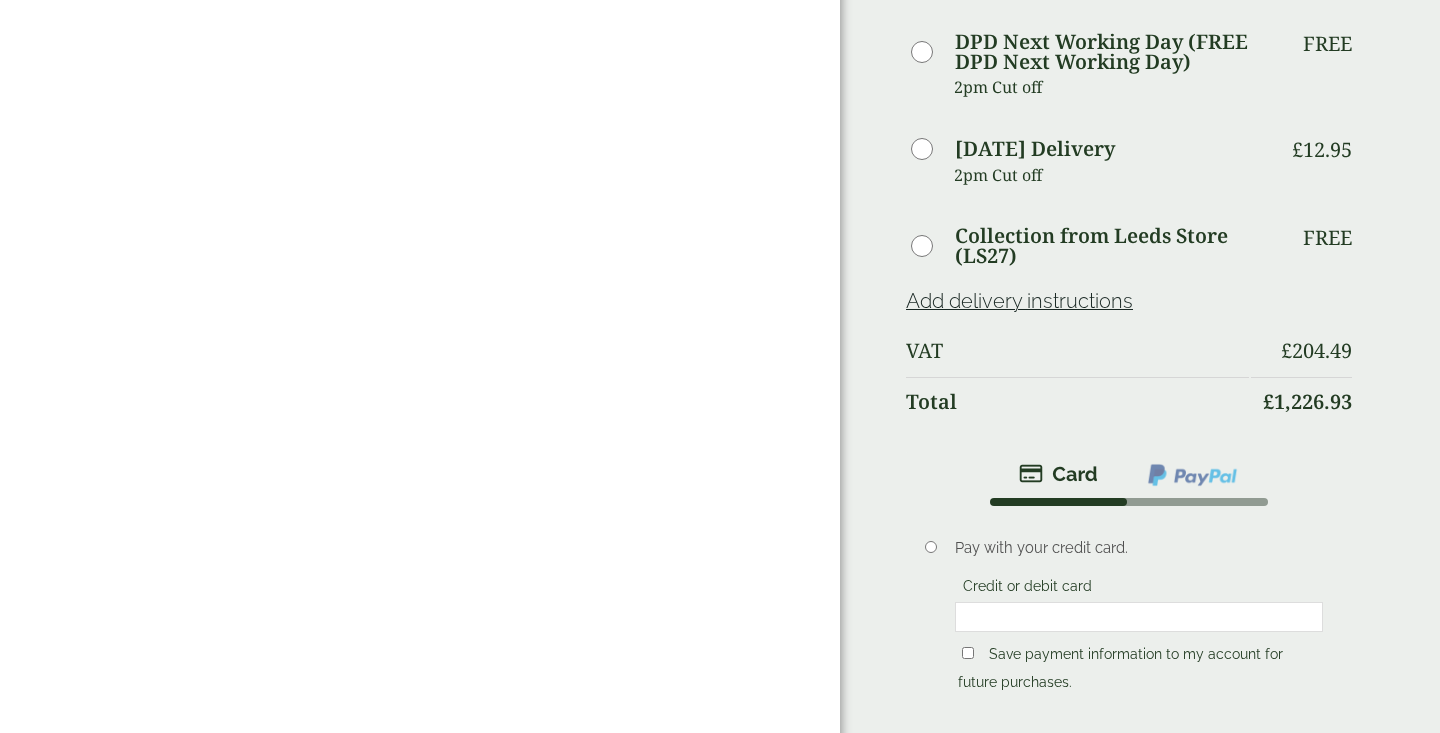 click on "Pay with your credit card.
Credit or debit card
Save payment information to my account for future purchases." at bounding box center (1129, 625) 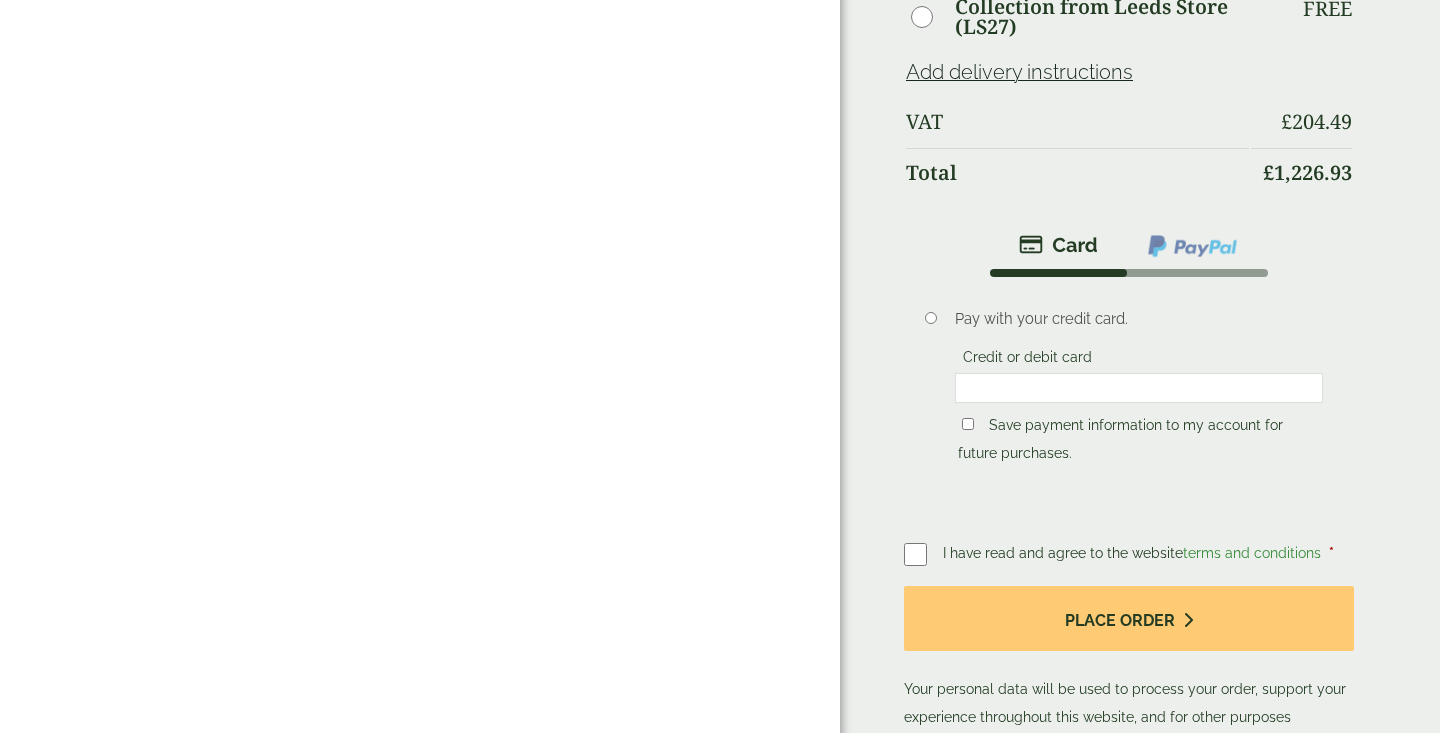 scroll, scrollTop: 1610, scrollLeft: 0, axis: vertical 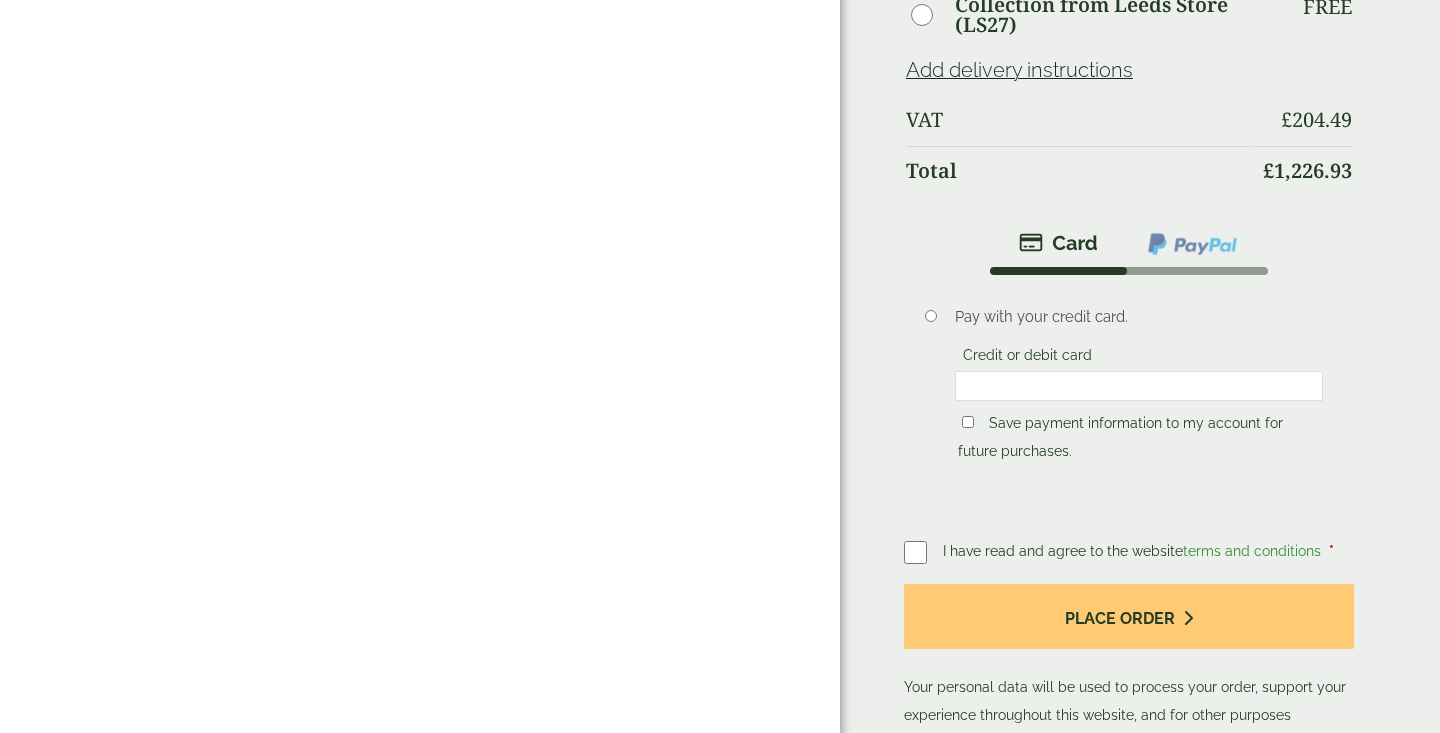 click at bounding box center [923, 552] 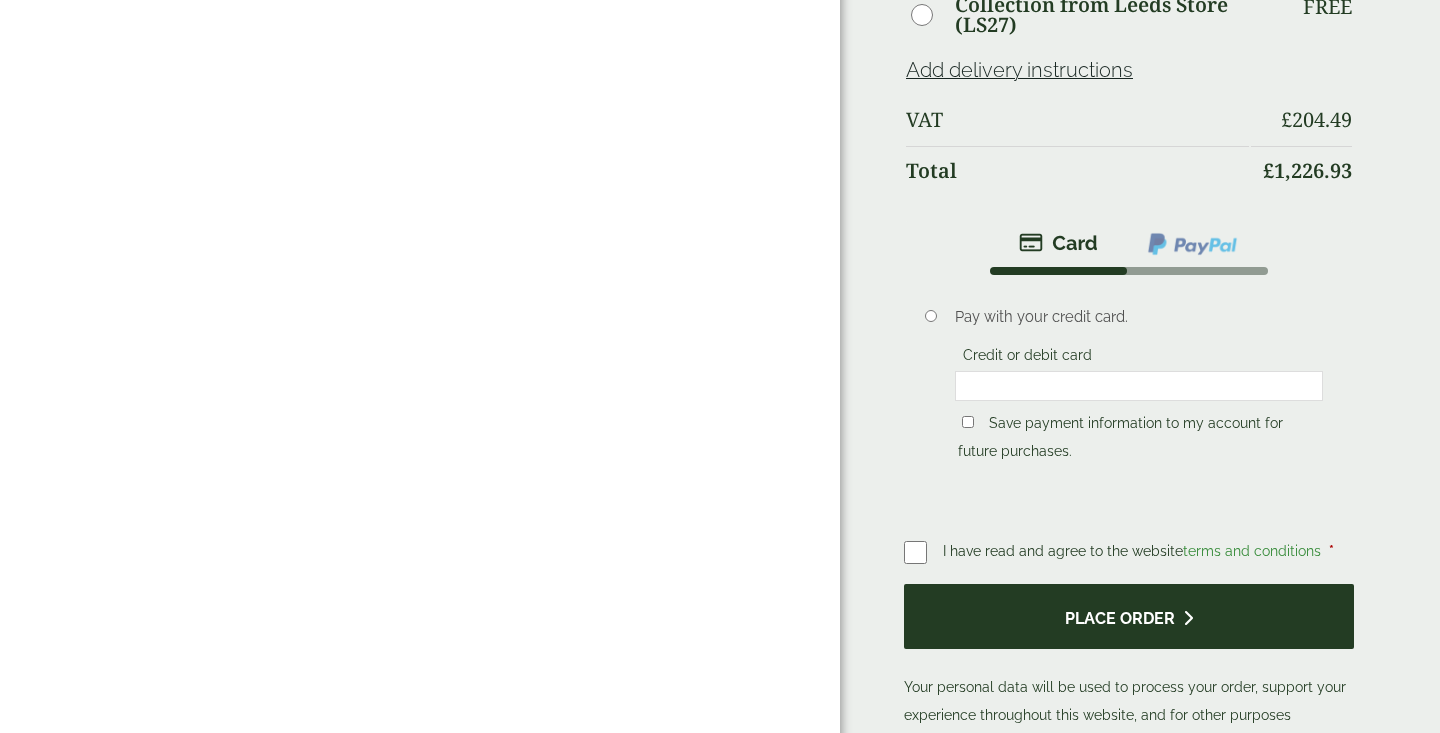 click on "Place order" at bounding box center [1129, 616] 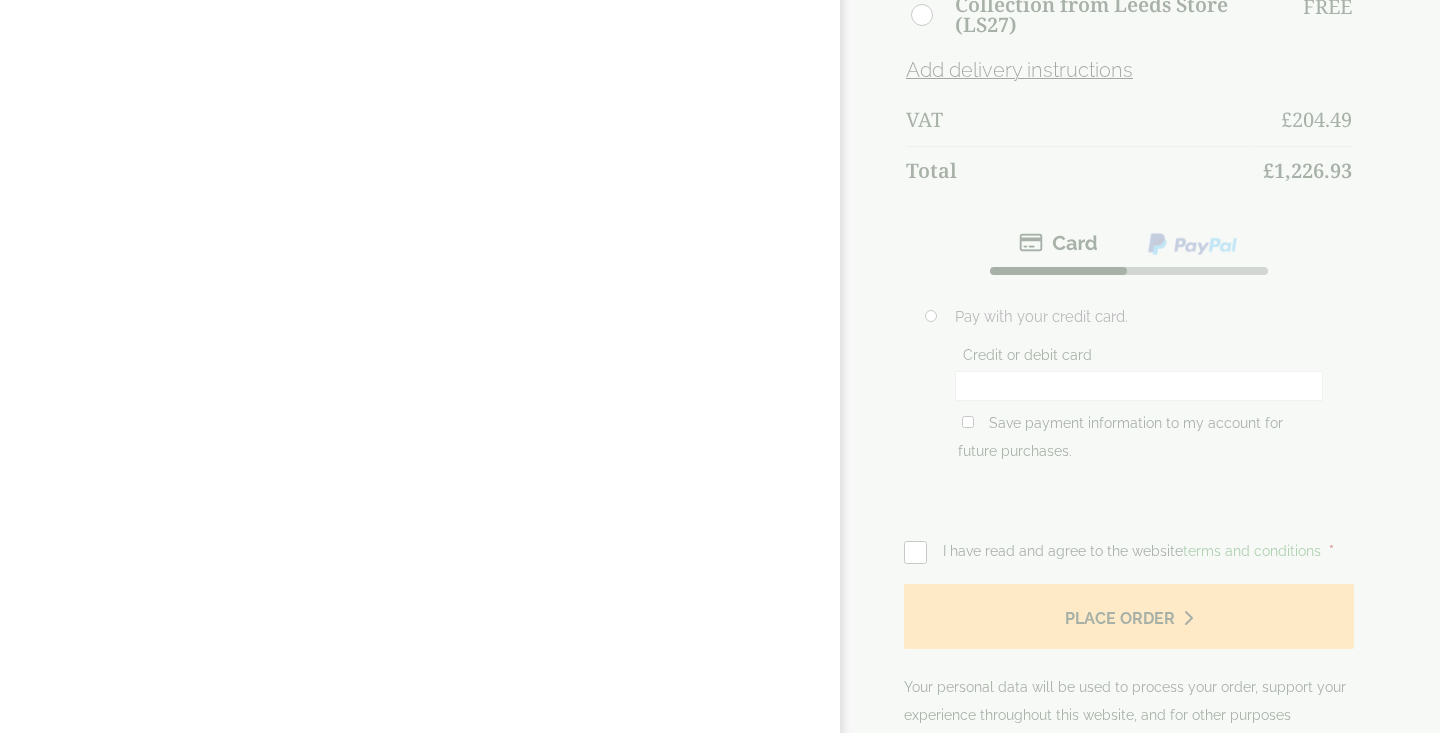 scroll, scrollTop: 0, scrollLeft: 0, axis: both 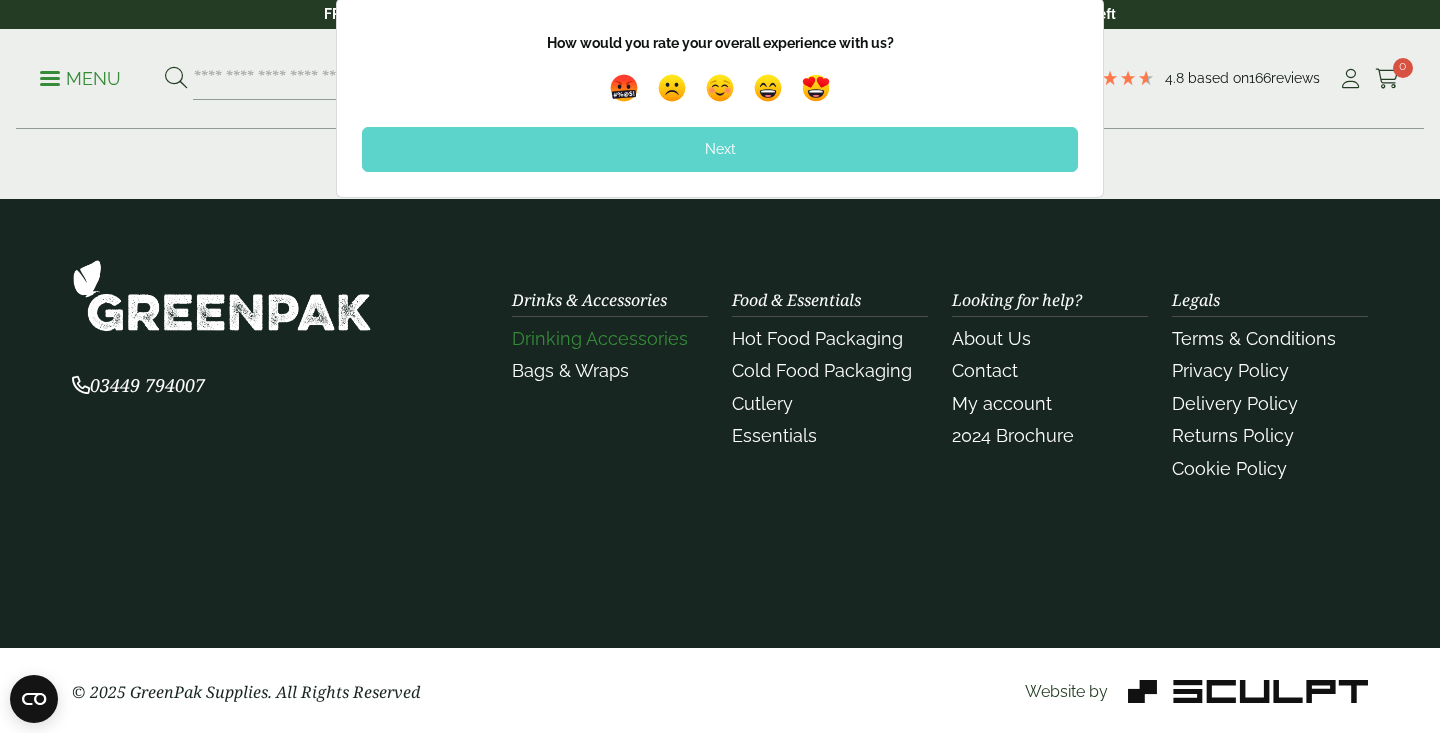 click on "Drinking Accessories" at bounding box center [600, 338] 